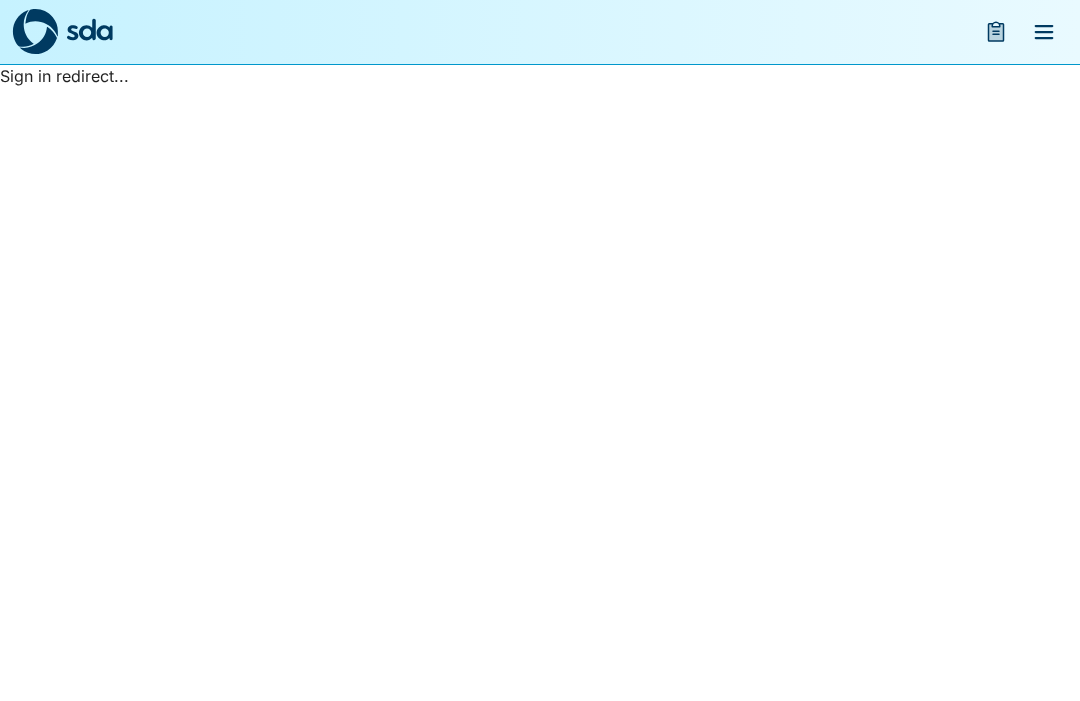 scroll, scrollTop: 0, scrollLeft: 0, axis: both 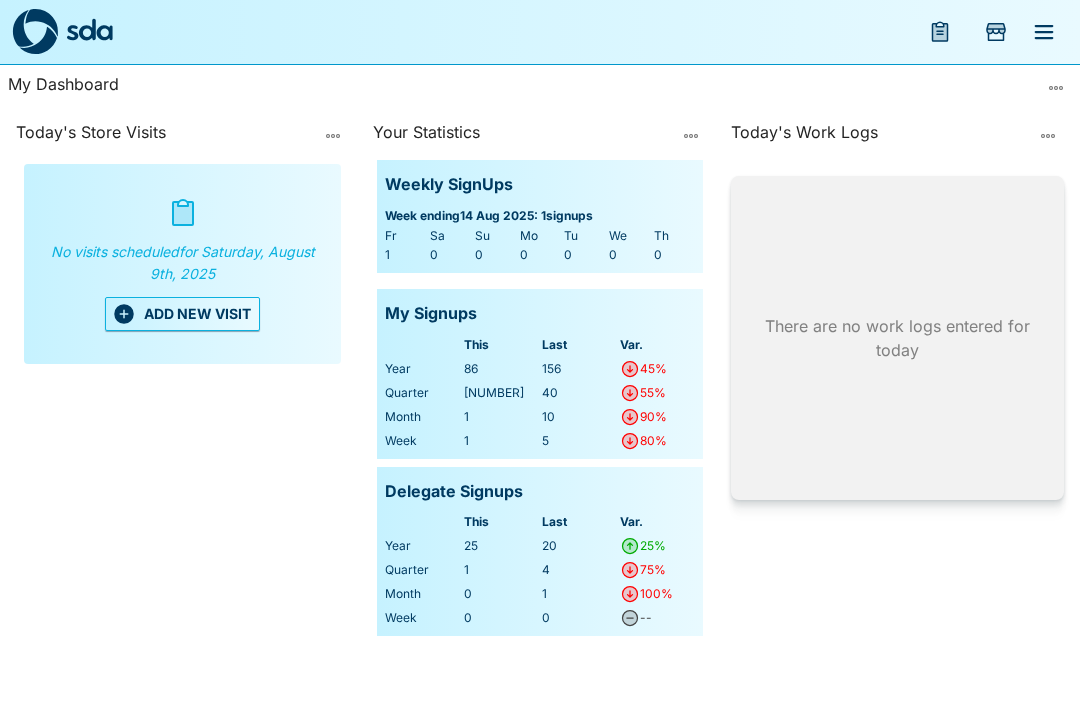click on "ADD NEW VISIT" at bounding box center [182, 314] 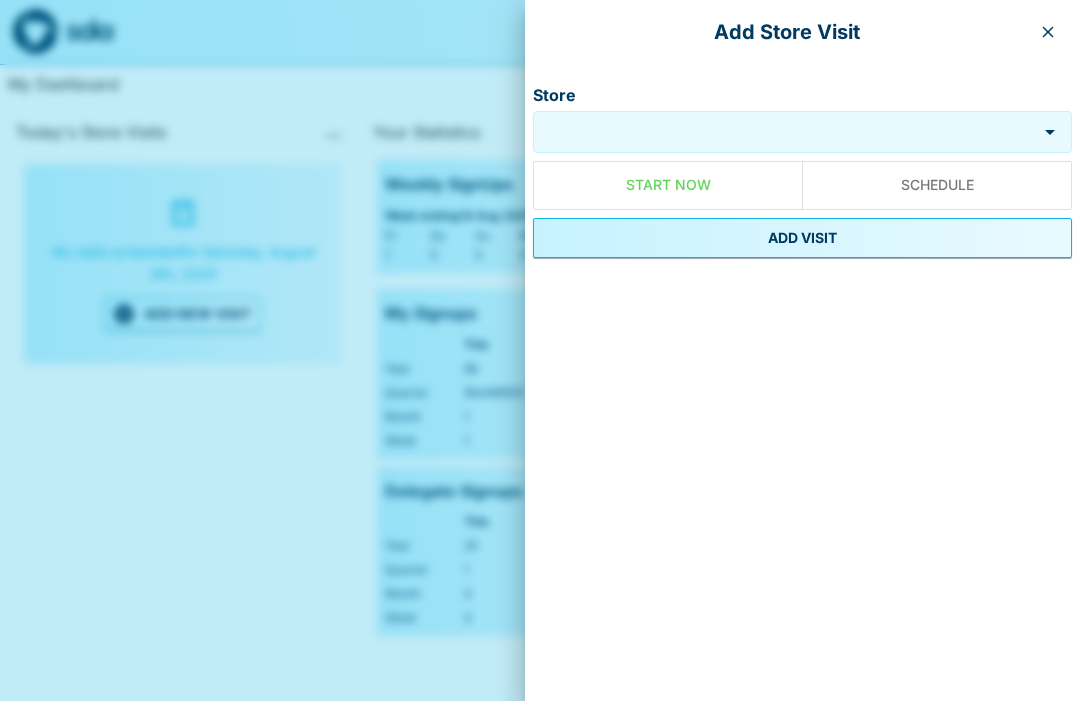 click on "Store" at bounding box center (785, 132) 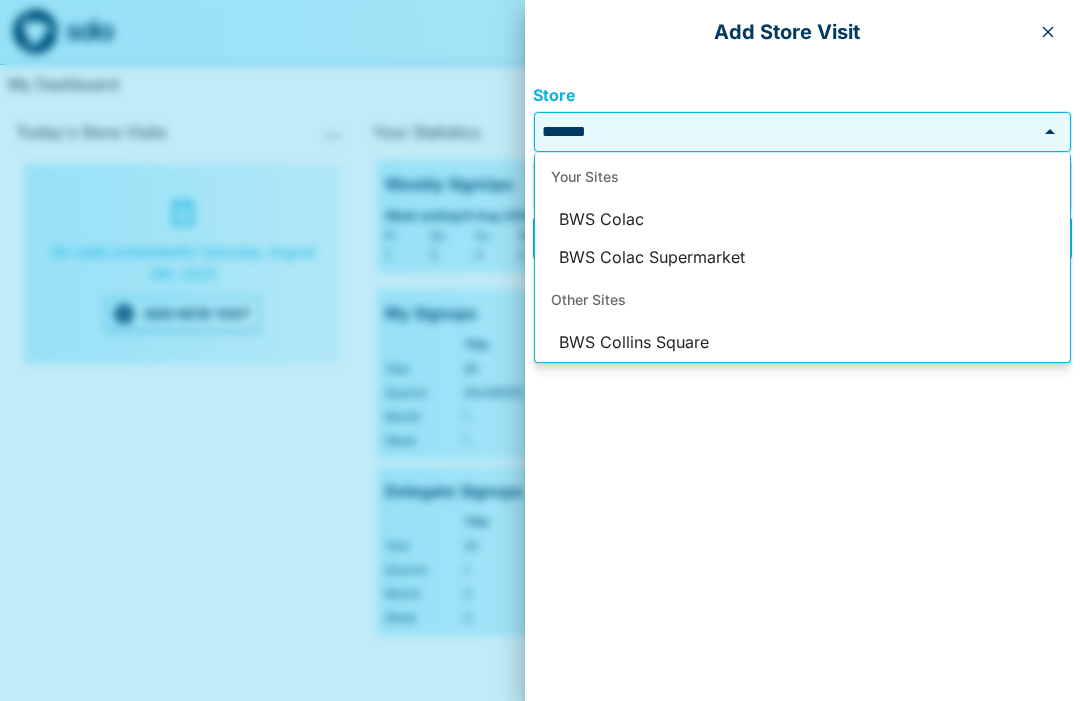 click on "BWS Colac" at bounding box center [802, 220] 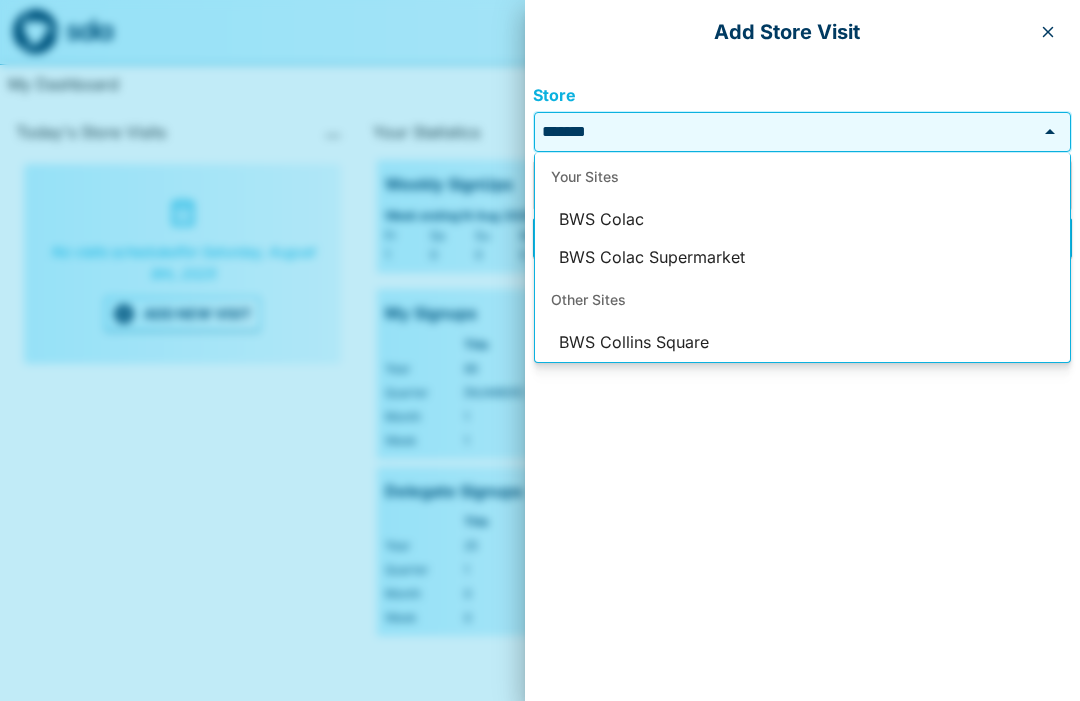 type on "*********" 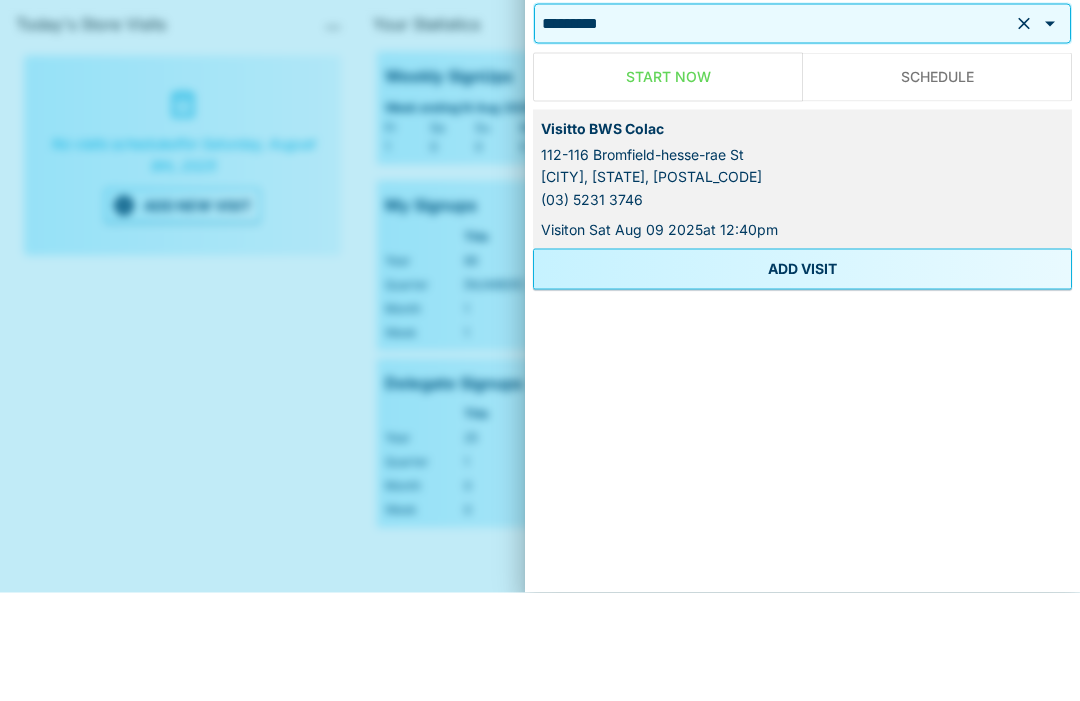 click on "ADD VISIT" at bounding box center (802, 377) 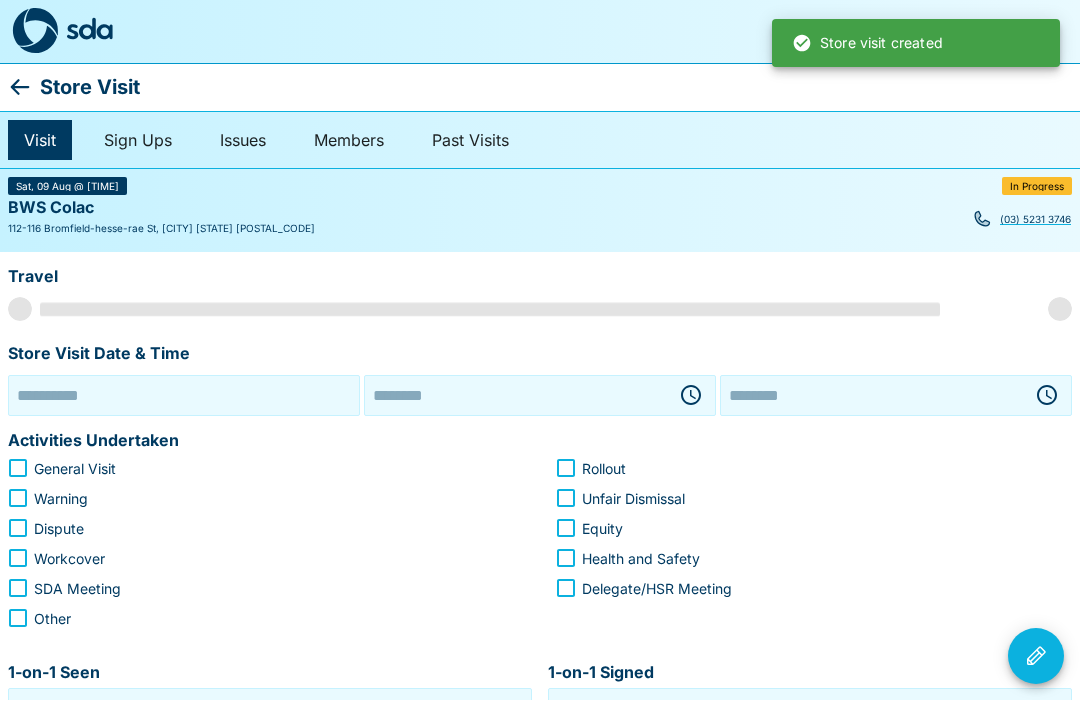 scroll, scrollTop: 1, scrollLeft: 0, axis: vertical 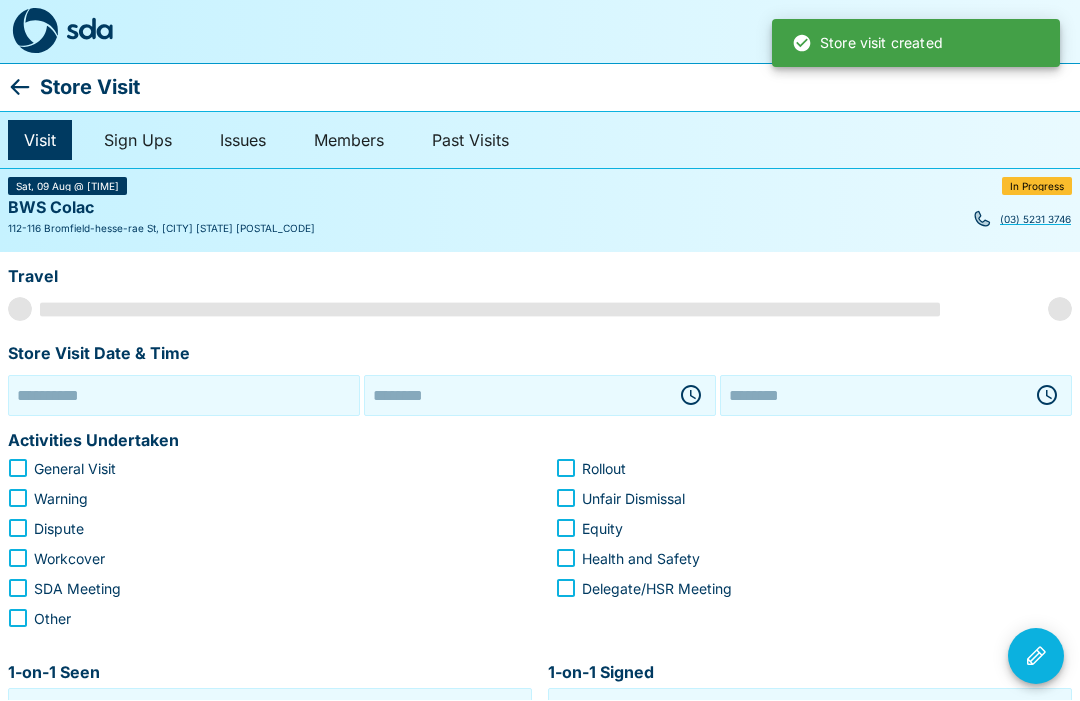 type on "**********" 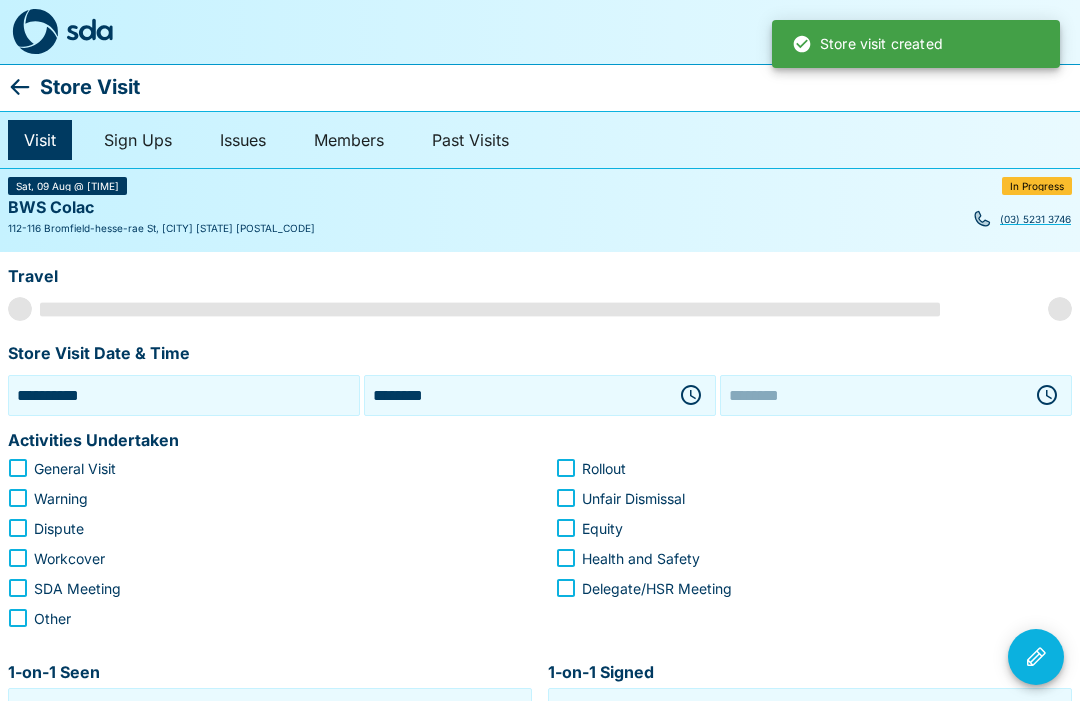 type on "********" 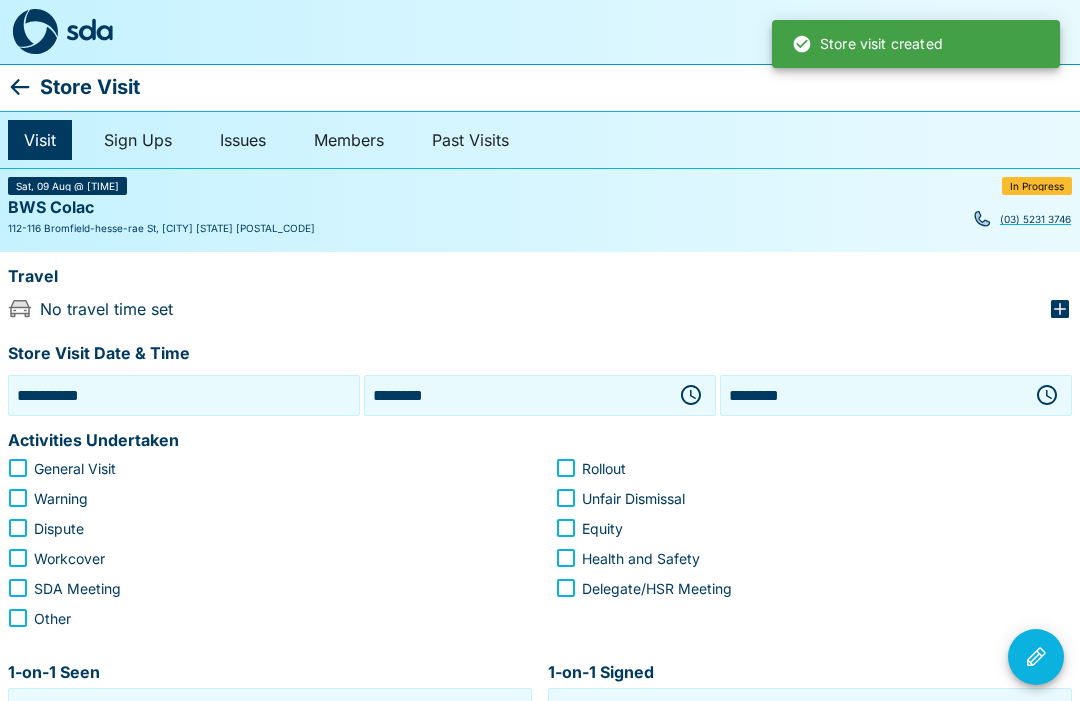 click on "**********" at bounding box center (184, 395) 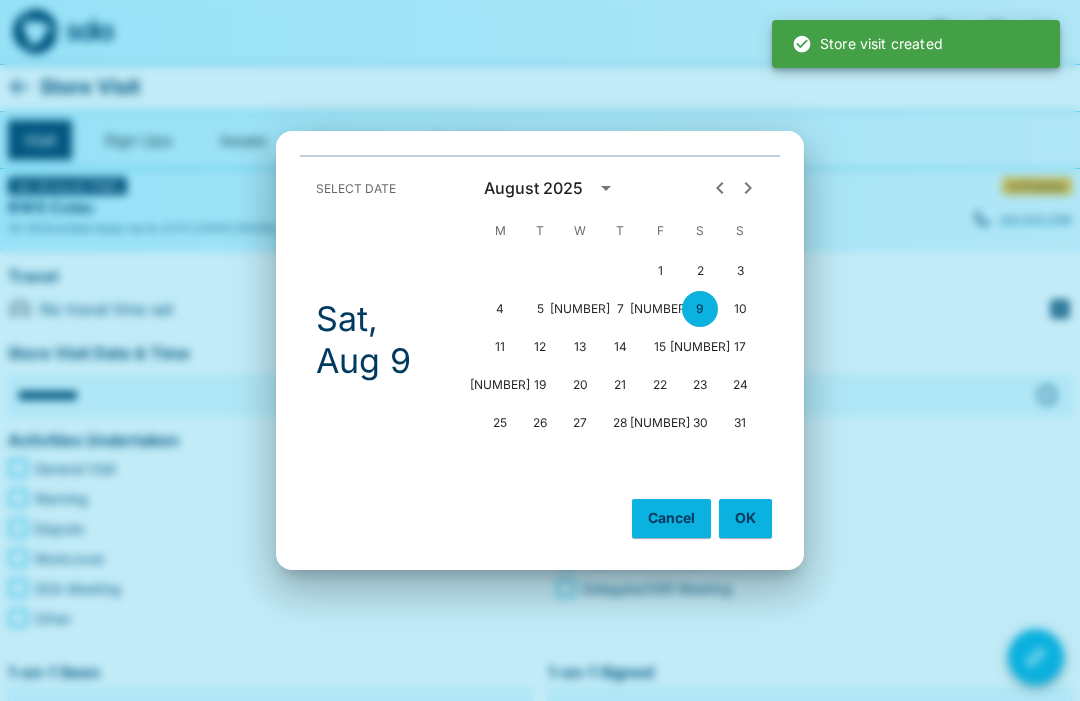 click on "[NUMBER]" at bounding box center [660, 309] 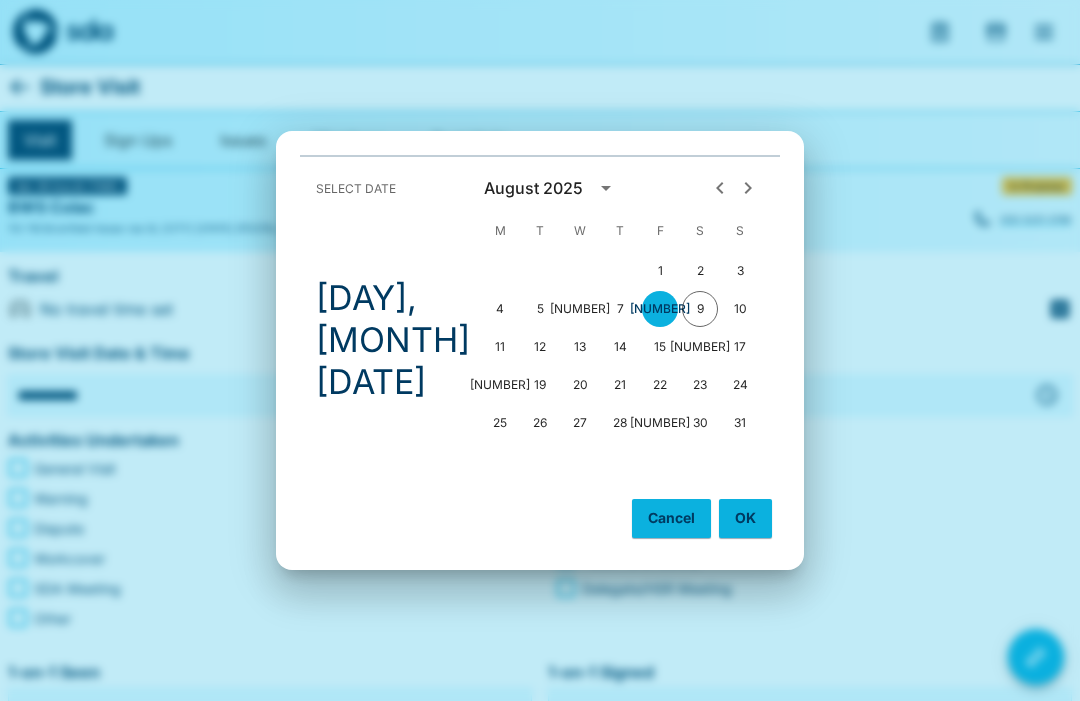 click on "OK" at bounding box center (745, 518) 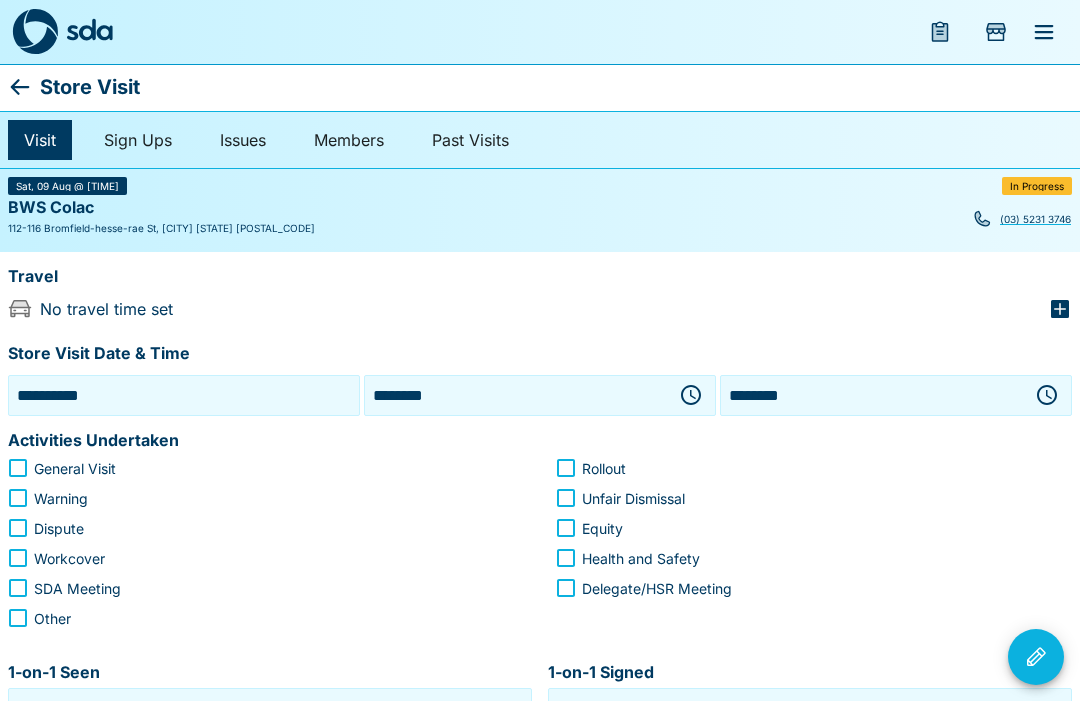 click 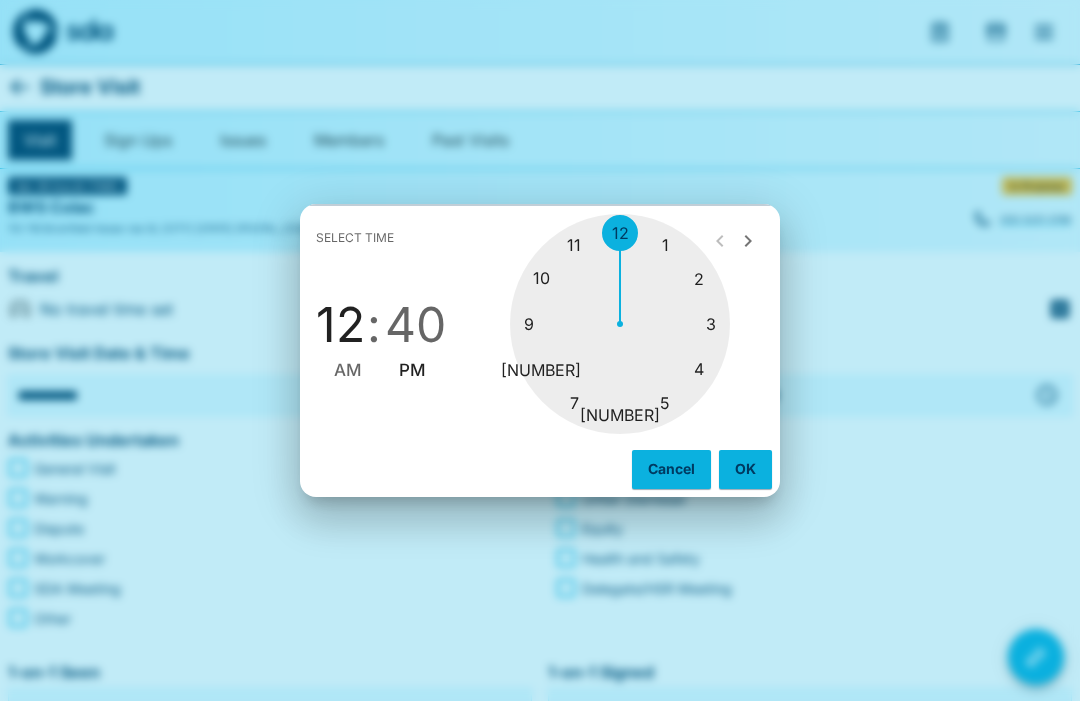 click at bounding box center (620, 324) 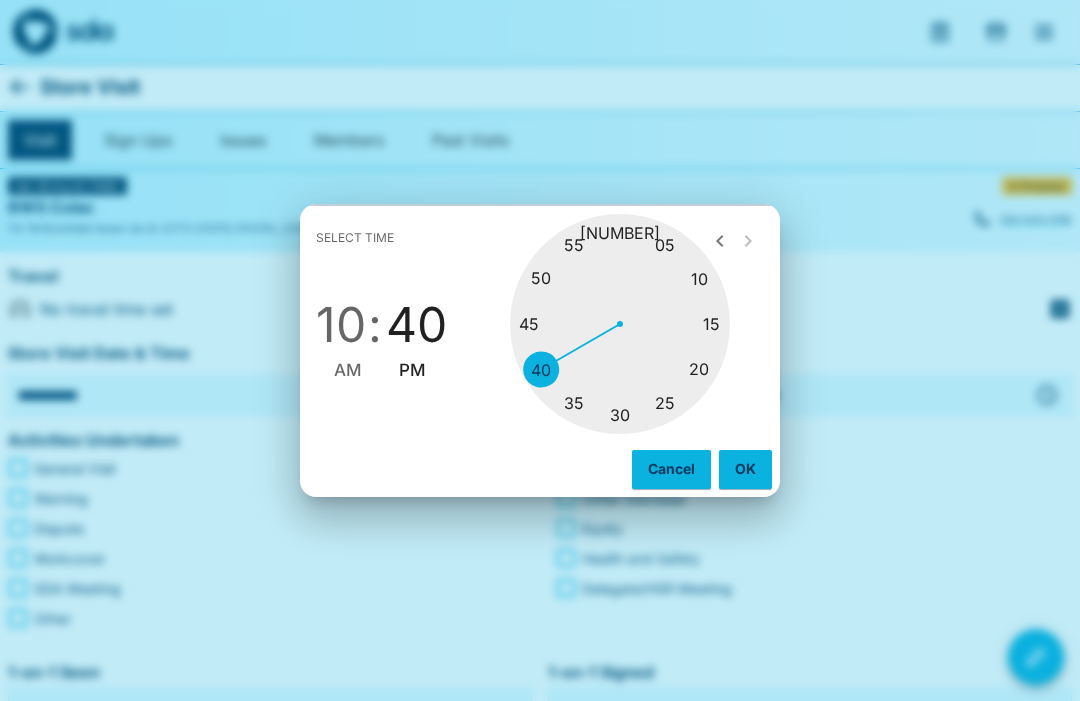 click at bounding box center [620, 324] 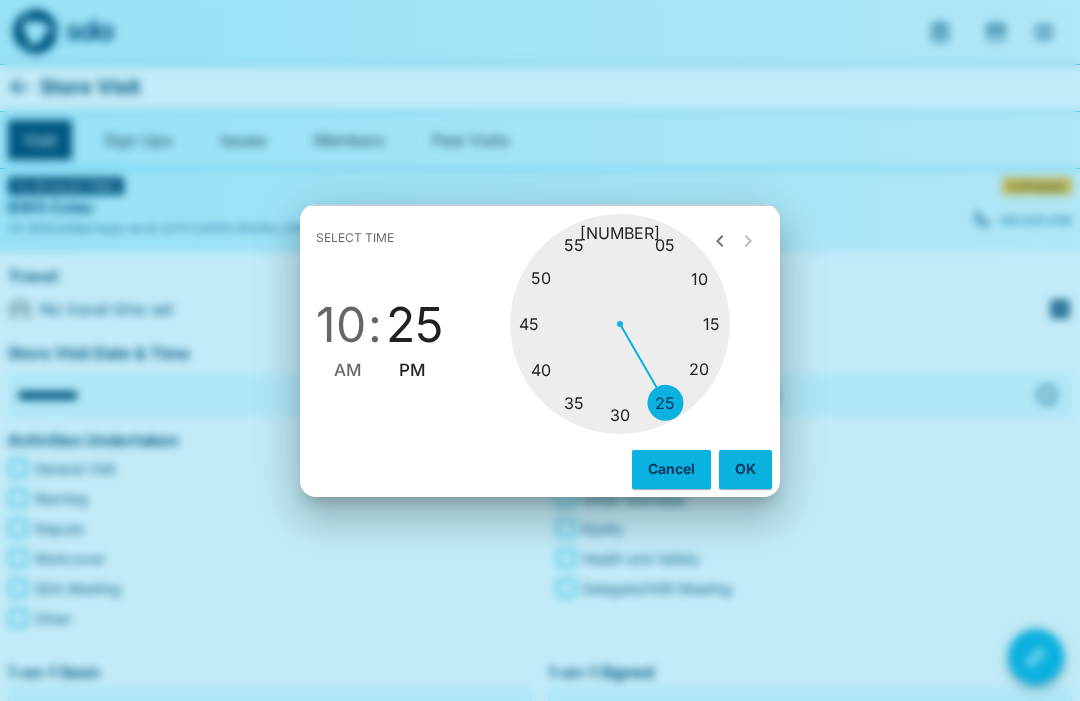 click on "OK" at bounding box center (745, 469) 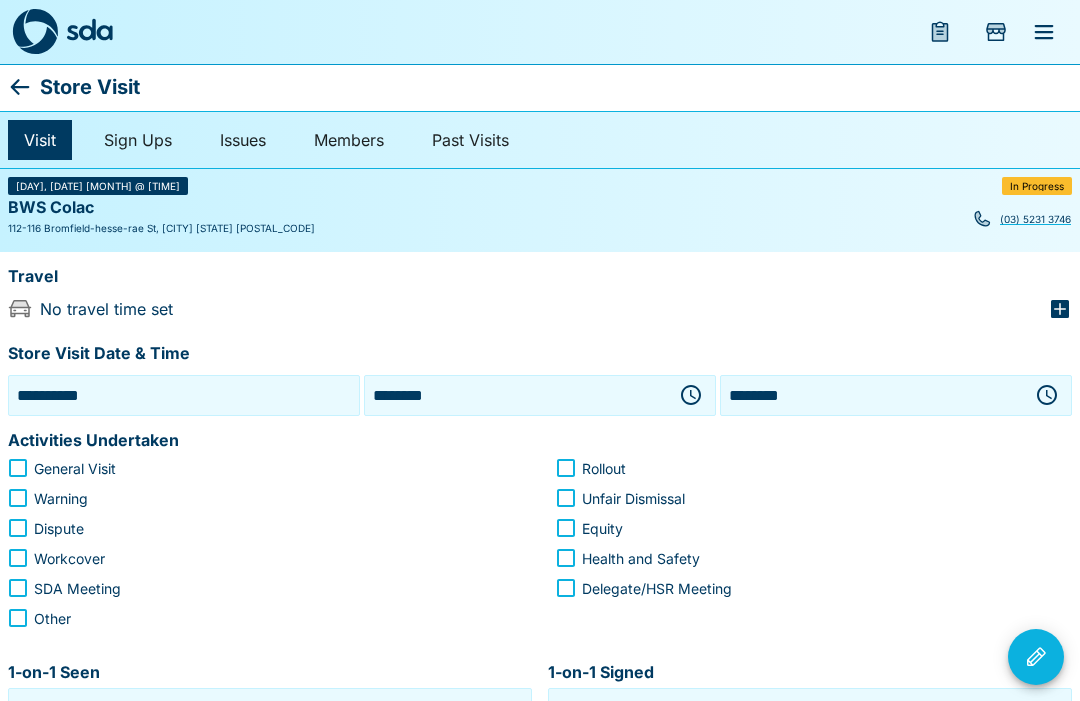 click at bounding box center [1047, 395] 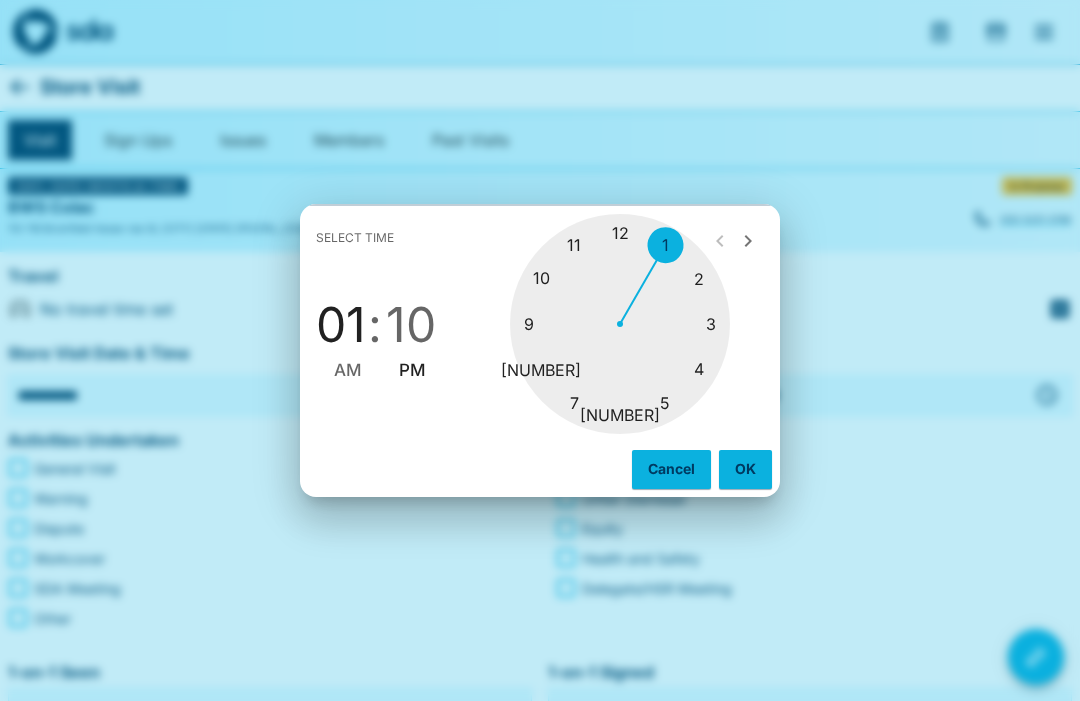 click at bounding box center [620, 324] 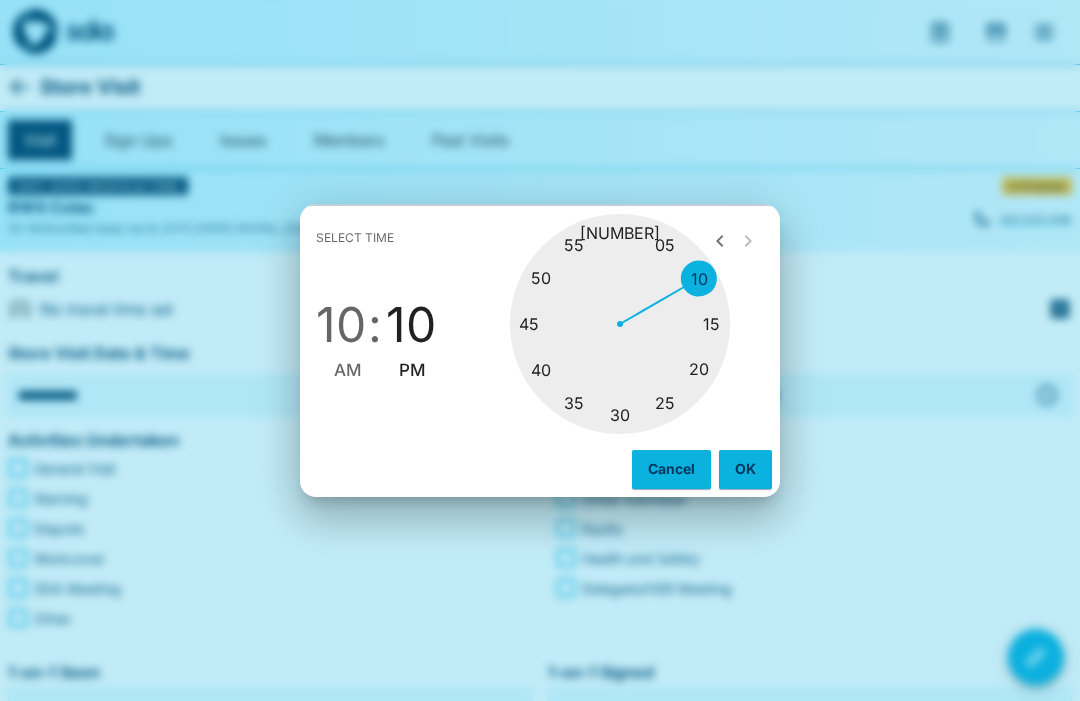 click at bounding box center (620, 324) 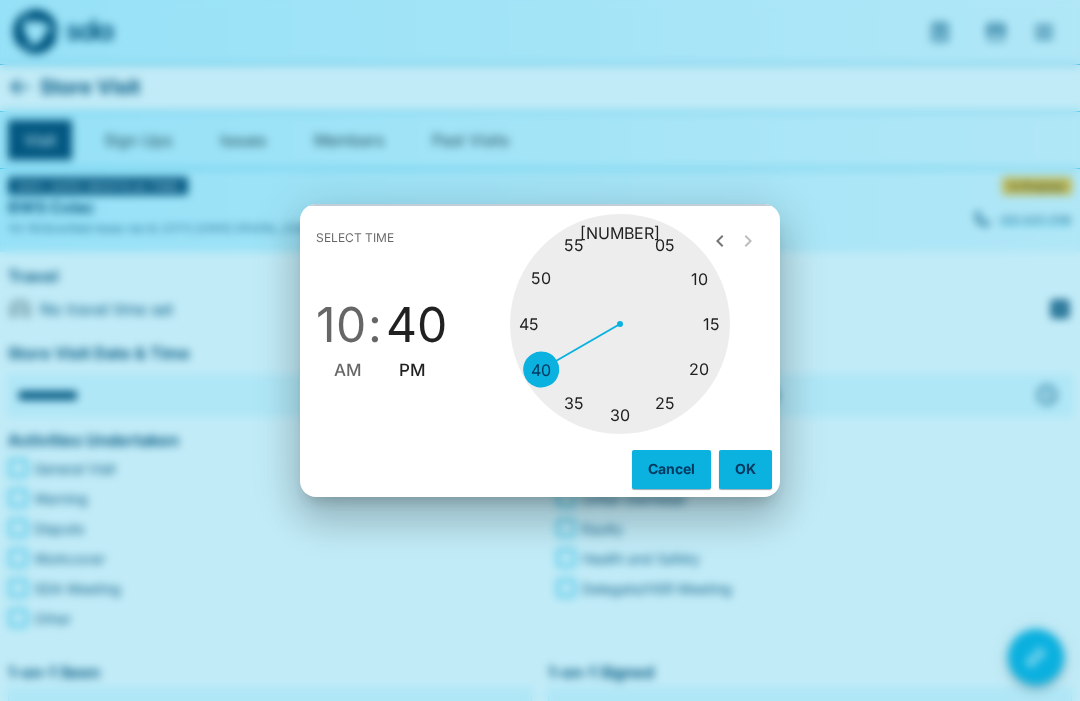 click on "OK" at bounding box center [745, 469] 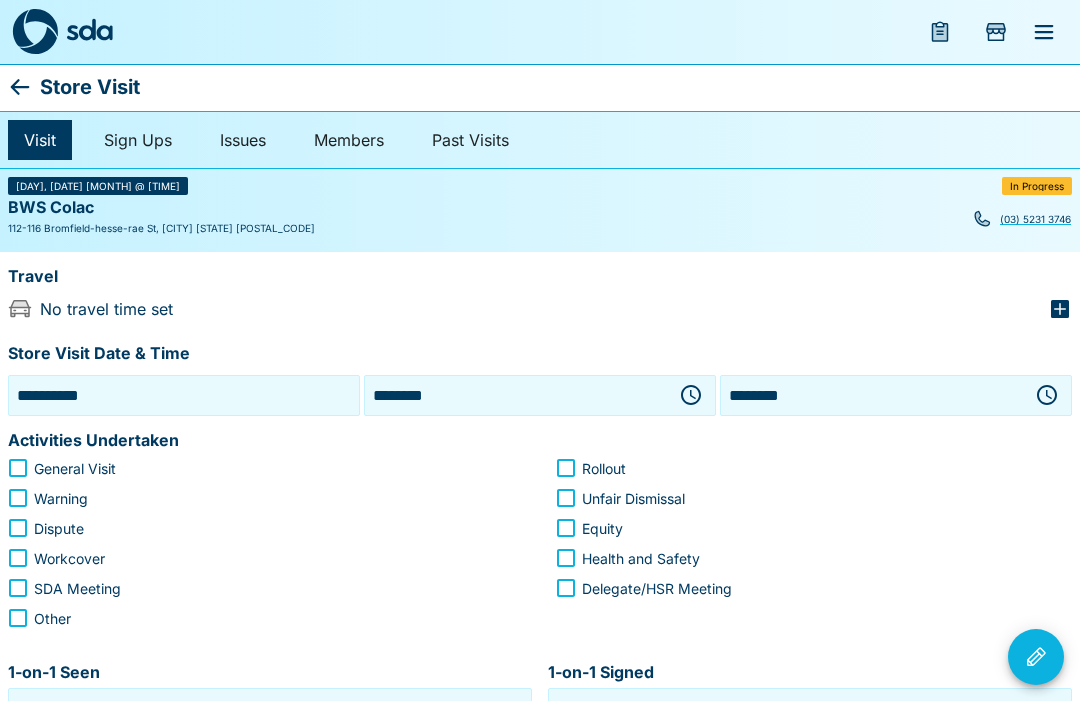 click 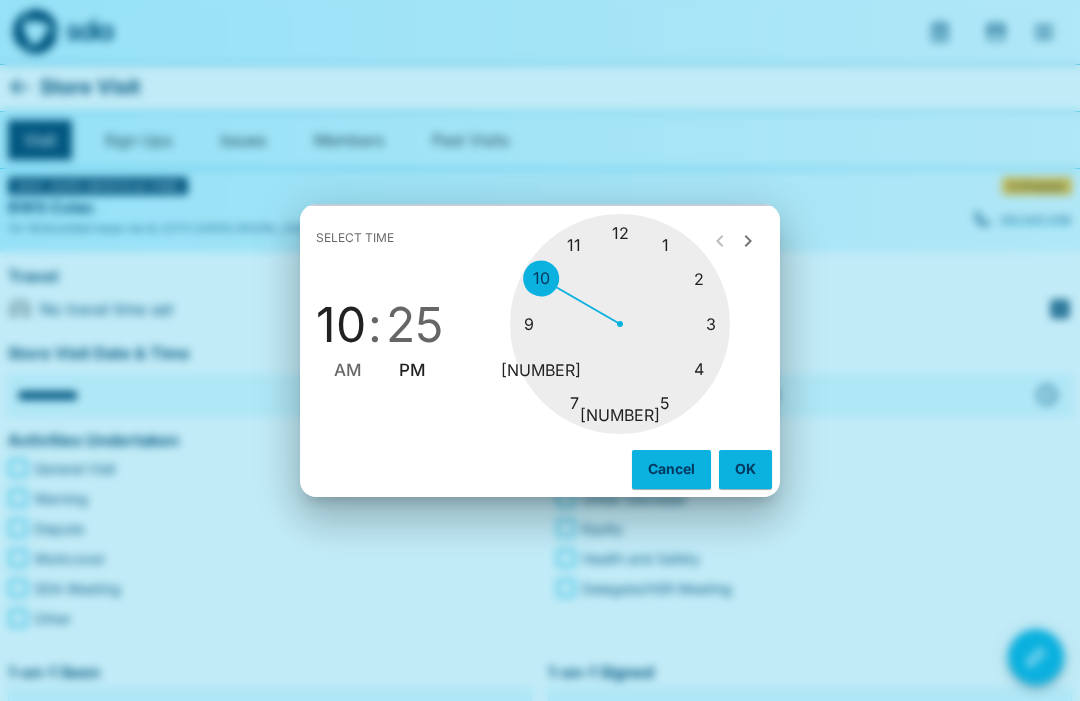 click on "AM" at bounding box center (348, 370) 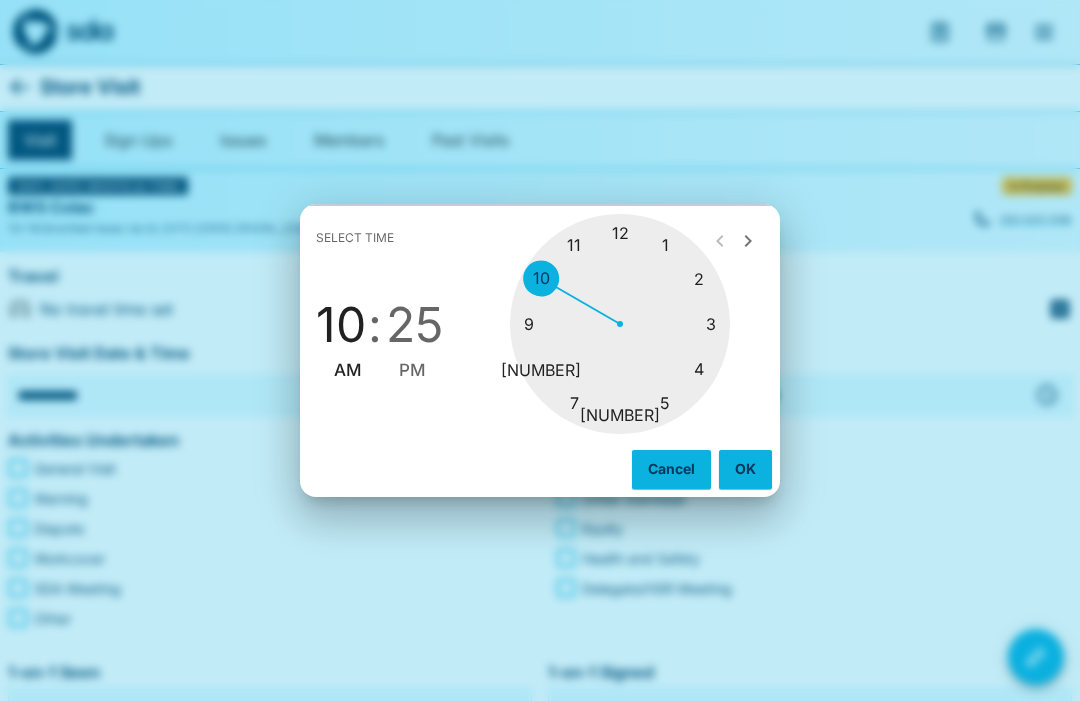 click on "OK" at bounding box center (745, 469) 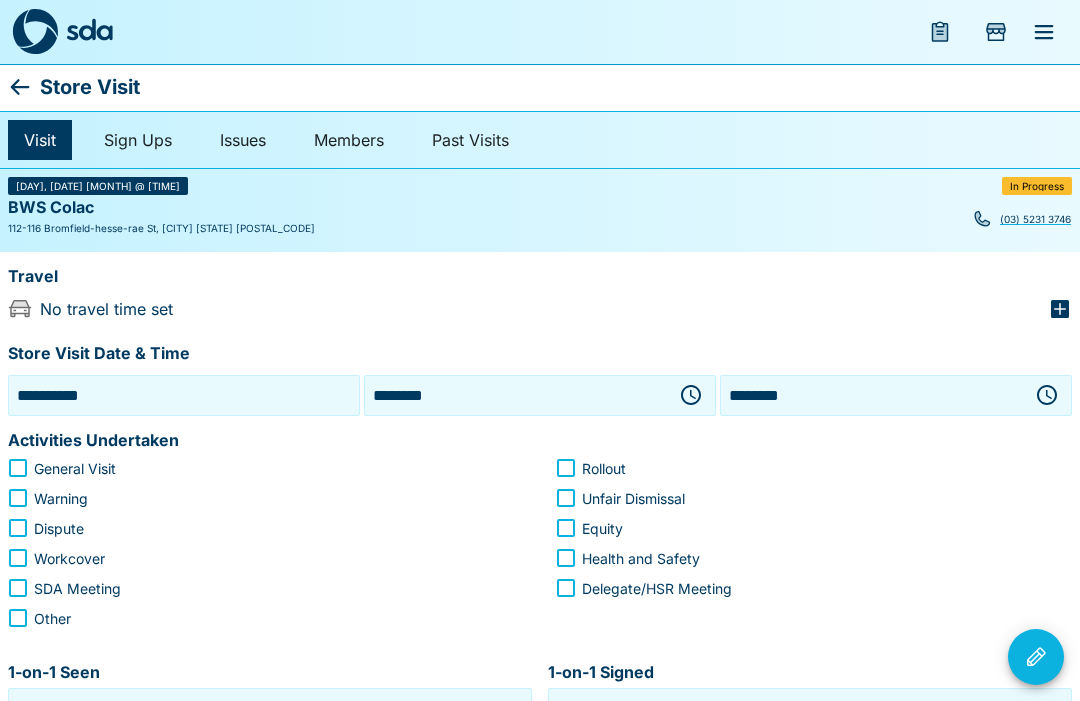 click at bounding box center (1047, 395) 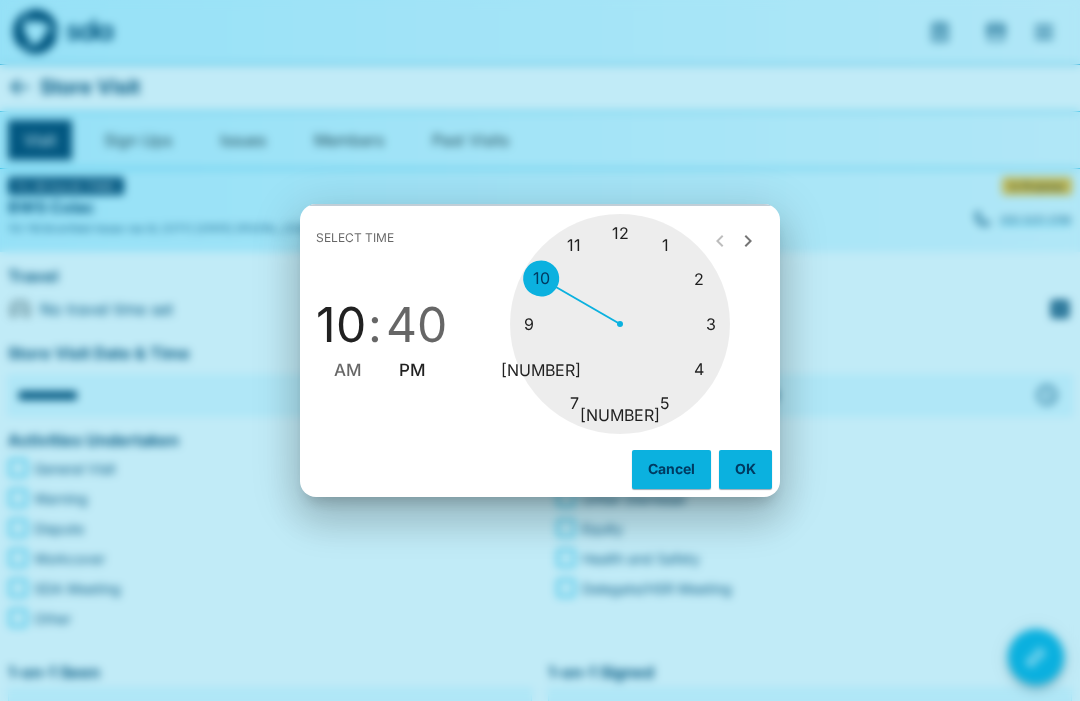 click on "AM" at bounding box center [348, 370] 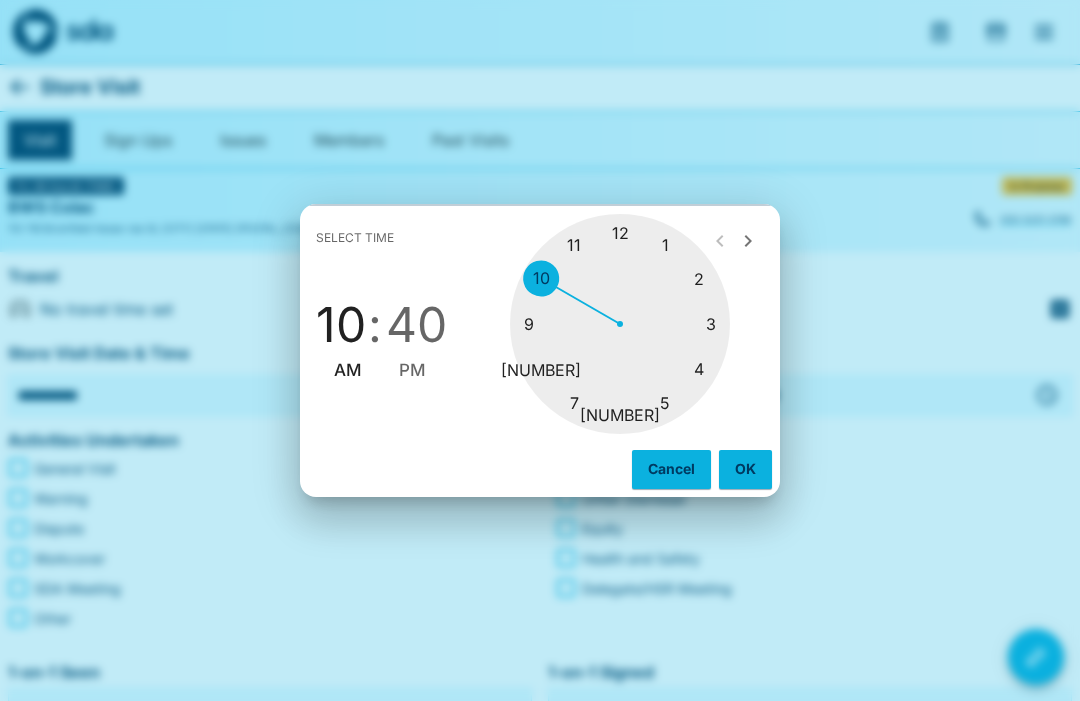 click on "OK" at bounding box center (745, 469) 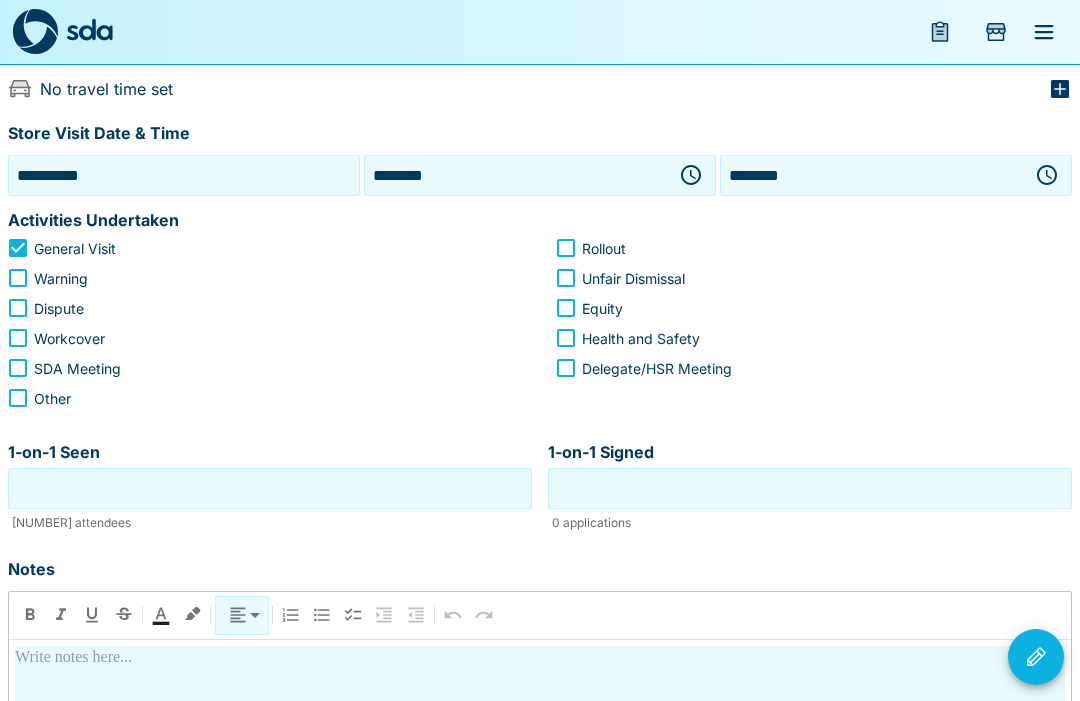 scroll, scrollTop: 223, scrollLeft: 0, axis: vertical 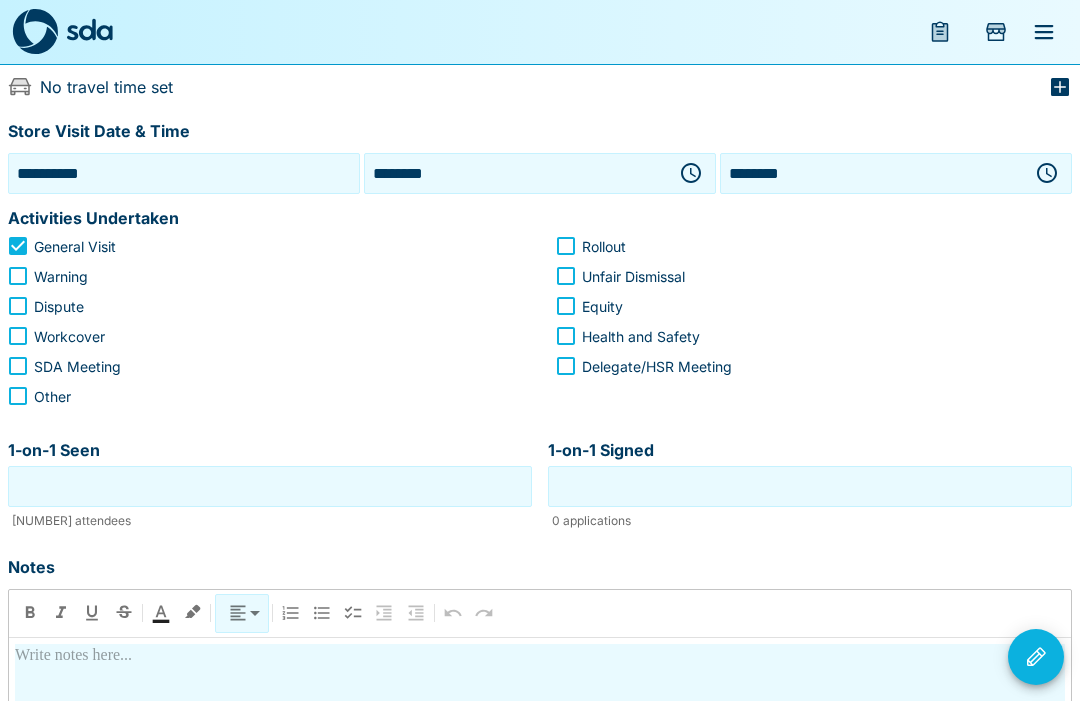 click on "1-on-1 Seen" at bounding box center (270, 486) 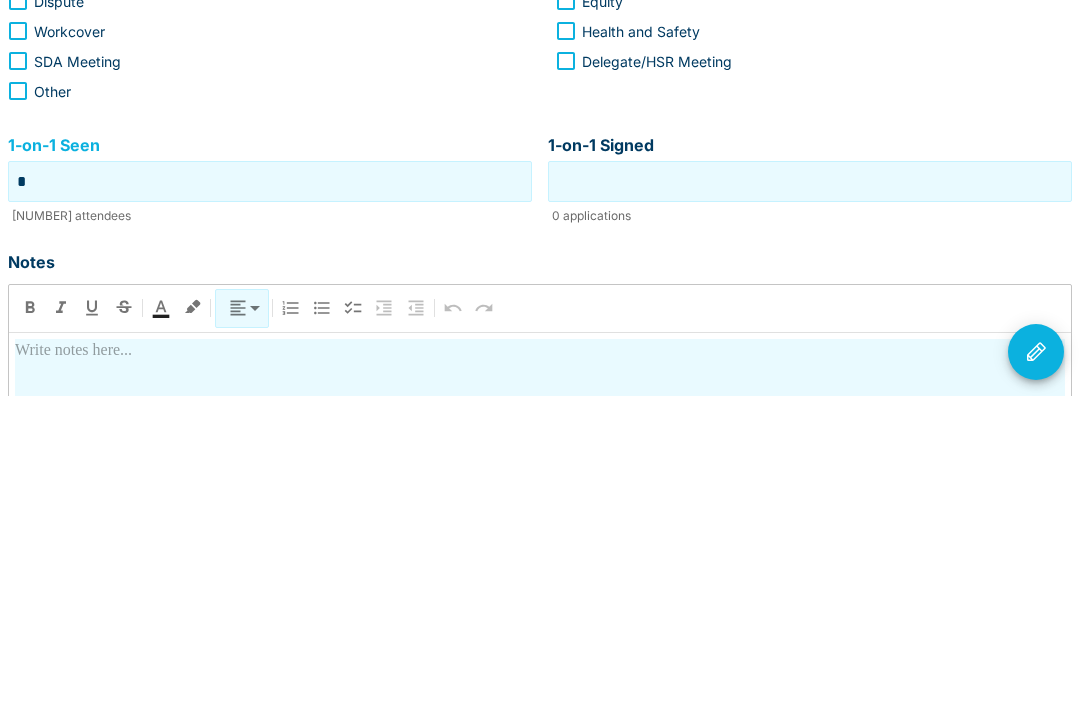 type on "*" 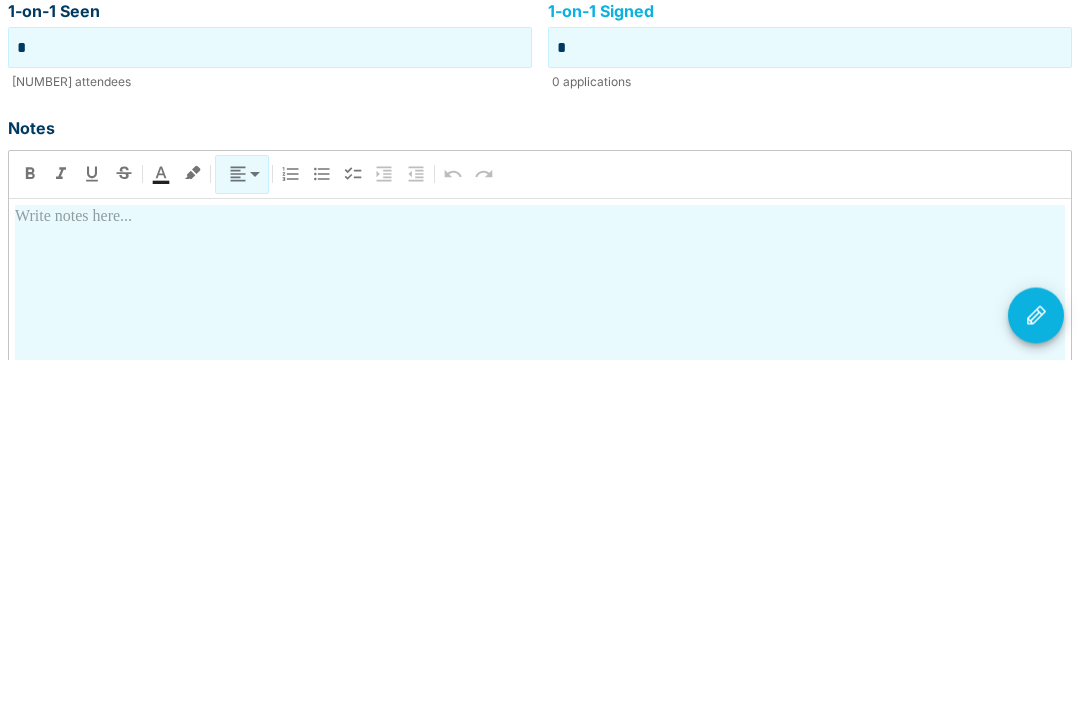 scroll, scrollTop: 324, scrollLeft: 0, axis: vertical 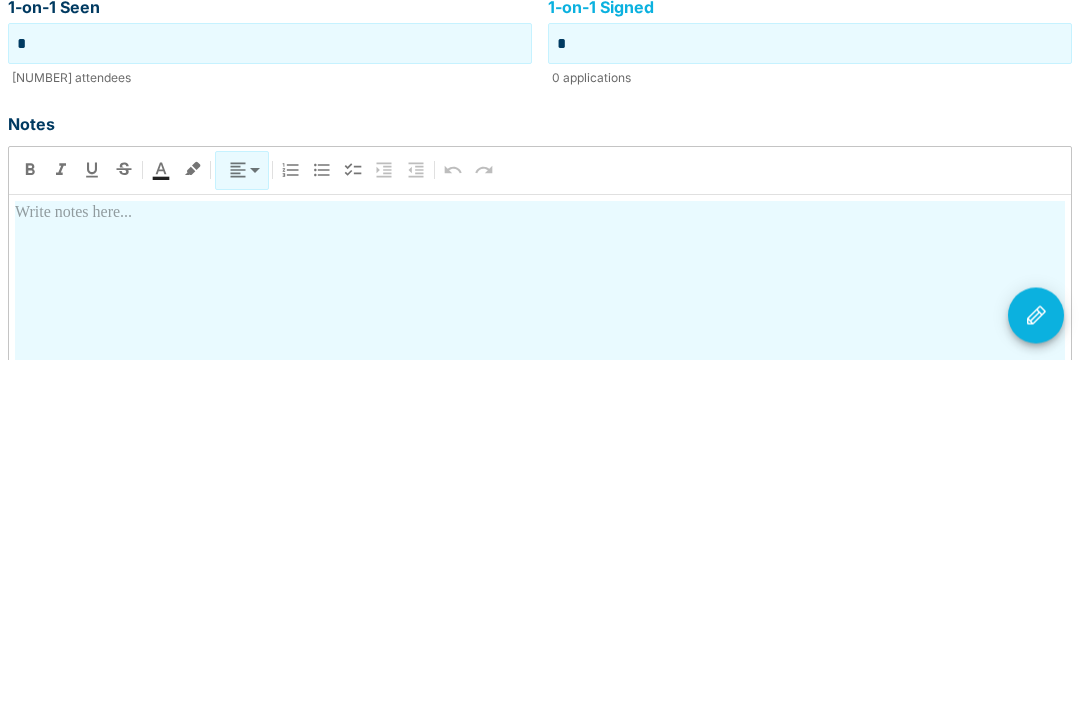 type on "*" 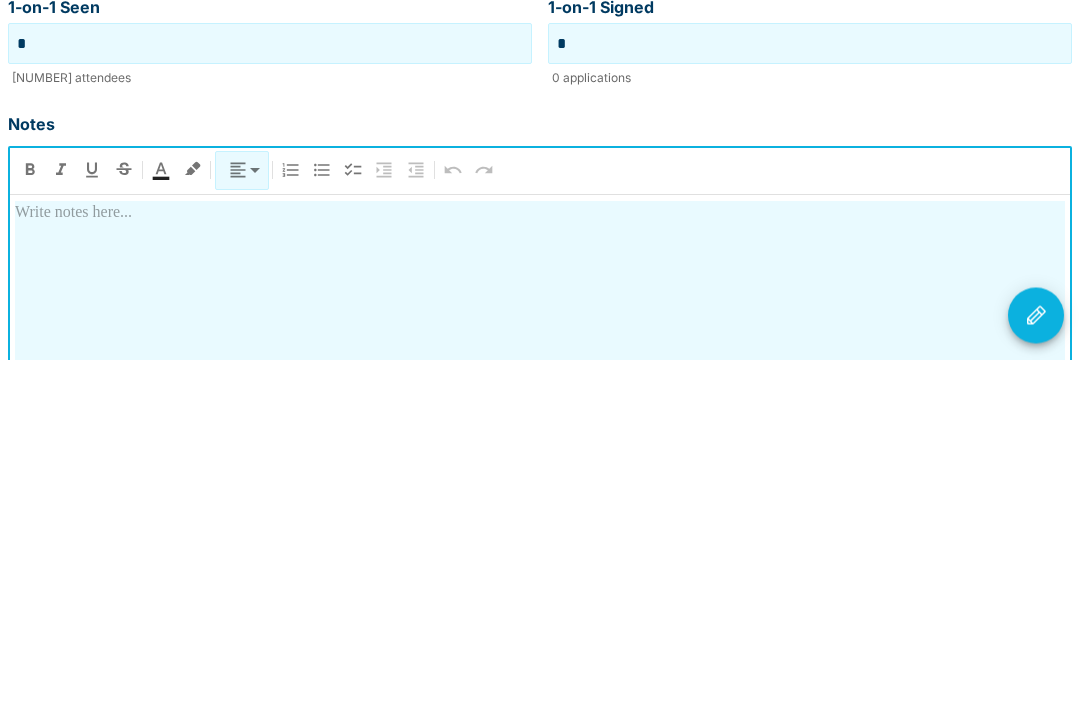 type 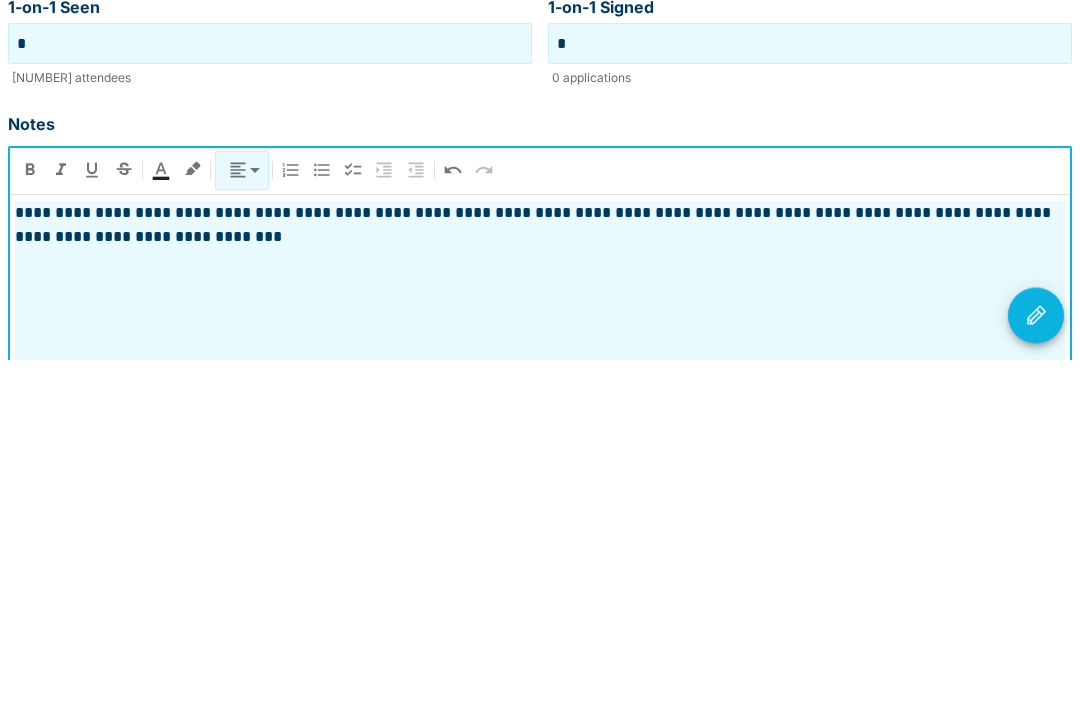 click 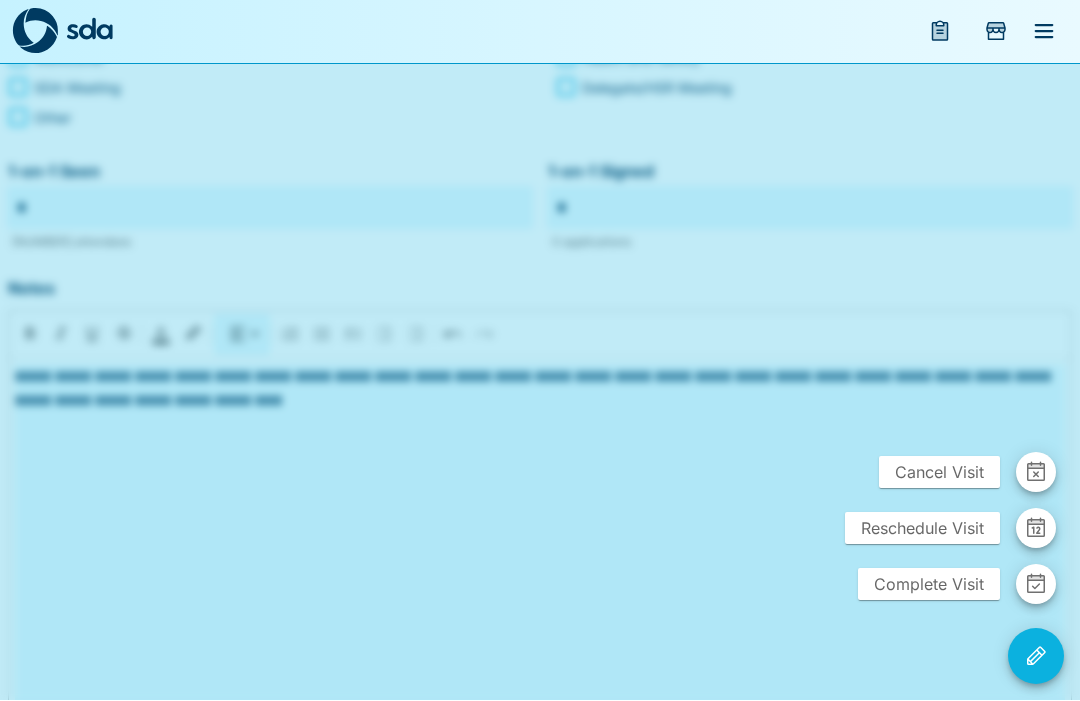 click on "Complete Visit" at bounding box center (929, 585) 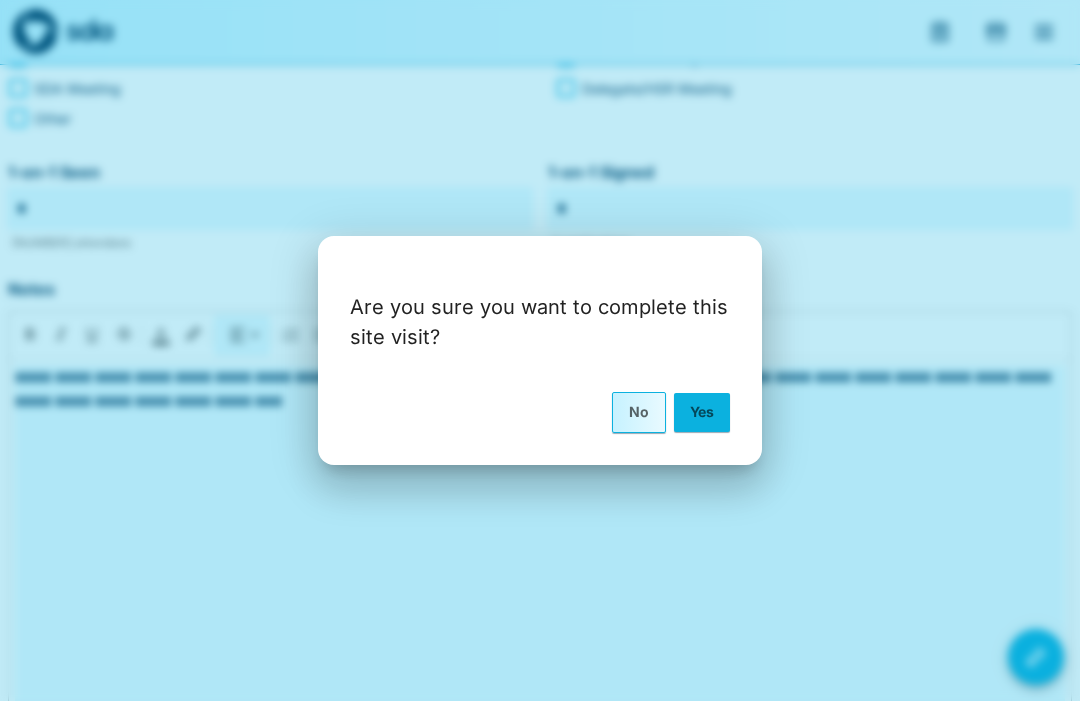 click on "Yes" at bounding box center (702, 412) 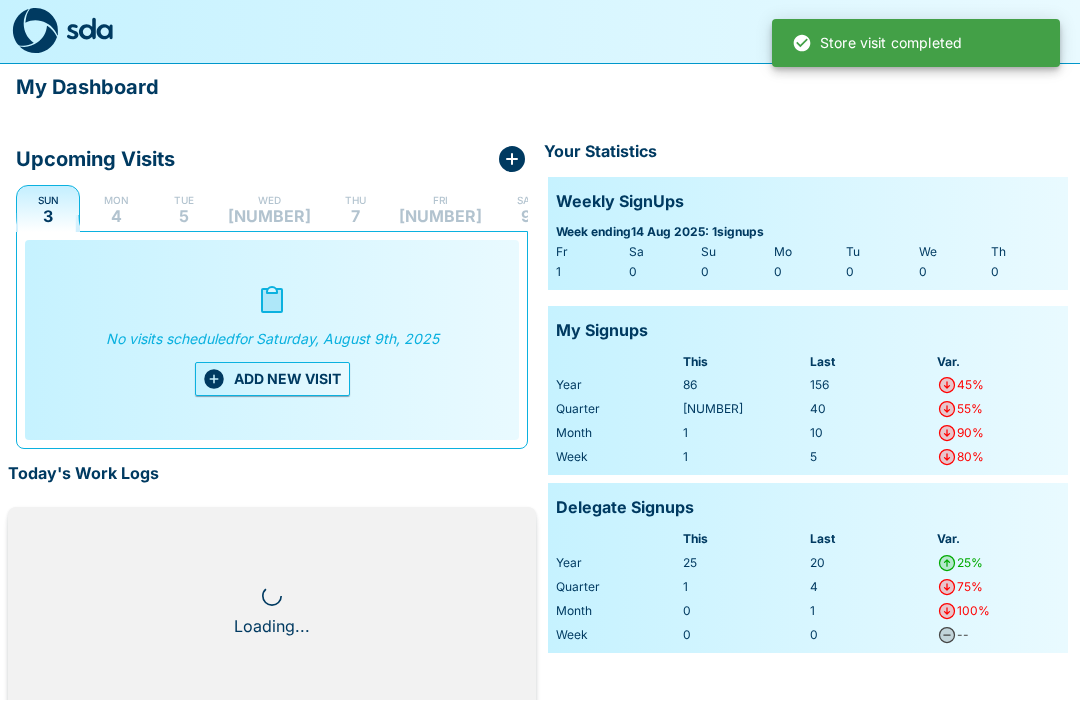scroll, scrollTop: 1, scrollLeft: 0, axis: vertical 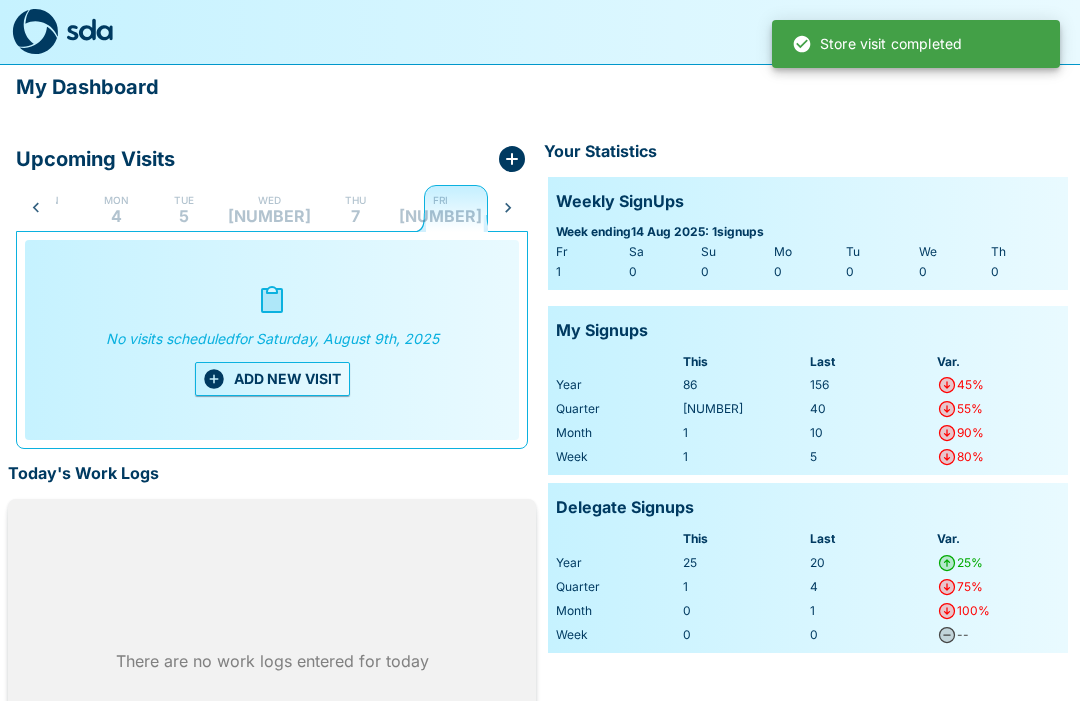 click on "Fri 8" at bounding box center (440, 208) 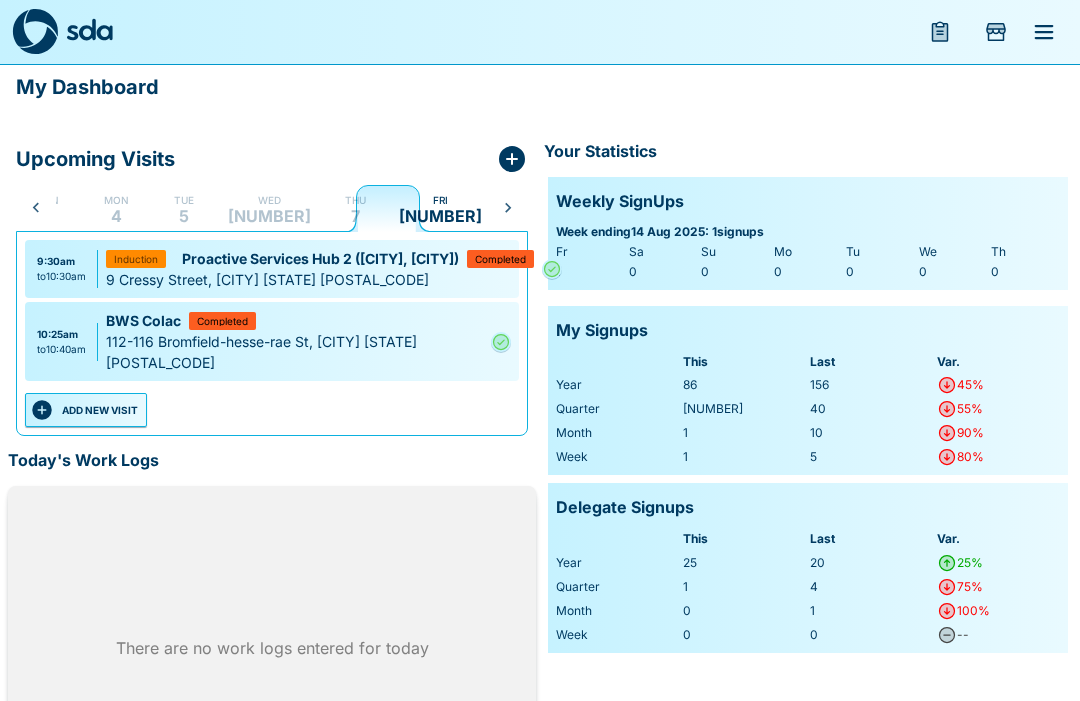 click on "ADD NEW VISIT" at bounding box center [86, 410] 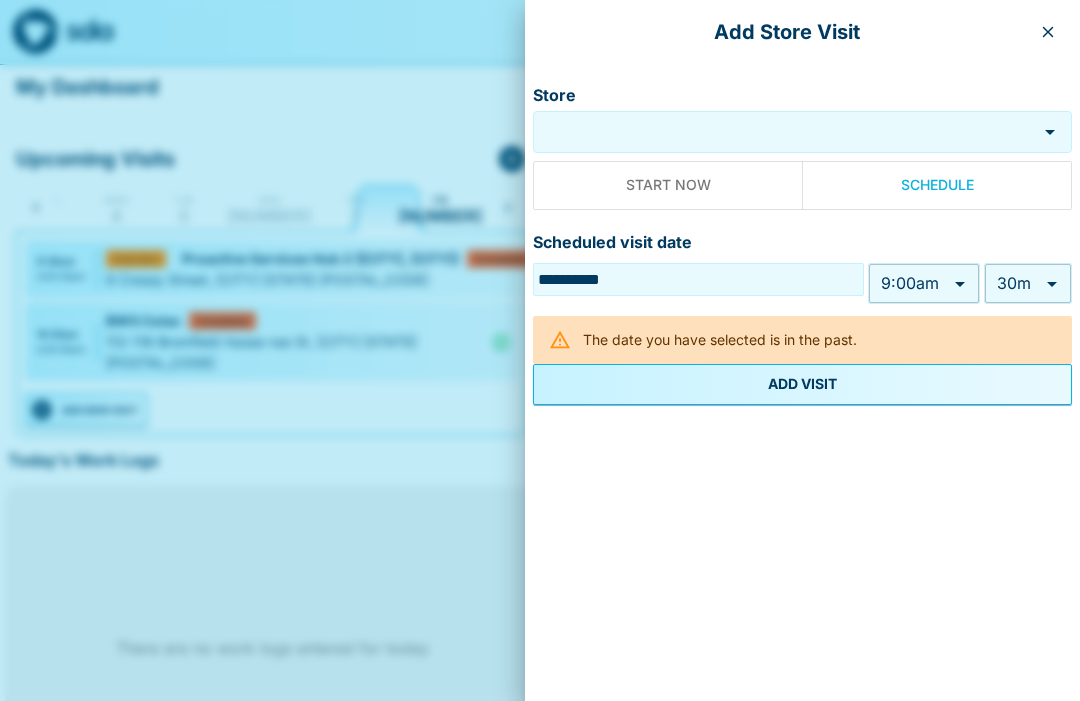 click on "Store" at bounding box center (785, 132) 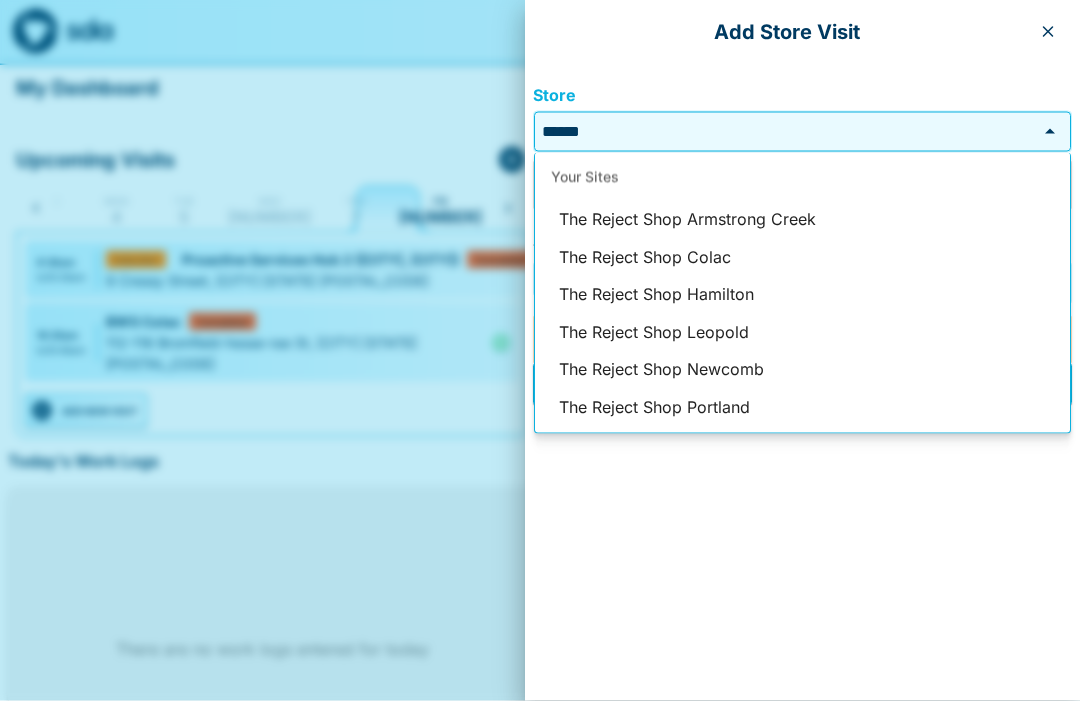 click on "The Reject Shop Colac" at bounding box center [802, 258] 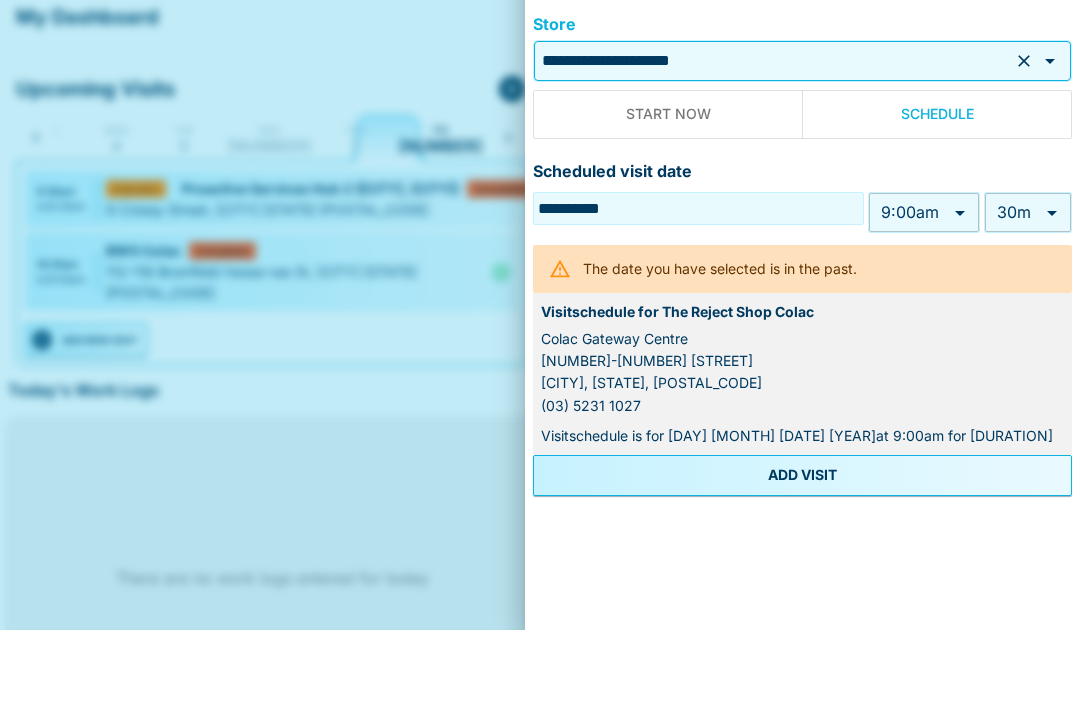 click on "**********" at bounding box center [540, 415] 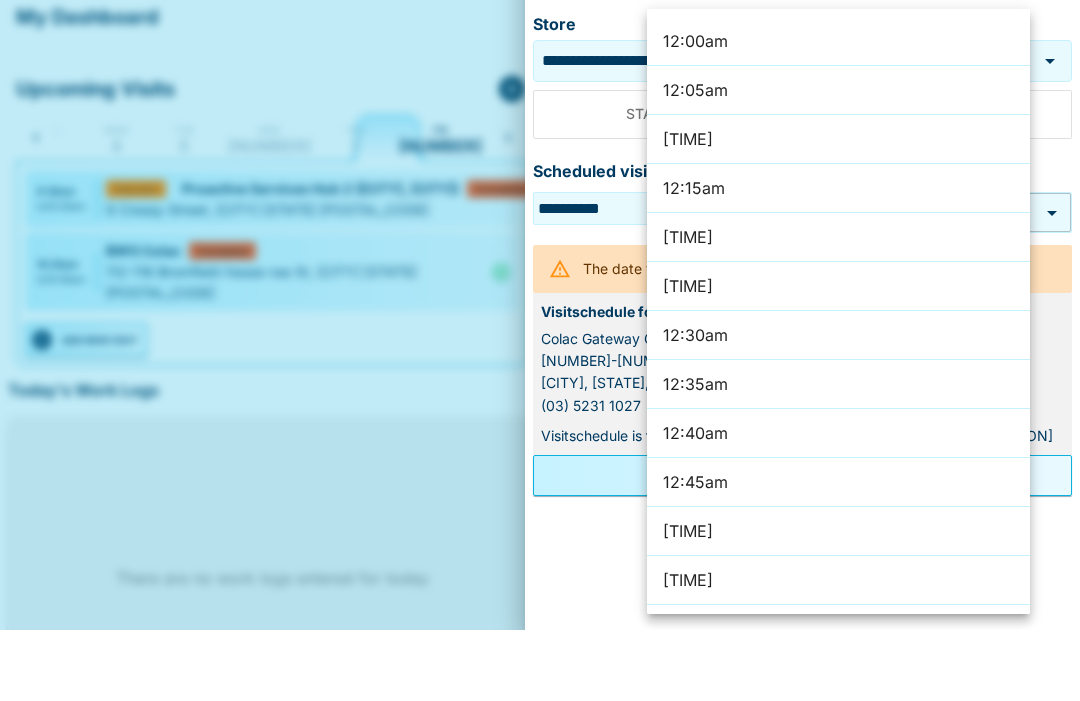 scroll, scrollTop: 41, scrollLeft: 0, axis: vertical 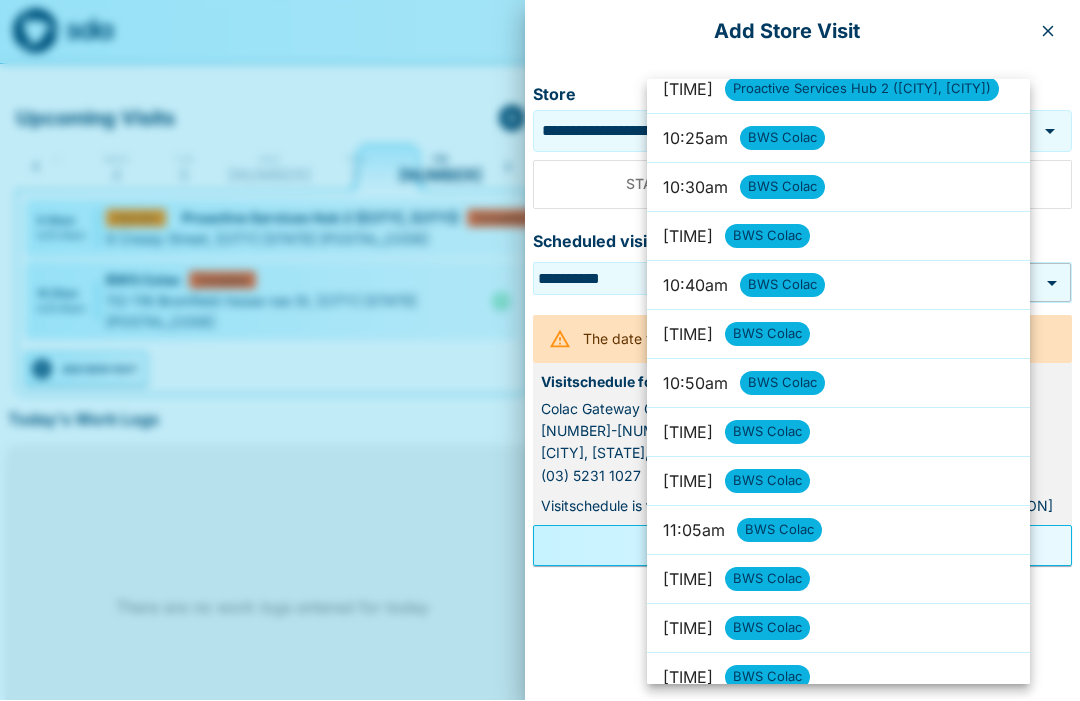 click on "[TIME] BWS [CITY]" at bounding box center [838, 384] 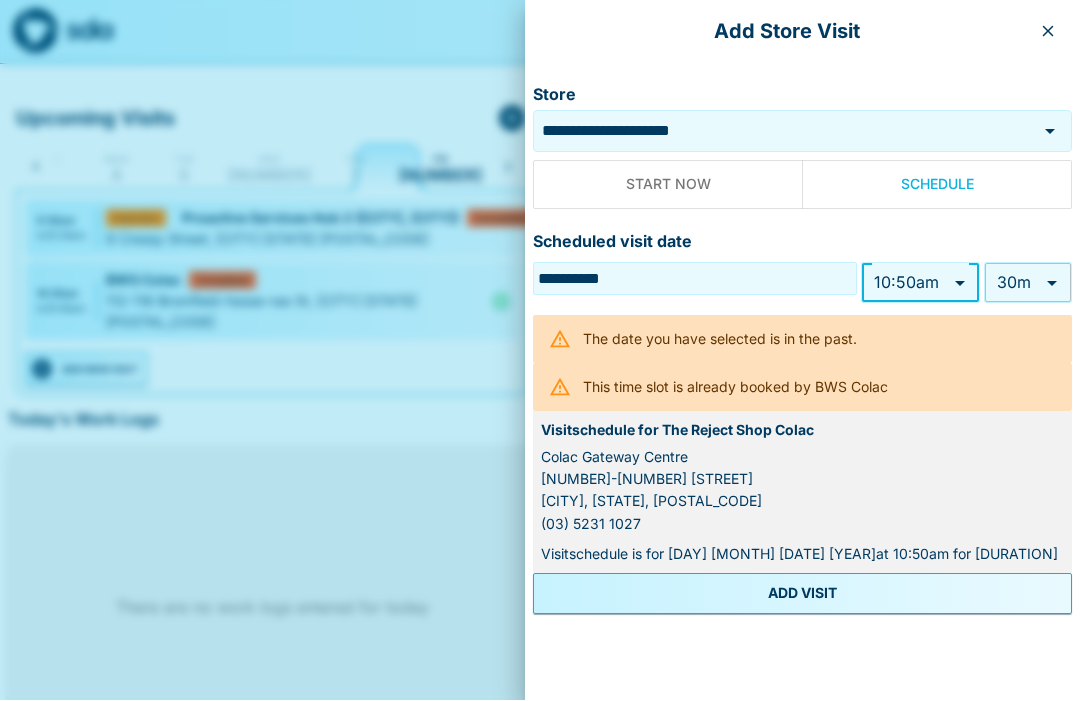 click on "**********" at bounding box center [540, 374] 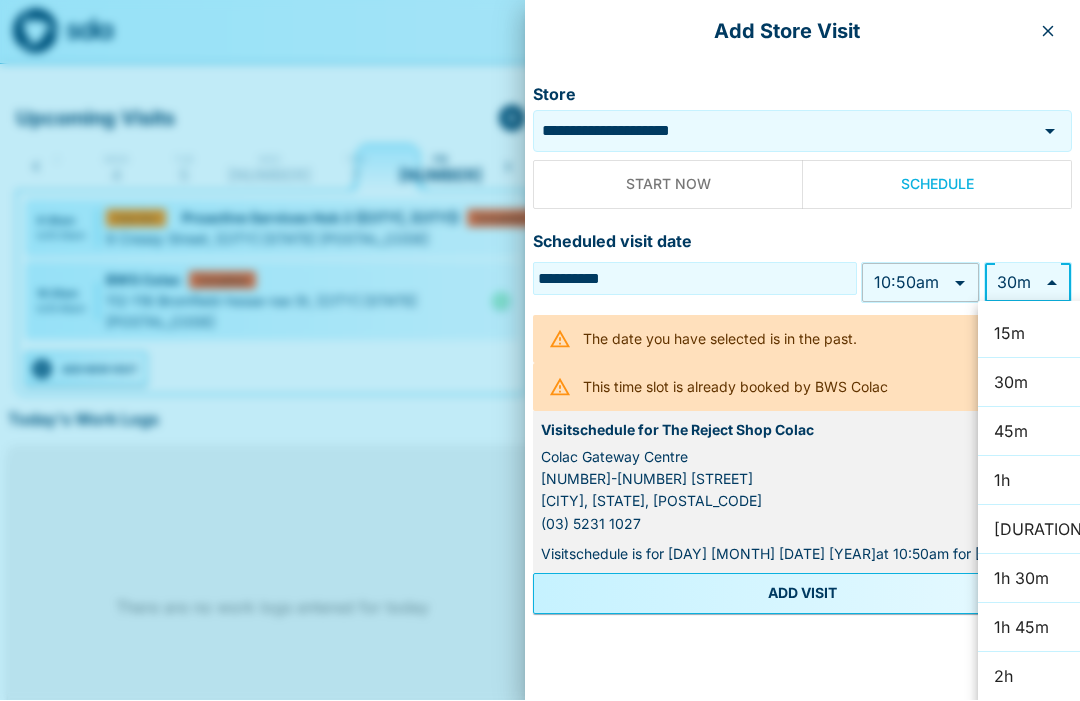 click on "30m" at bounding box center (1041, 383) 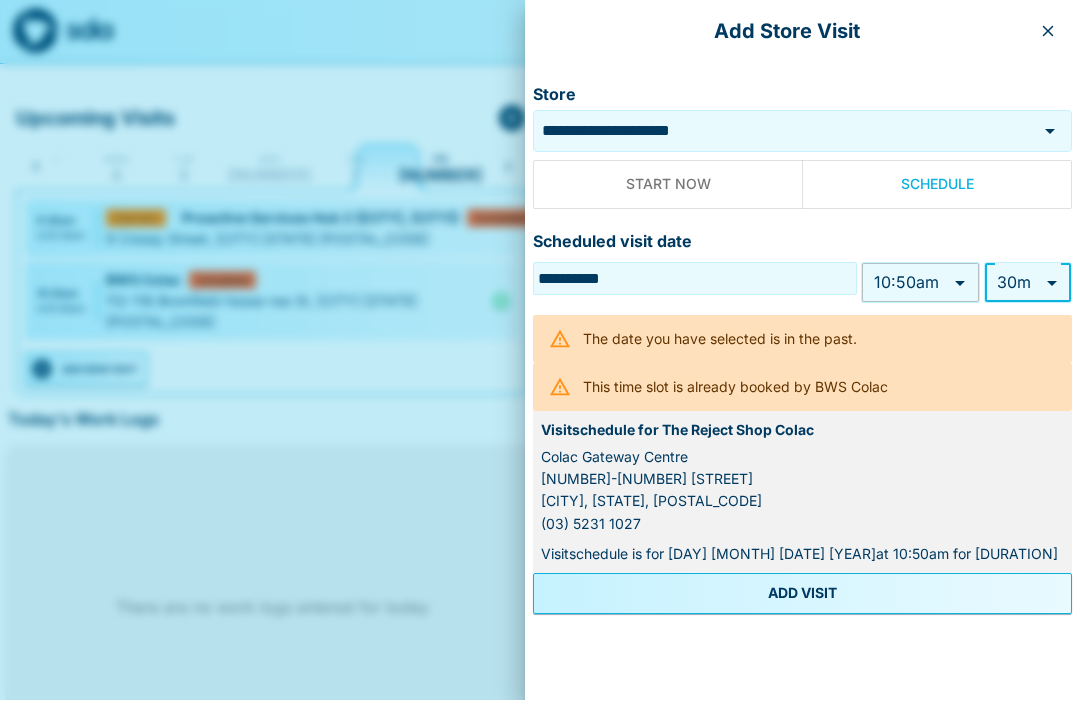 click on "ADD VISIT" at bounding box center (802, 594) 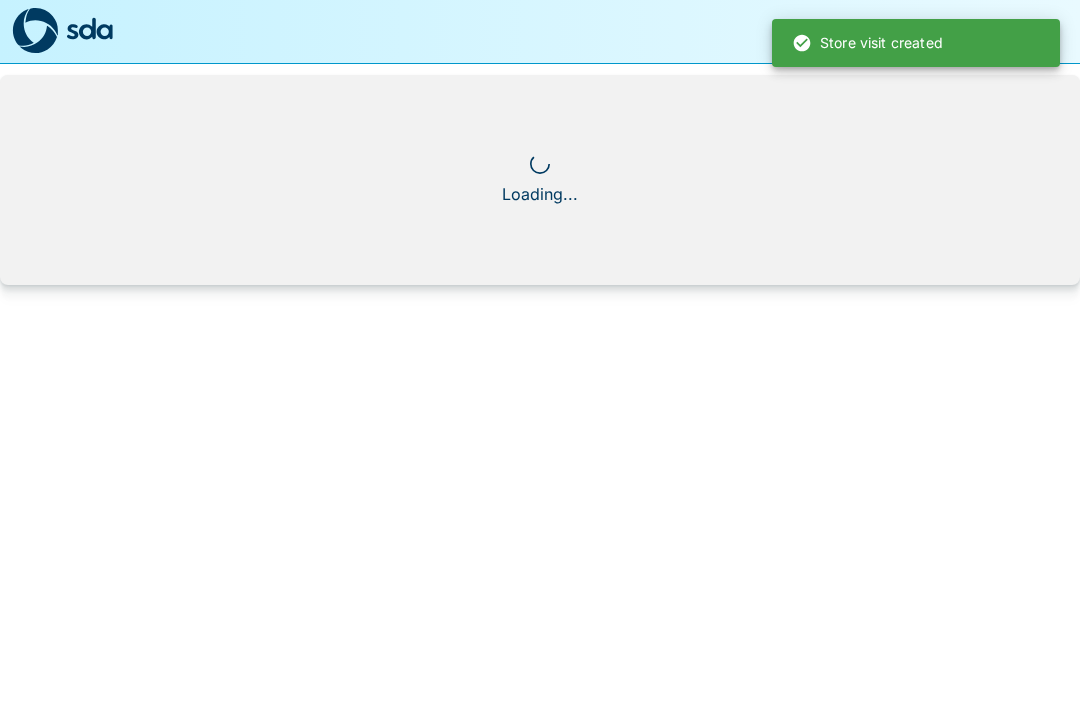 scroll, scrollTop: 1, scrollLeft: 0, axis: vertical 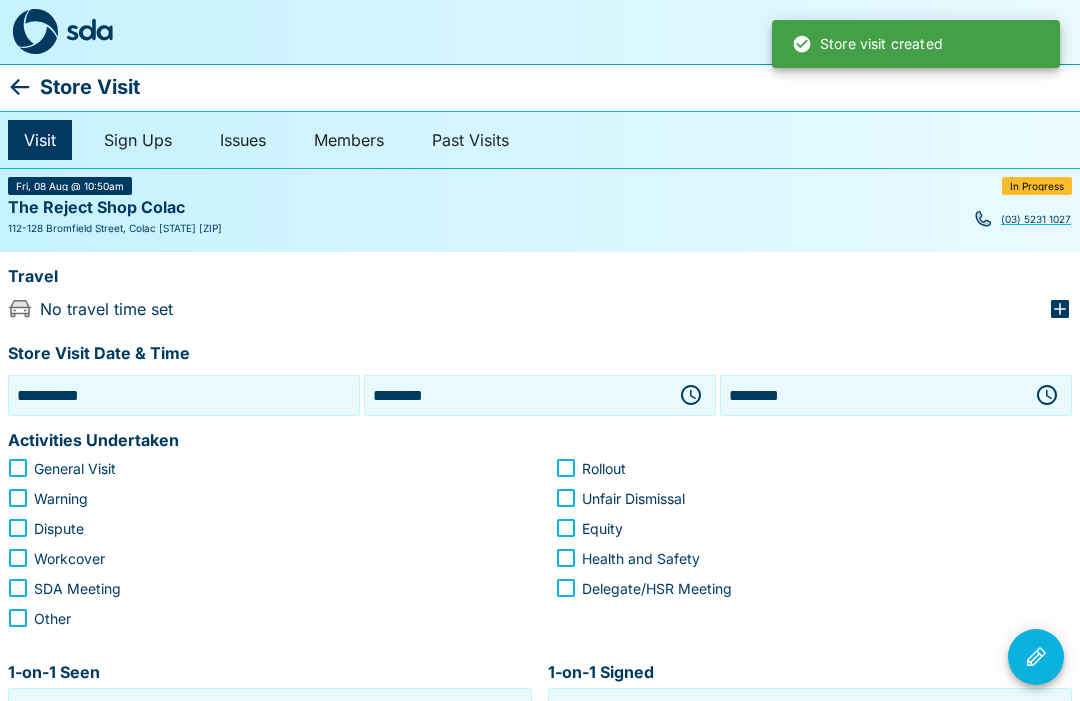 click 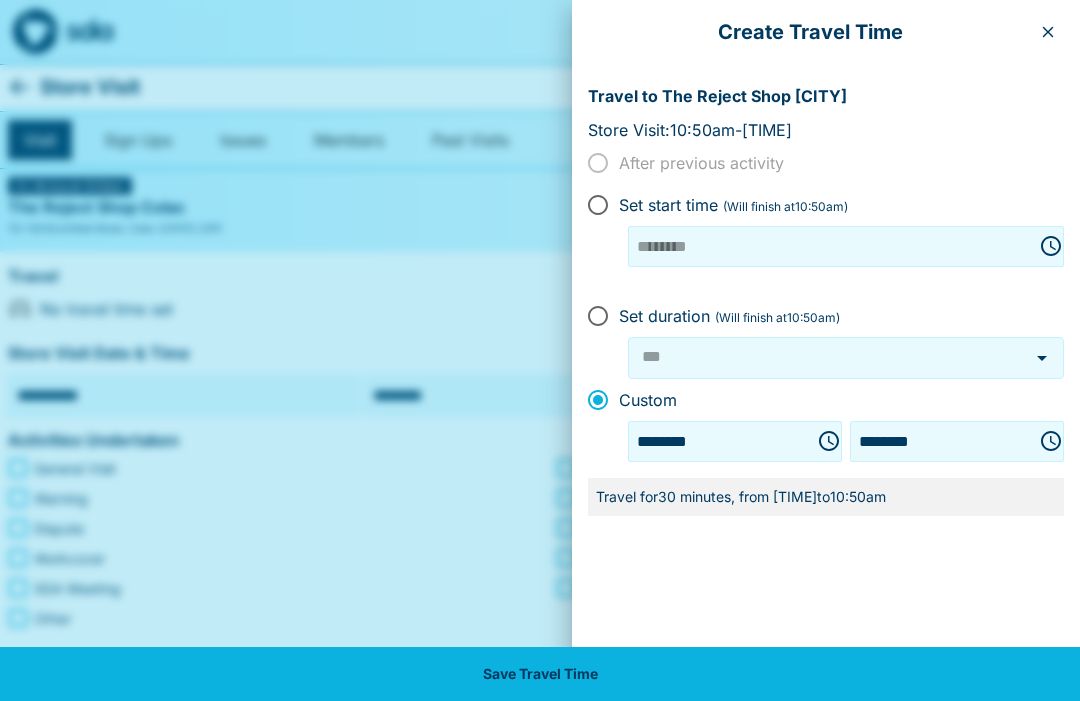 click 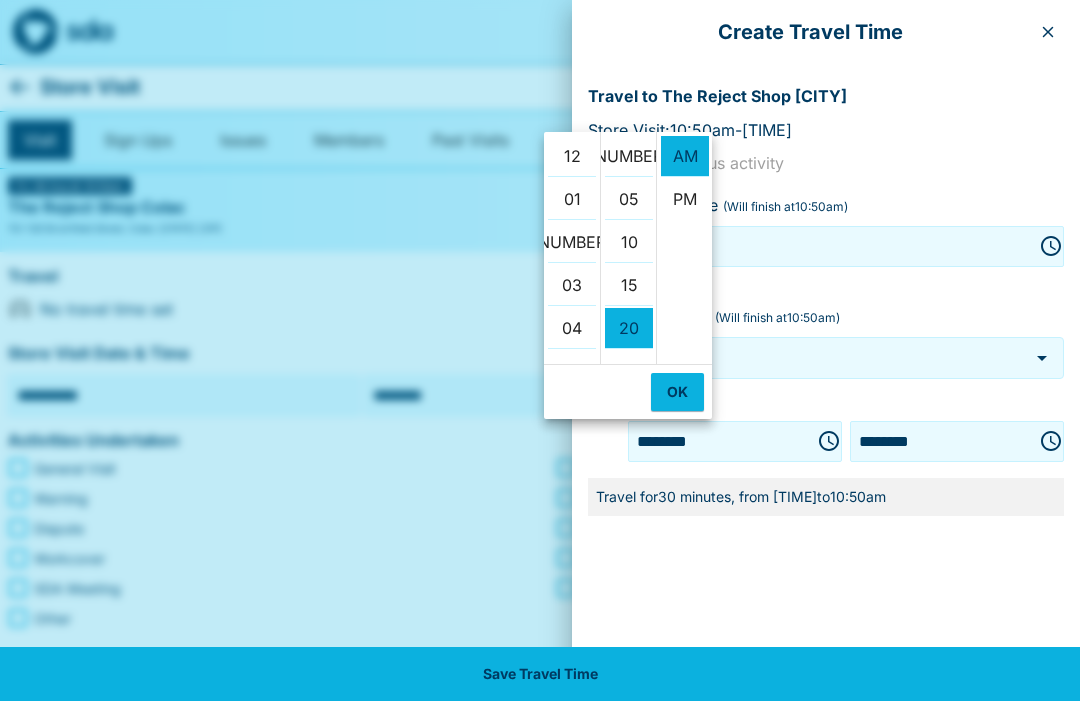 scroll, scrollTop: 430, scrollLeft: 0, axis: vertical 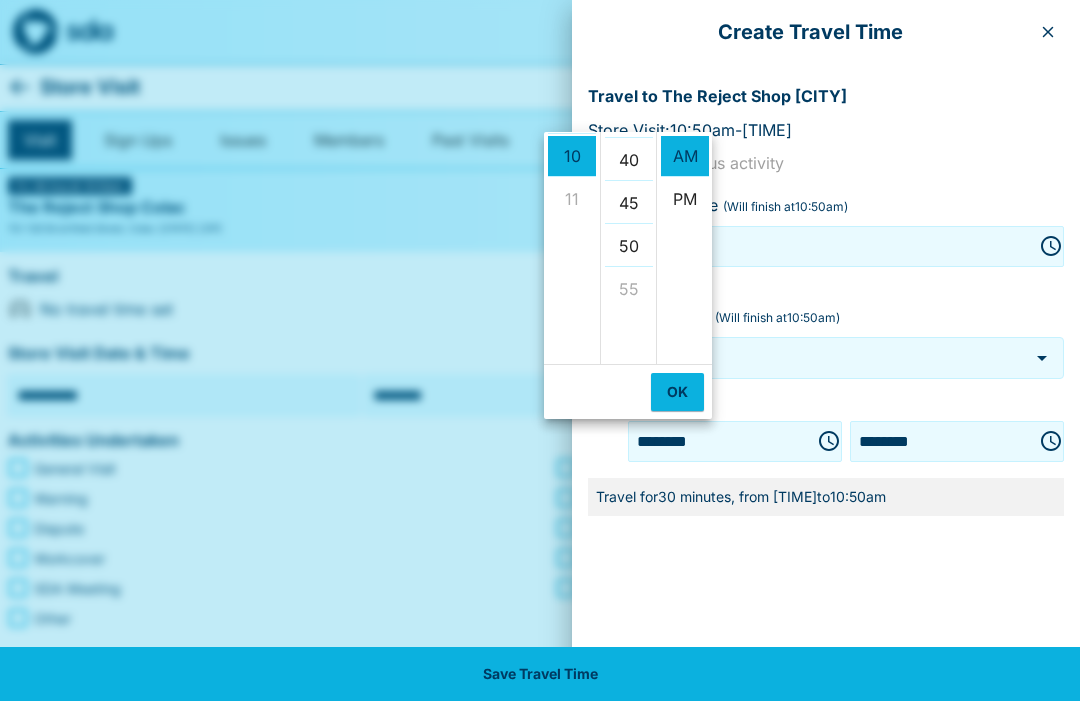 click on "40" at bounding box center (629, 160) 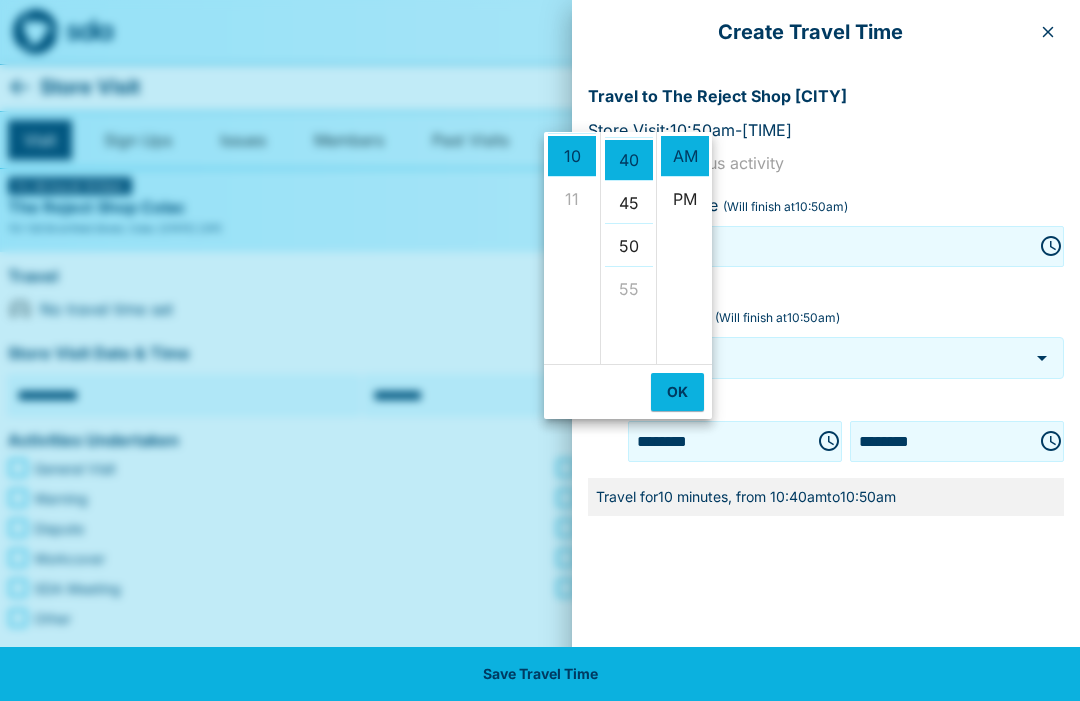 type on "********" 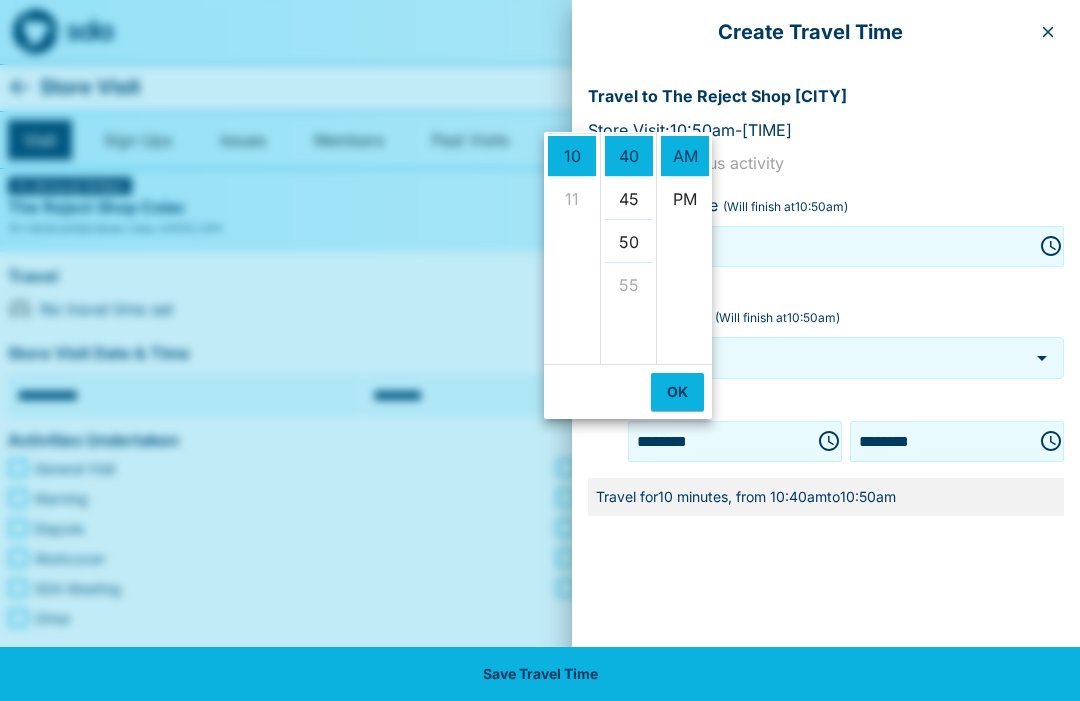 scroll, scrollTop: 344, scrollLeft: 0, axis: vertical 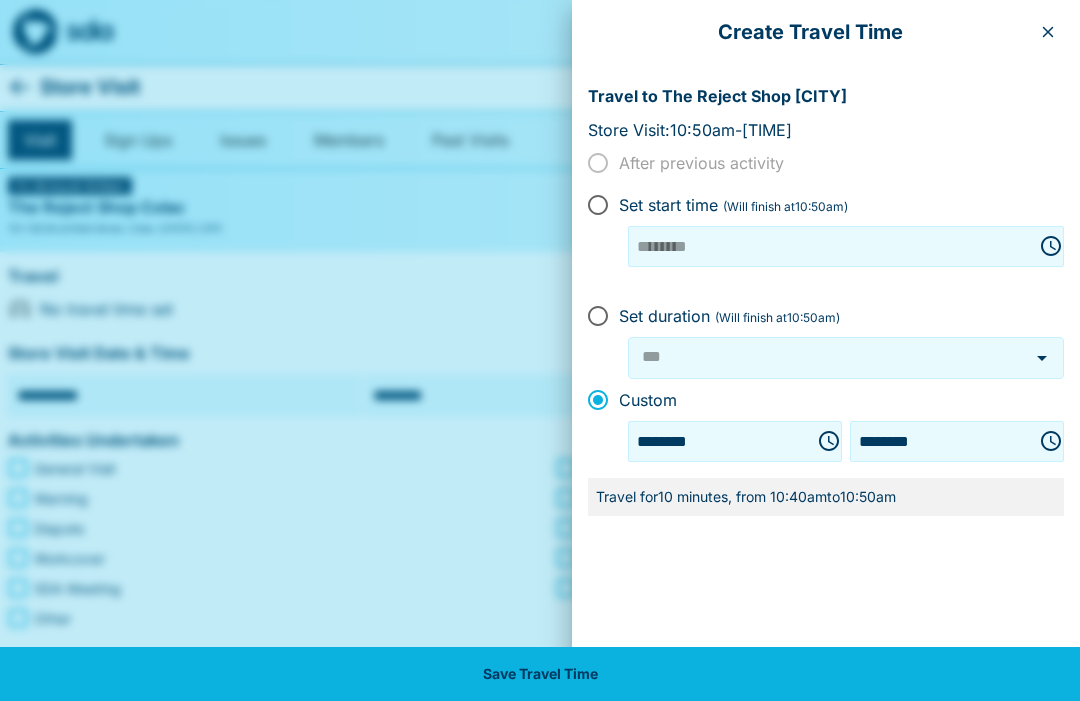 click on "Save Travel Time" at bounding box center [540, 674] 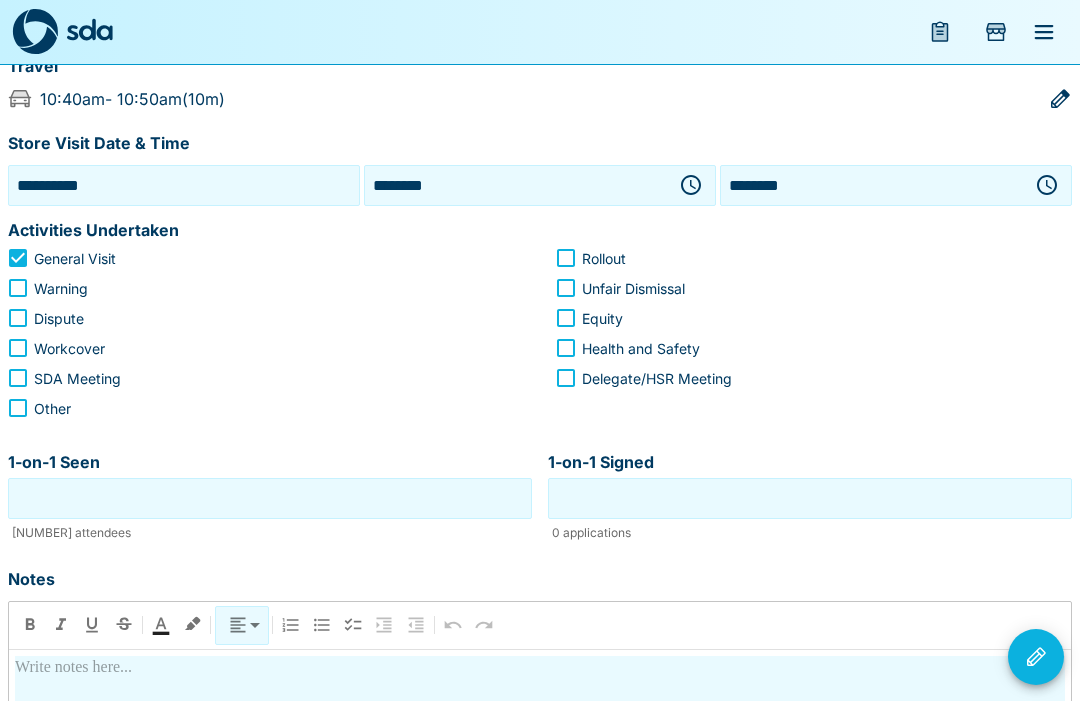 scroll, scrollTop: 212, scrollLeft: 0, axis: vertical 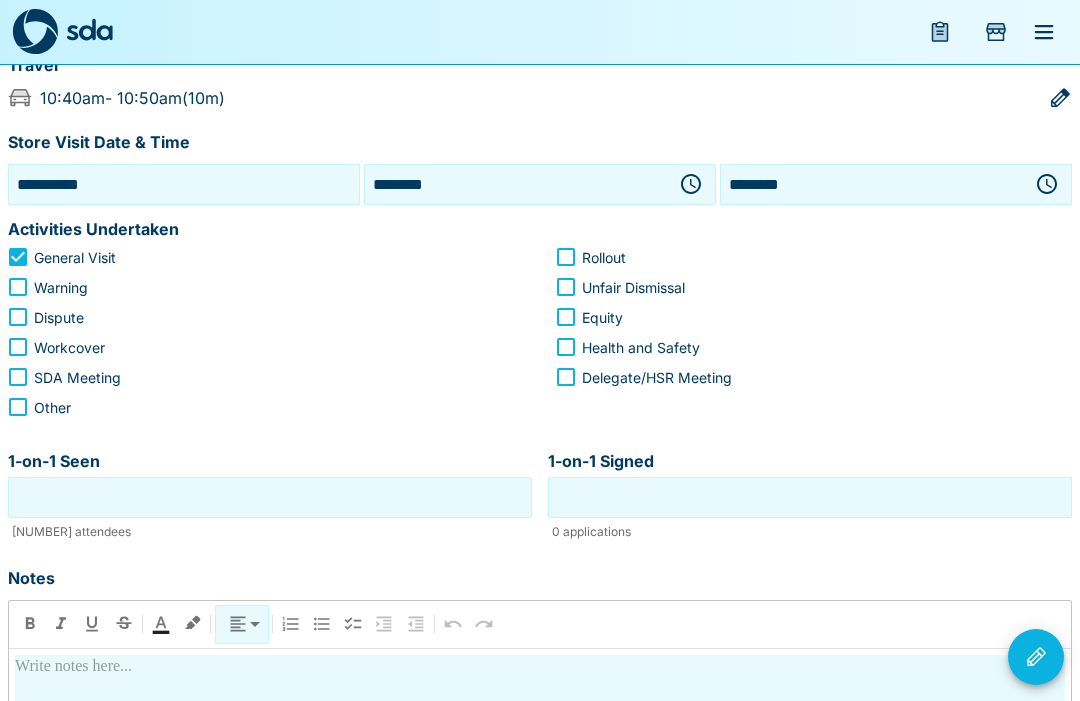 click on "1-on-1 Seen" at bounding box center [270, 497] 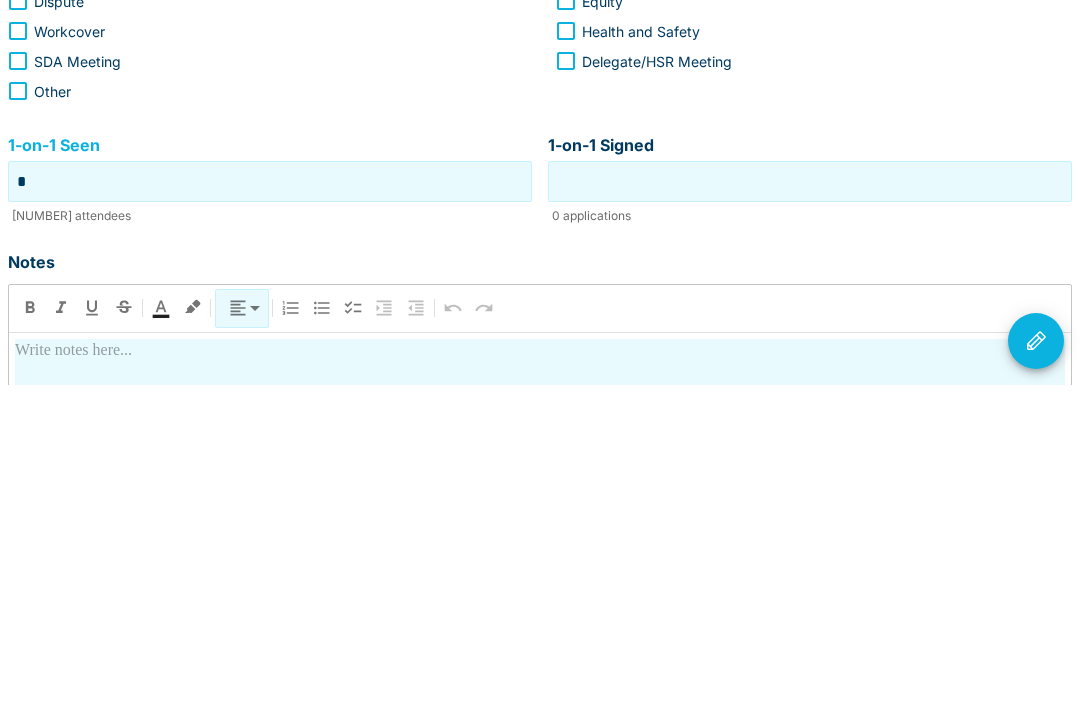 type on "*" 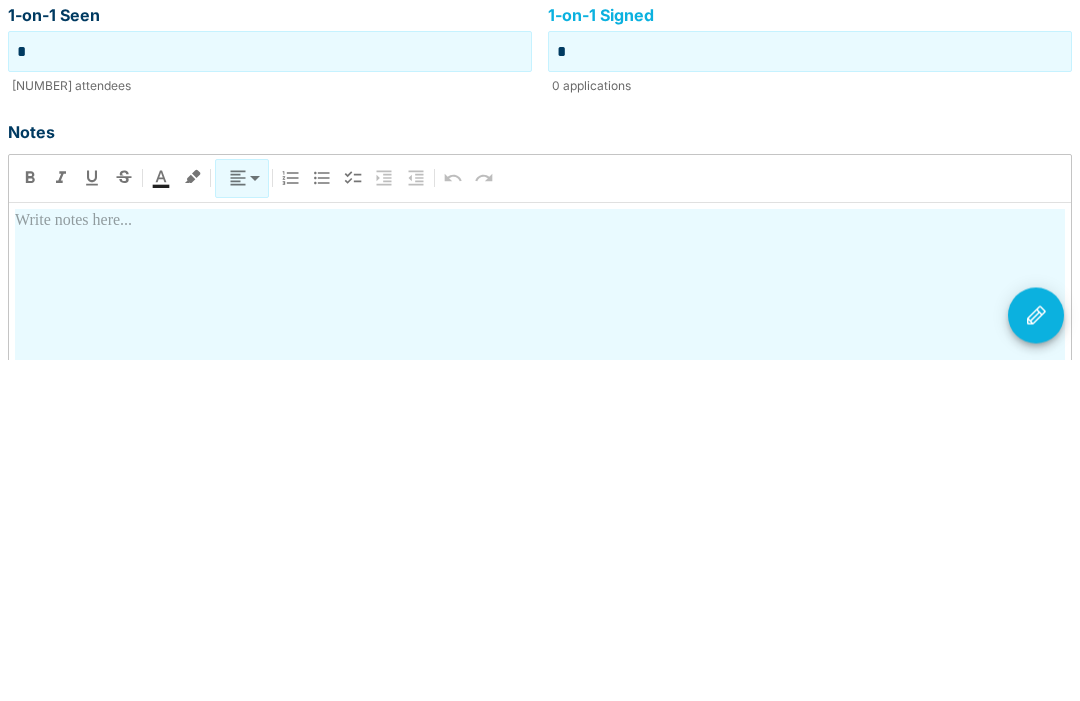 scroll, scrollTop: 318, scrollLeft: 0, axis: vertical 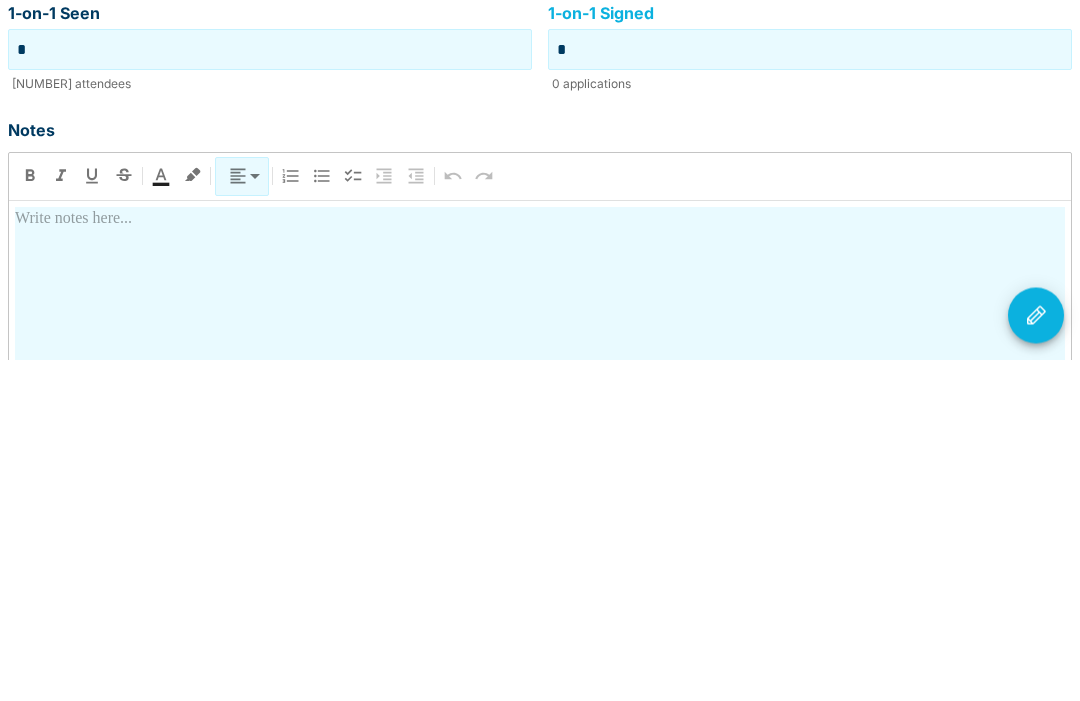 type on "*" 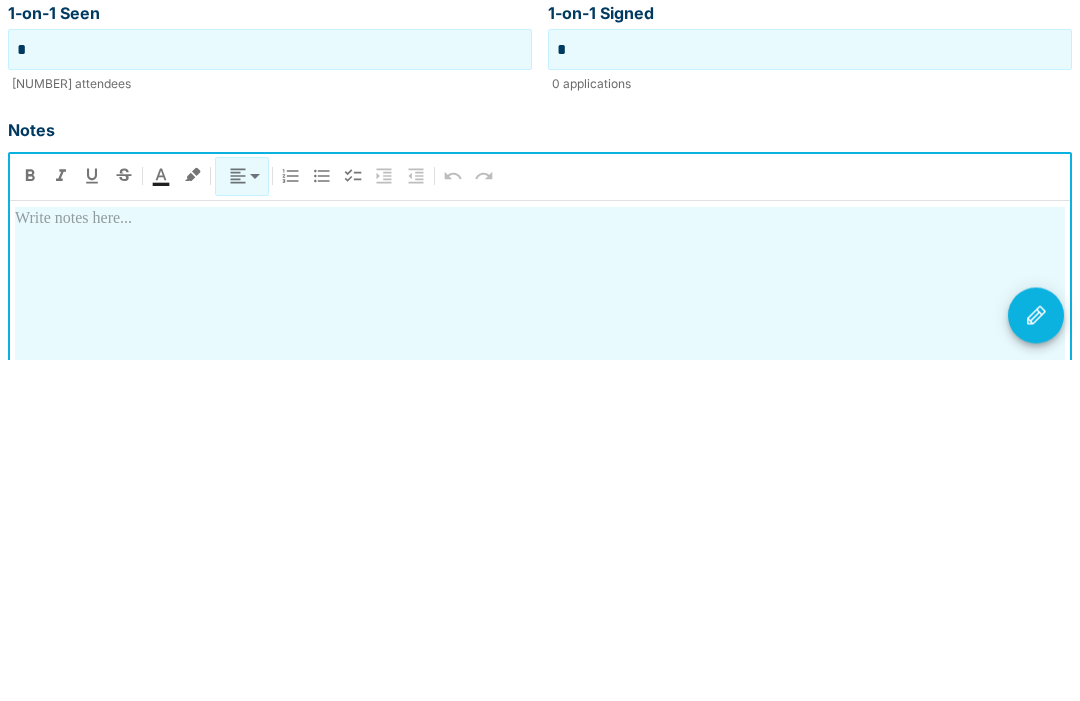 type 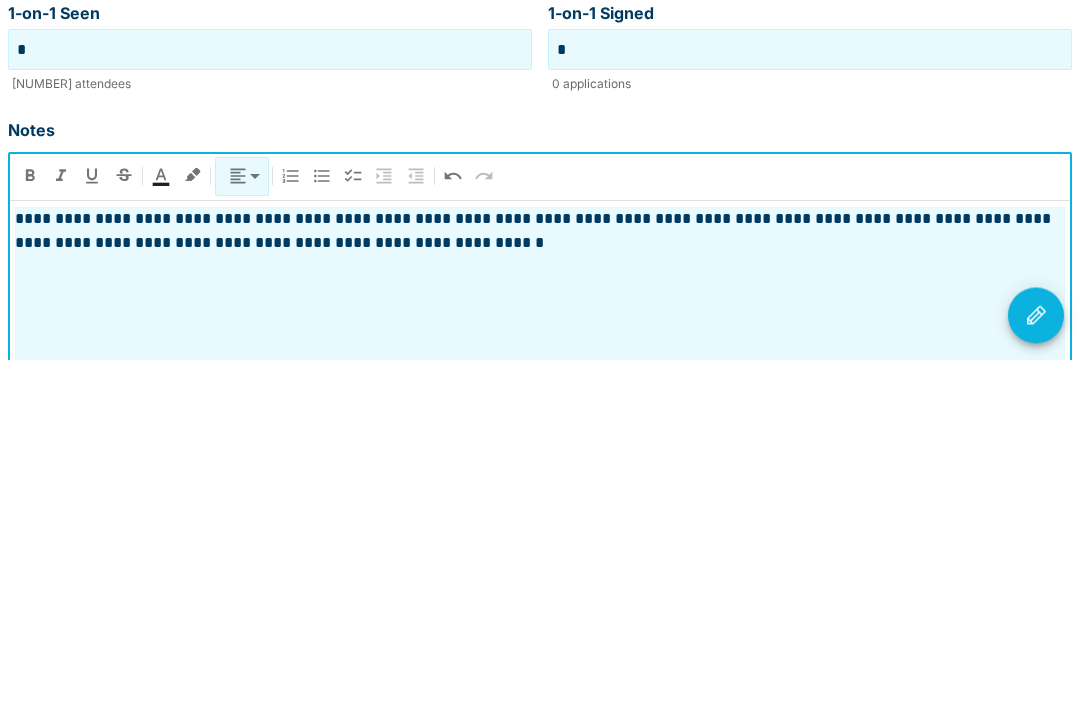 click 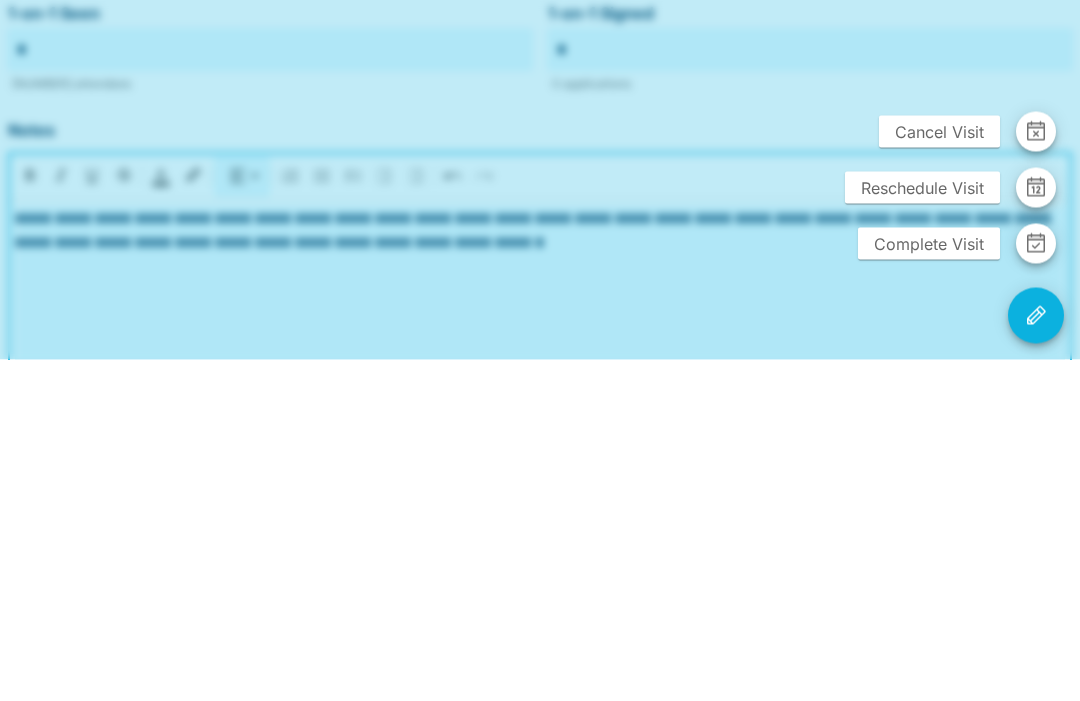 scroll, scrollTop: 501, scrollLeft: 0, axis: vertical 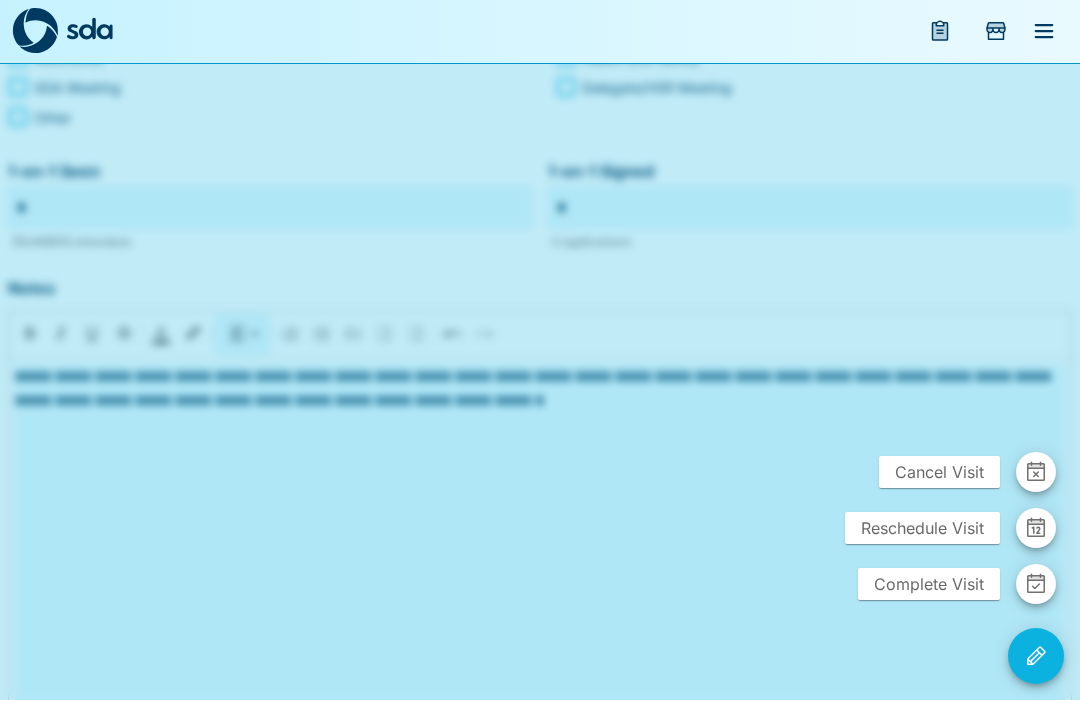 click on "Complete Visit" at bounding box center (929, 585) 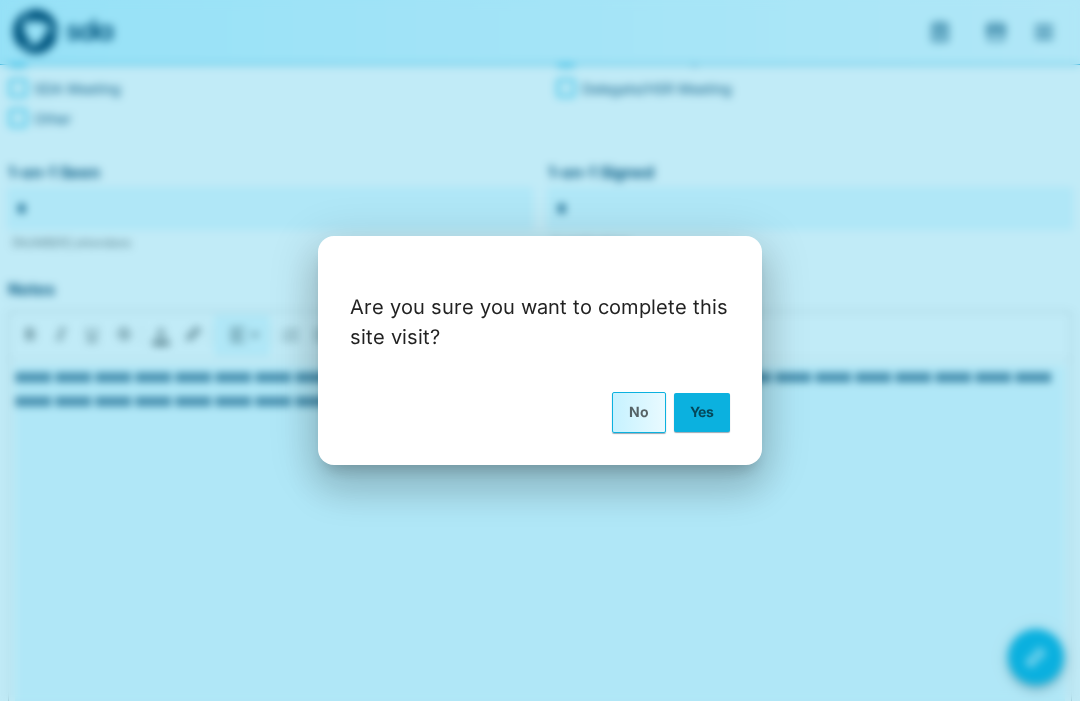 click on "Yes" at bounding box center (702, 412) 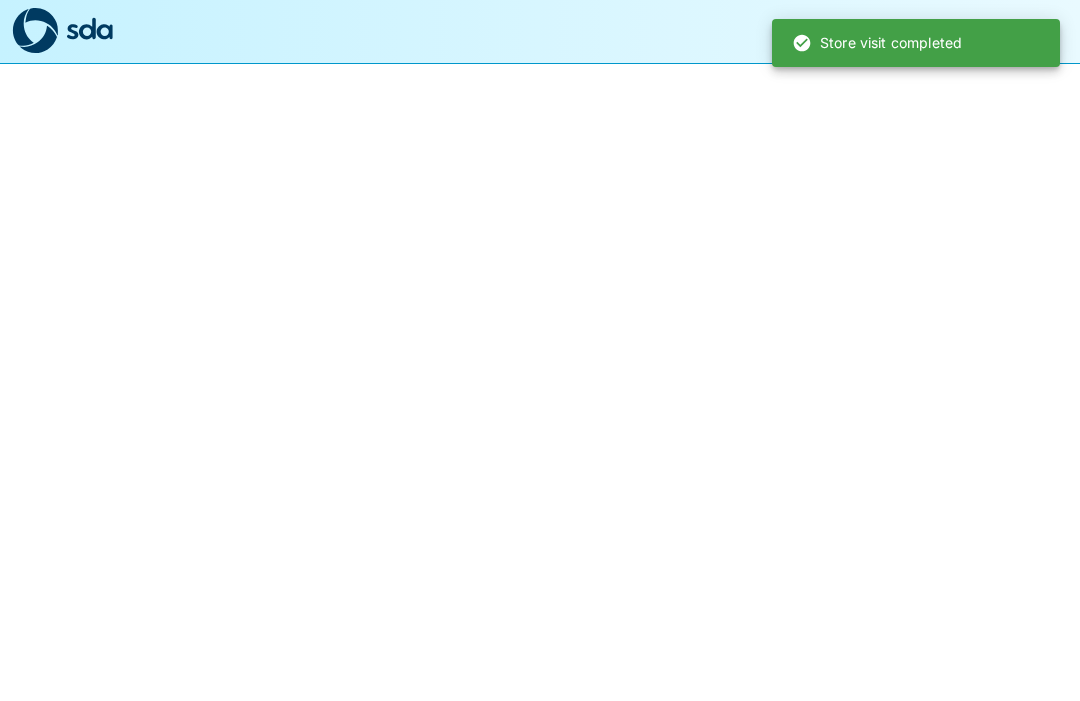 scroll, scrollTop: 1, scrollLeft: 0, axis: vertical 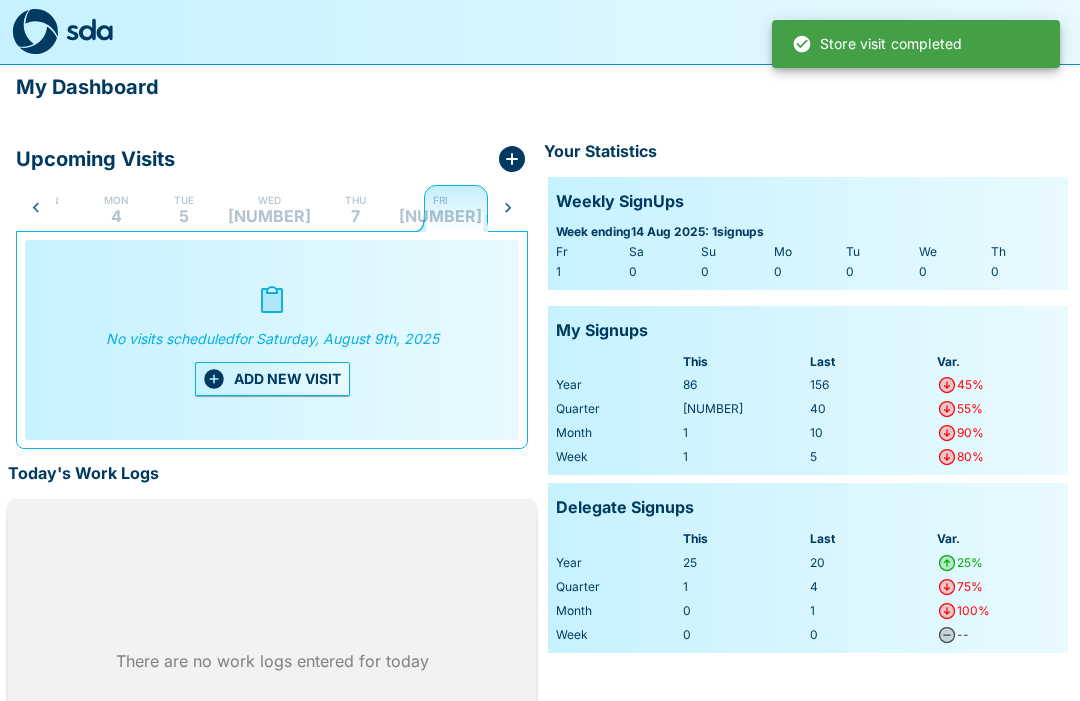 click on "Fri 8" at bounding box center (440, 208) 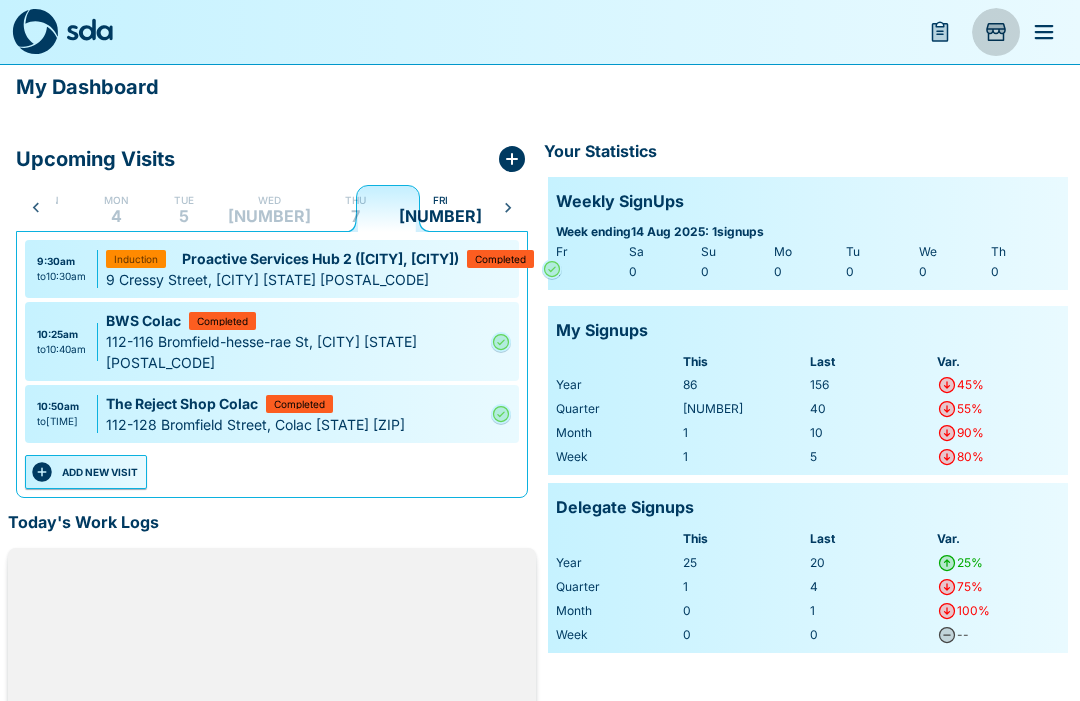 click 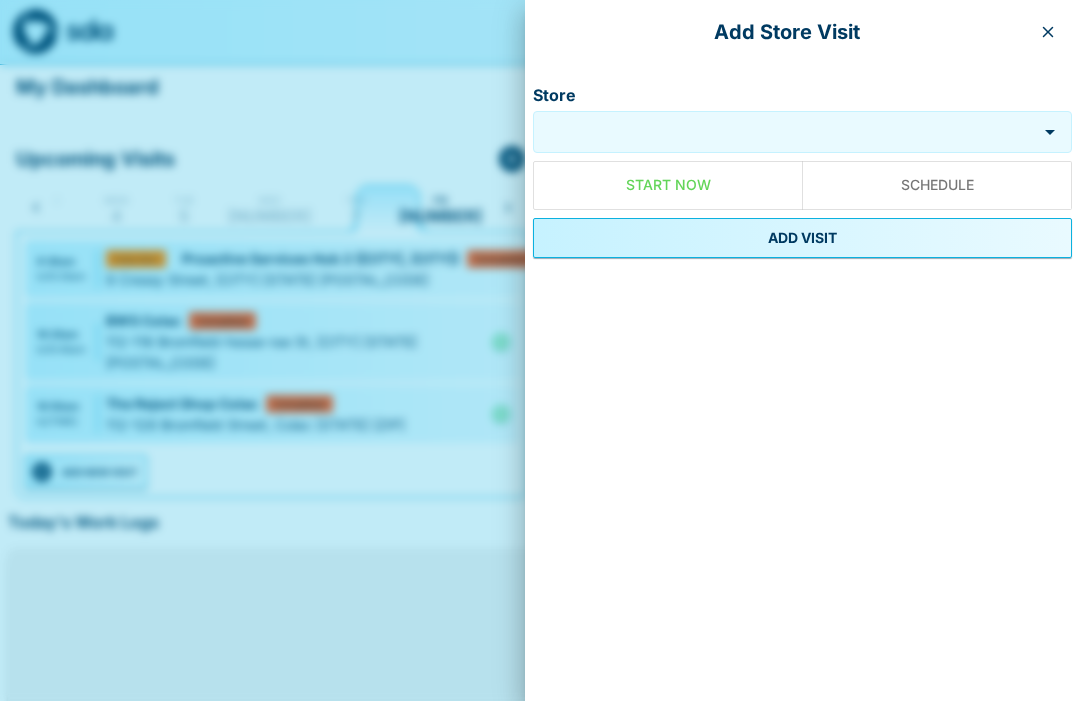click 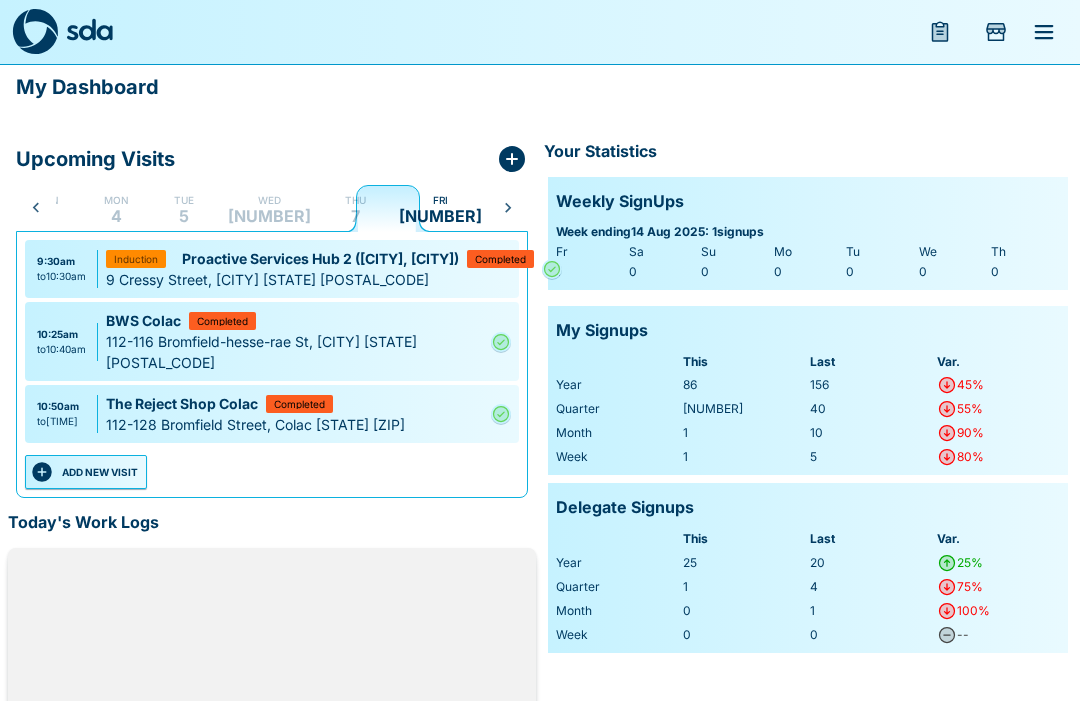 click 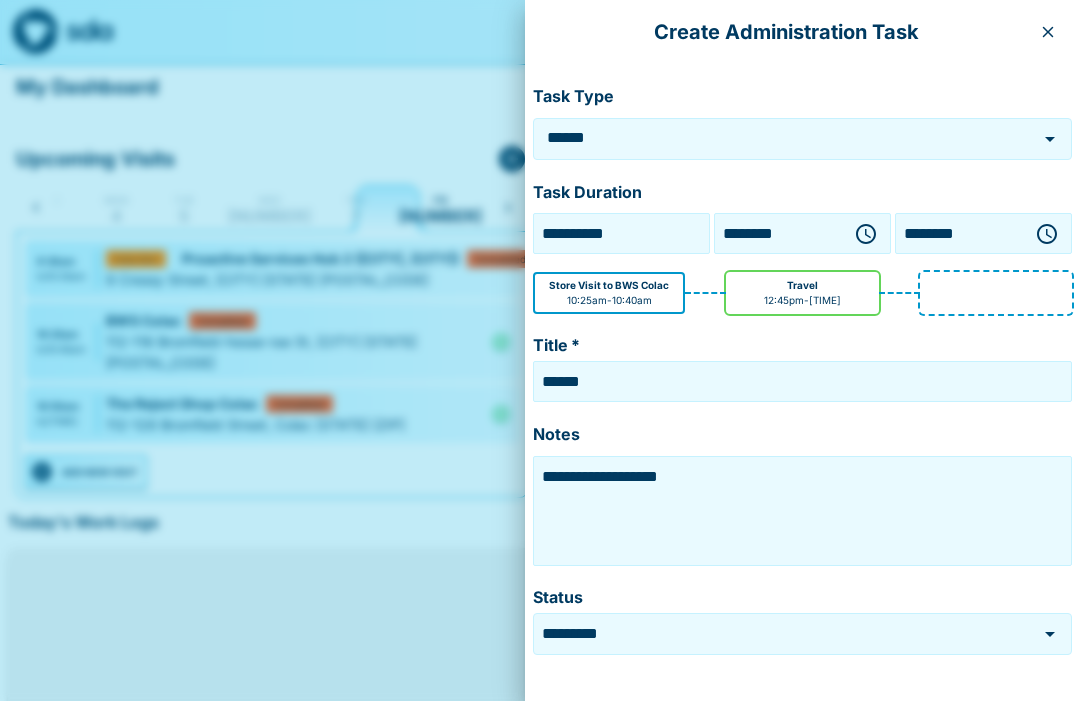click 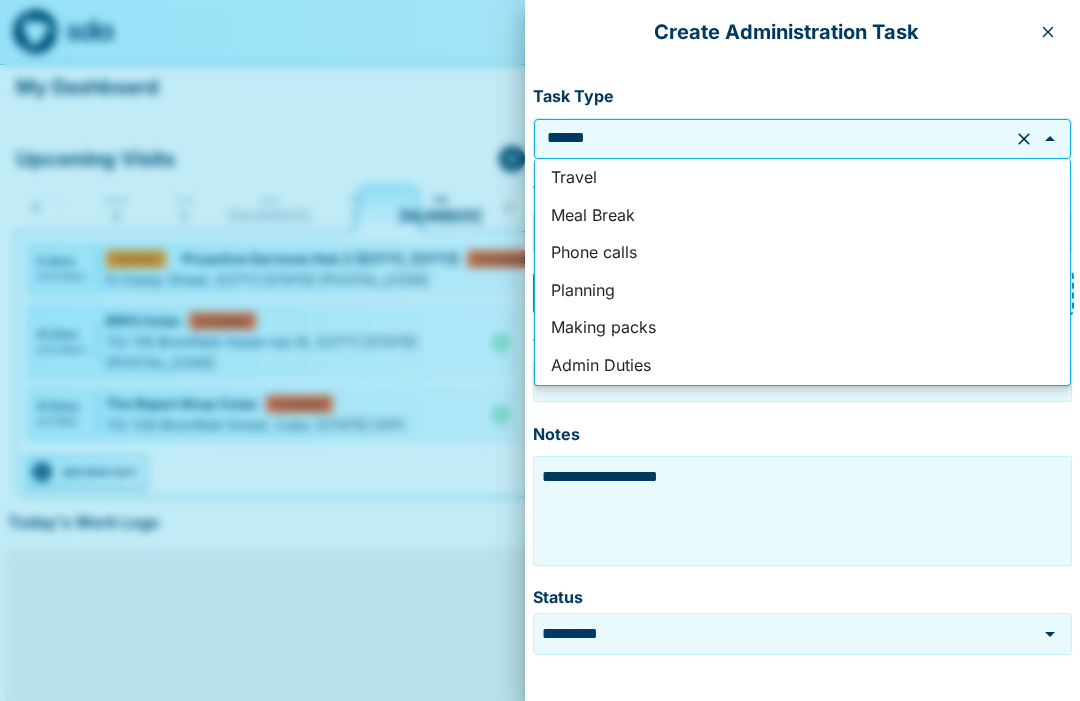 scroll, scrollTop: 0, scrollLeft: 0, axis: both 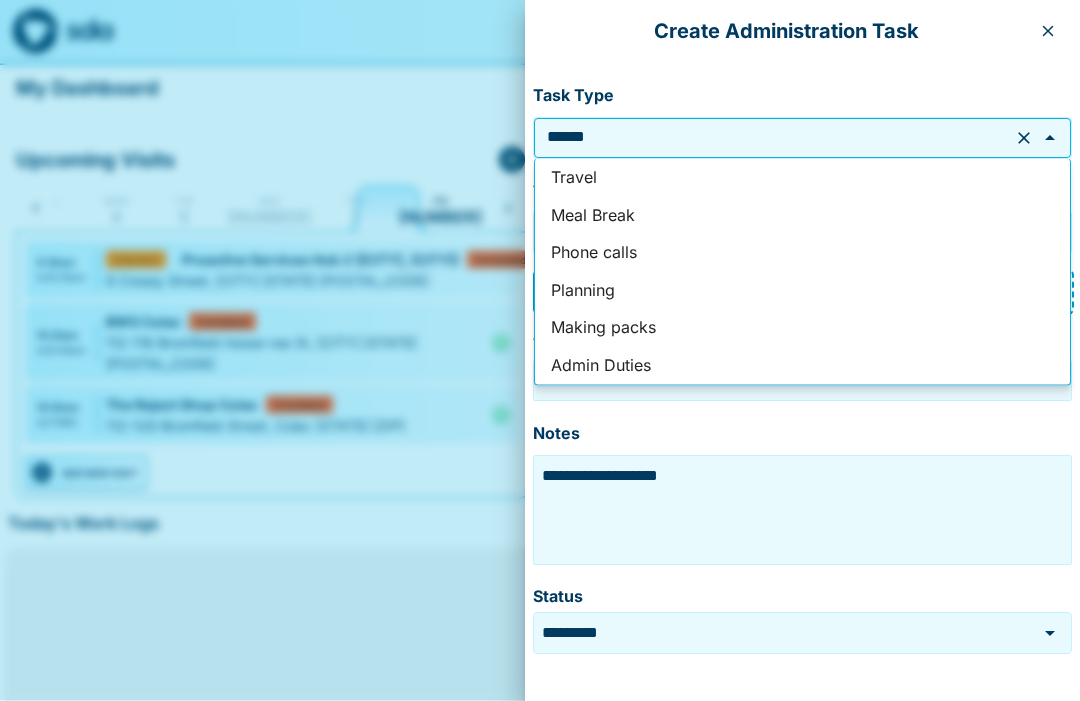 click on "Phone calls" at bounding box center [802, 253] 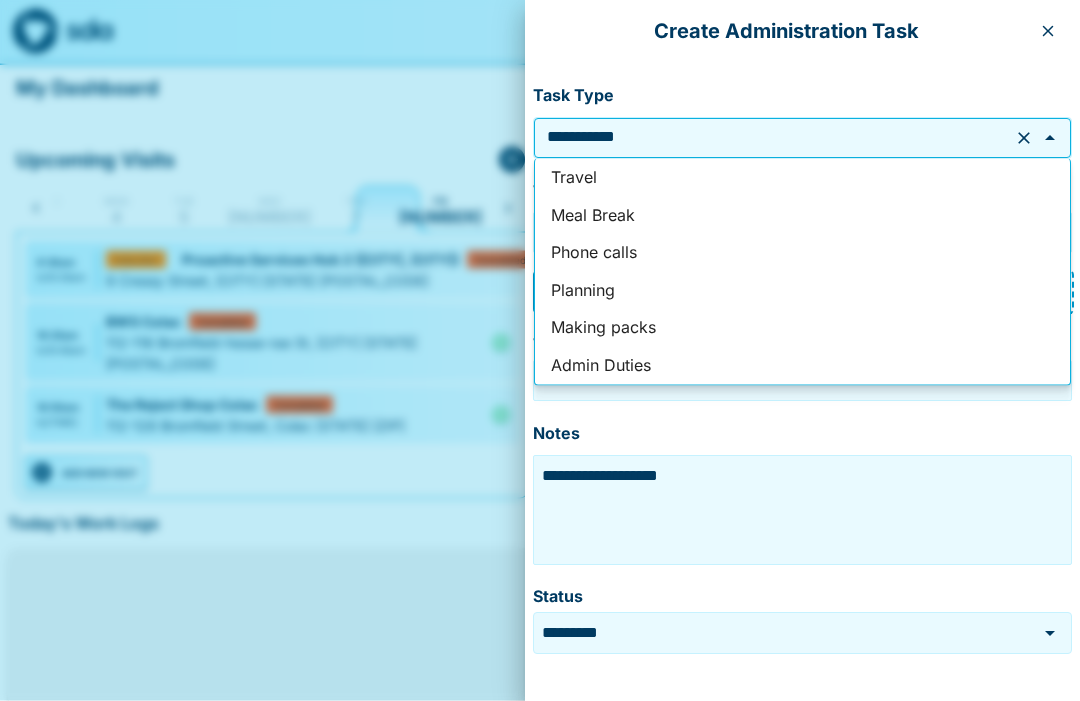 type on "**********" 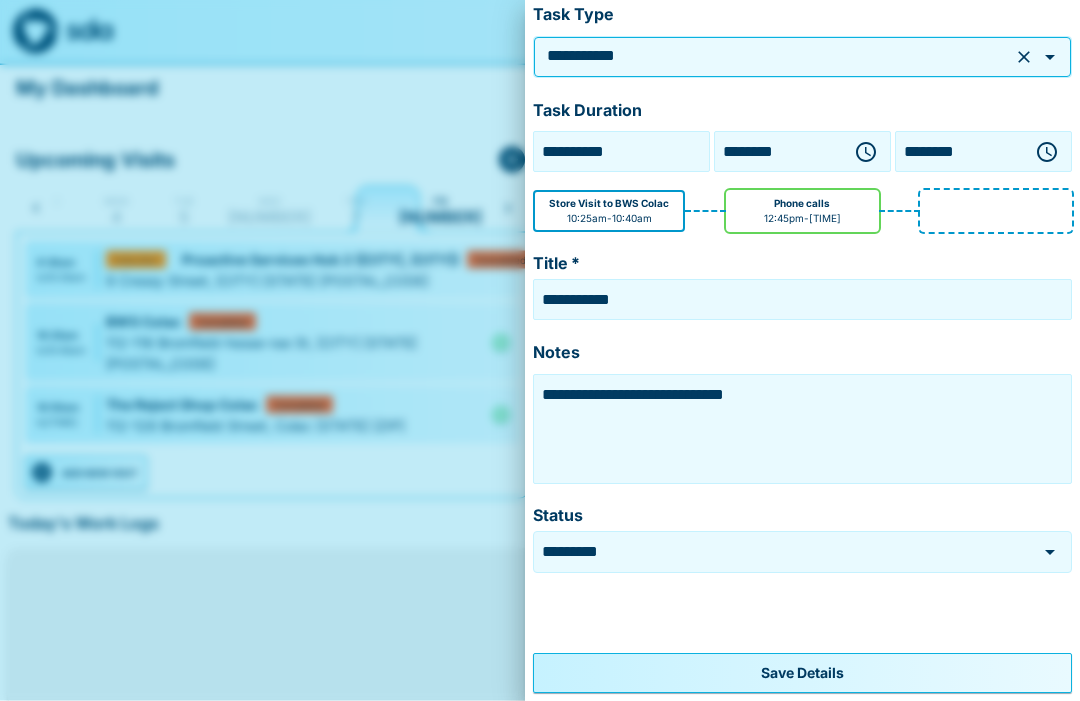 scroll, scrollTop: 80, scrollLeft: 0, axis: vertical 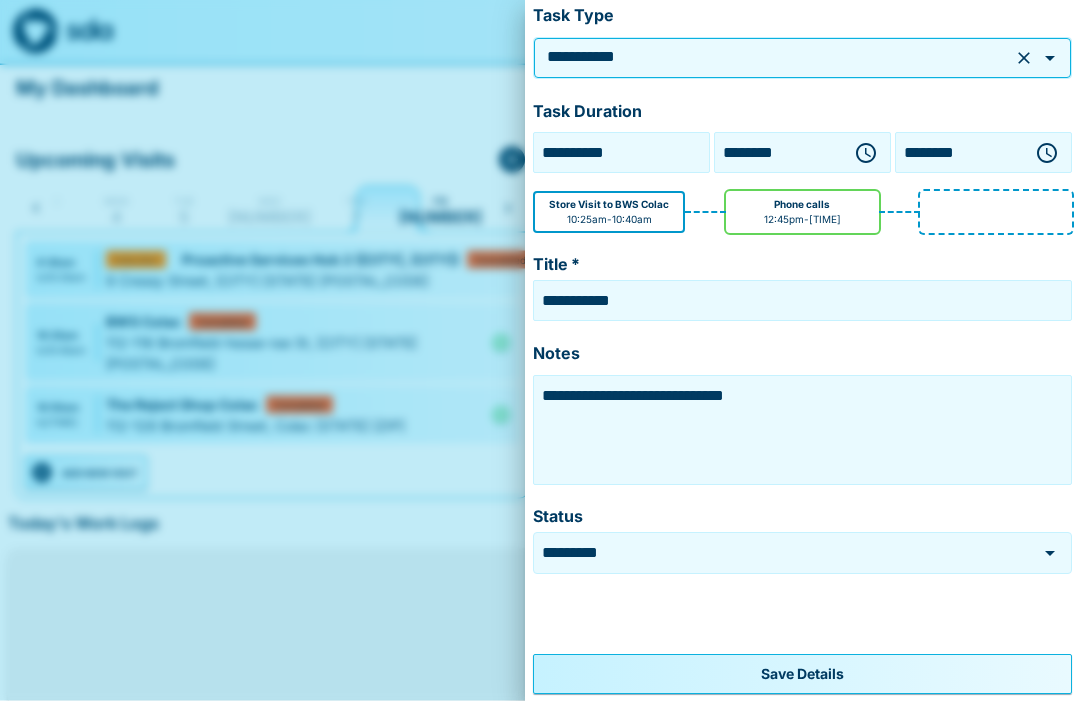 click on "**********" at bounding box center [621, 153] 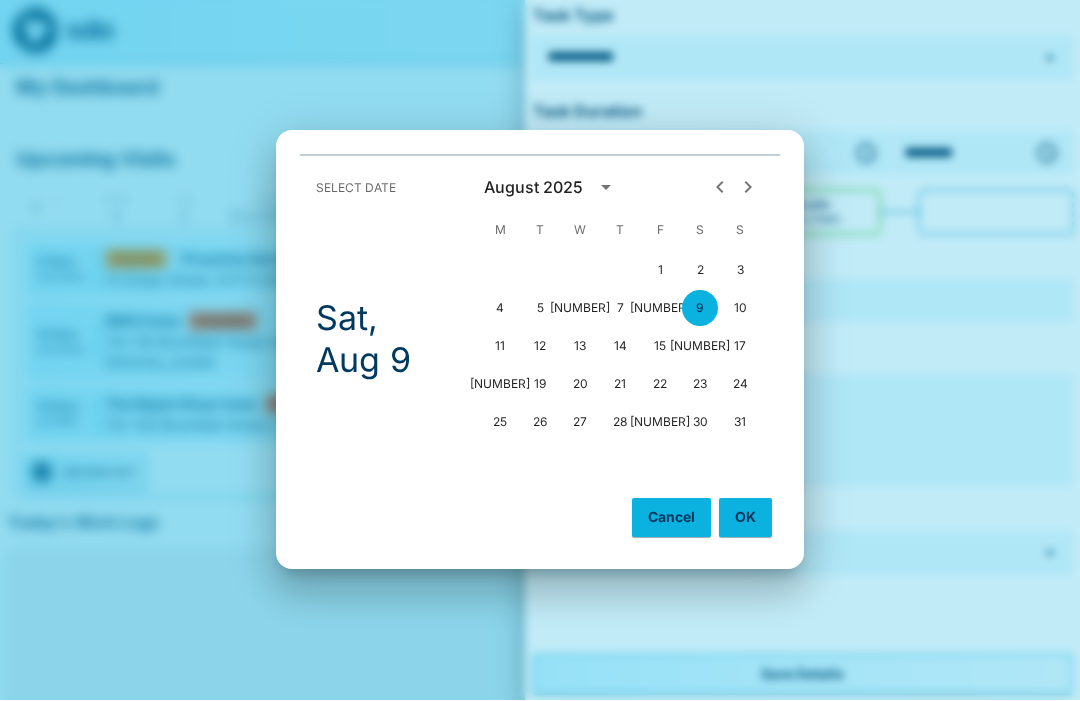 scroll, scrollTop: 1, scrollLeft: 0, axis: vertical 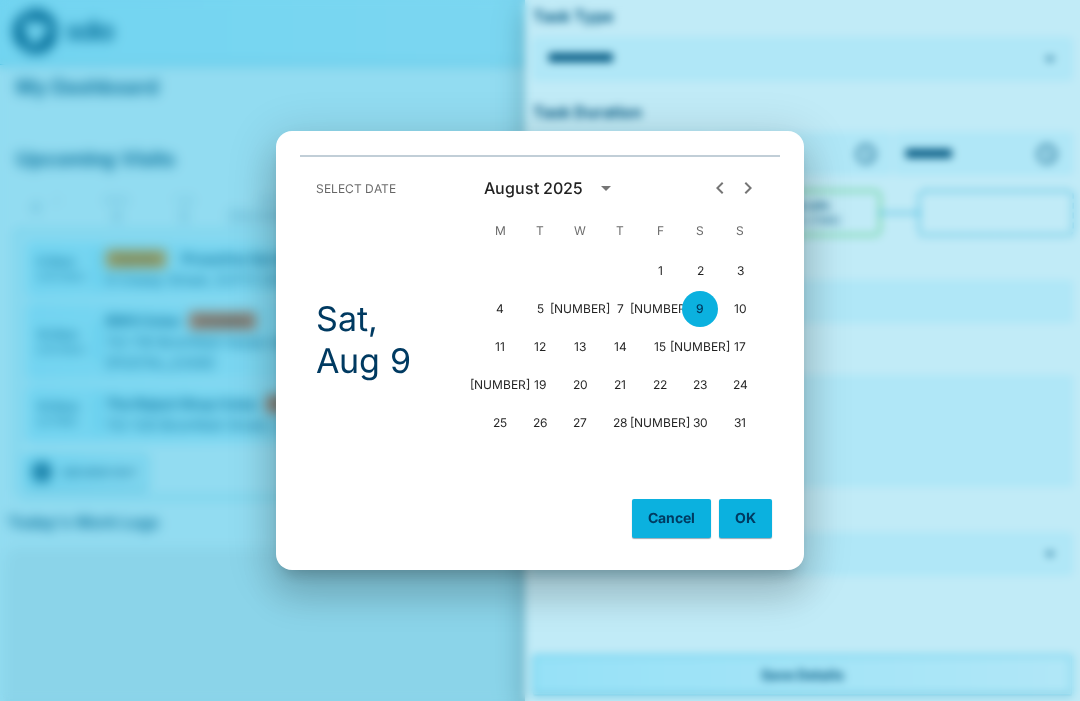 click on "[NUMBER]" at bounding box center [660, 309] 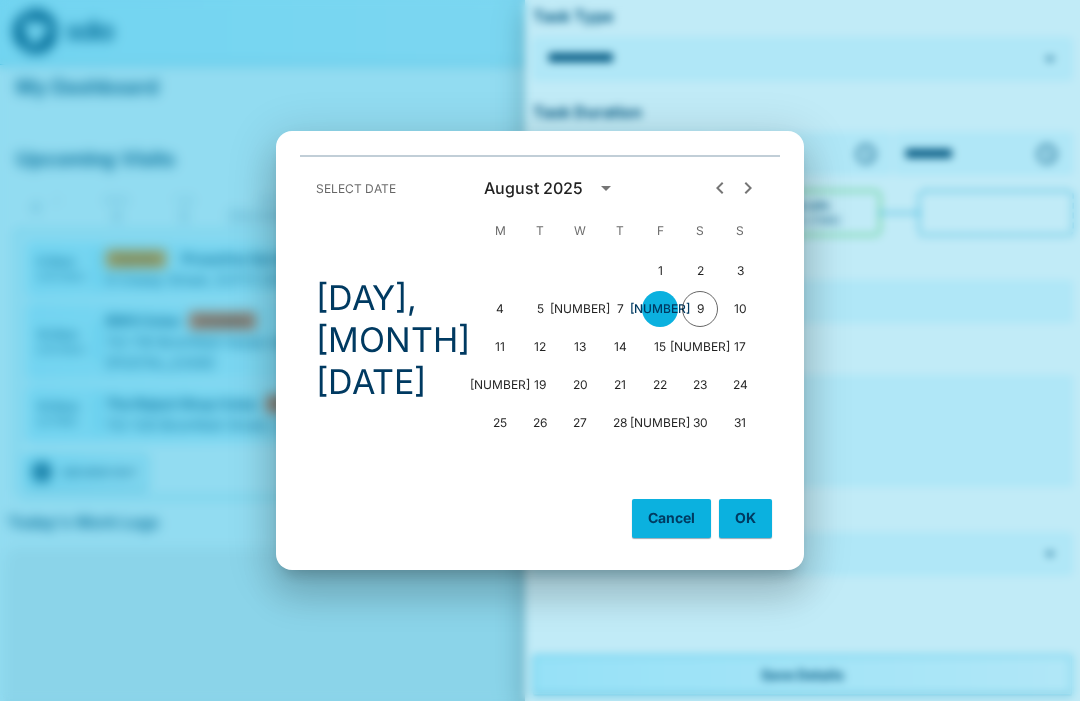 click on "OK" at bounding box center (745, 518) 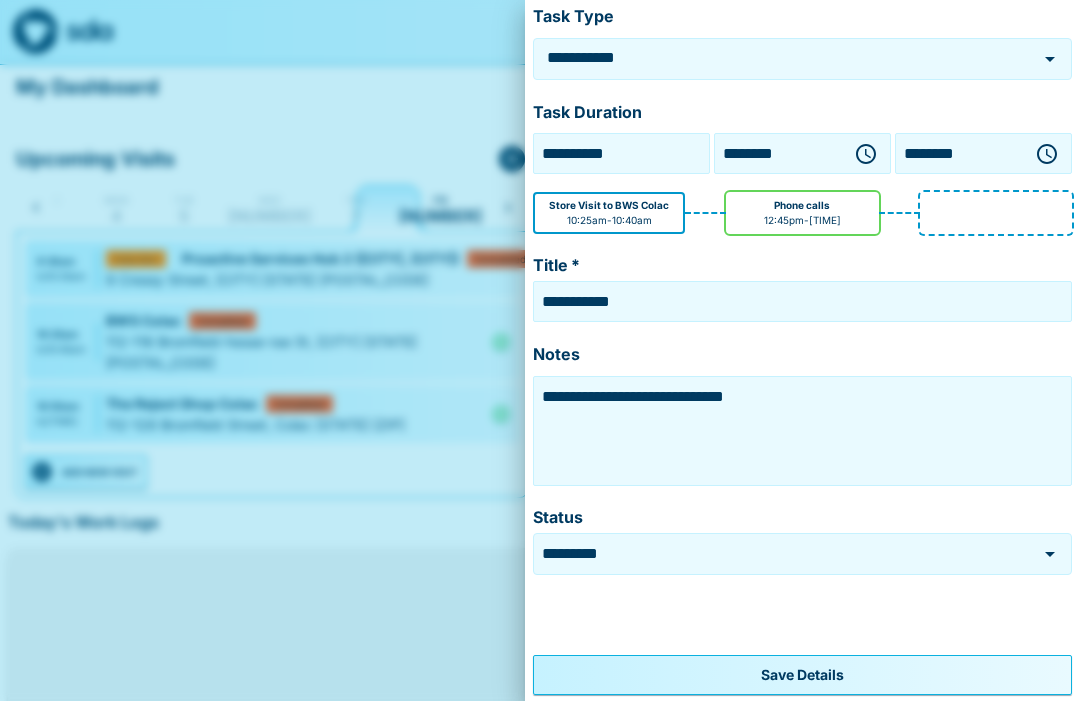 click 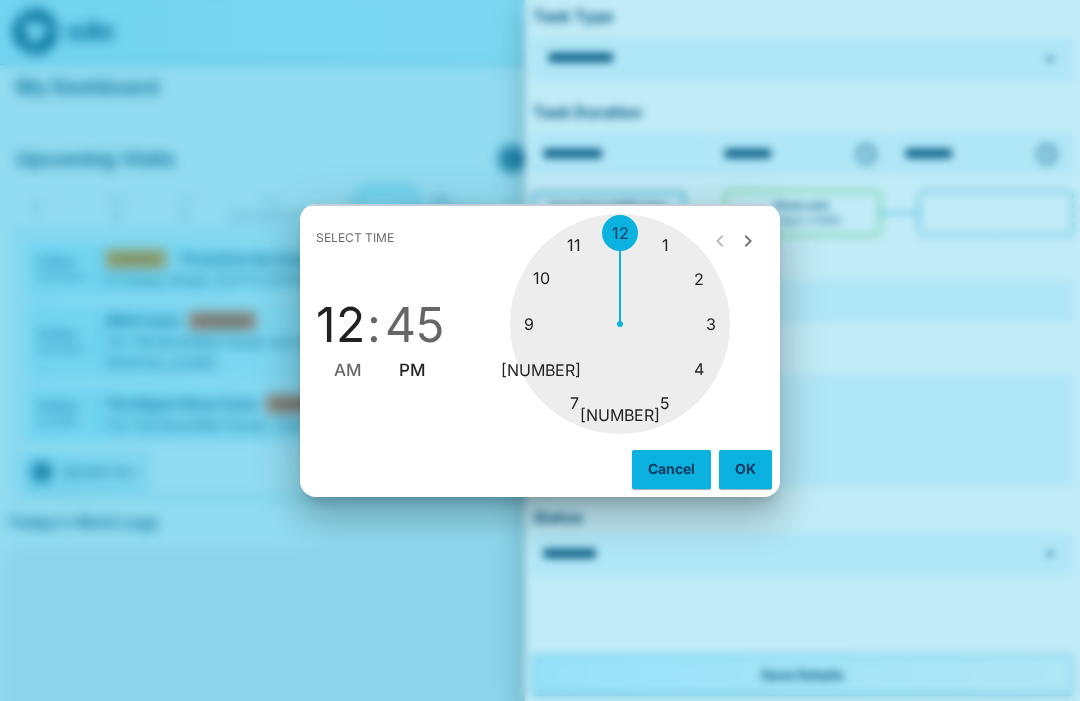 click at bounding box center [620, 324] 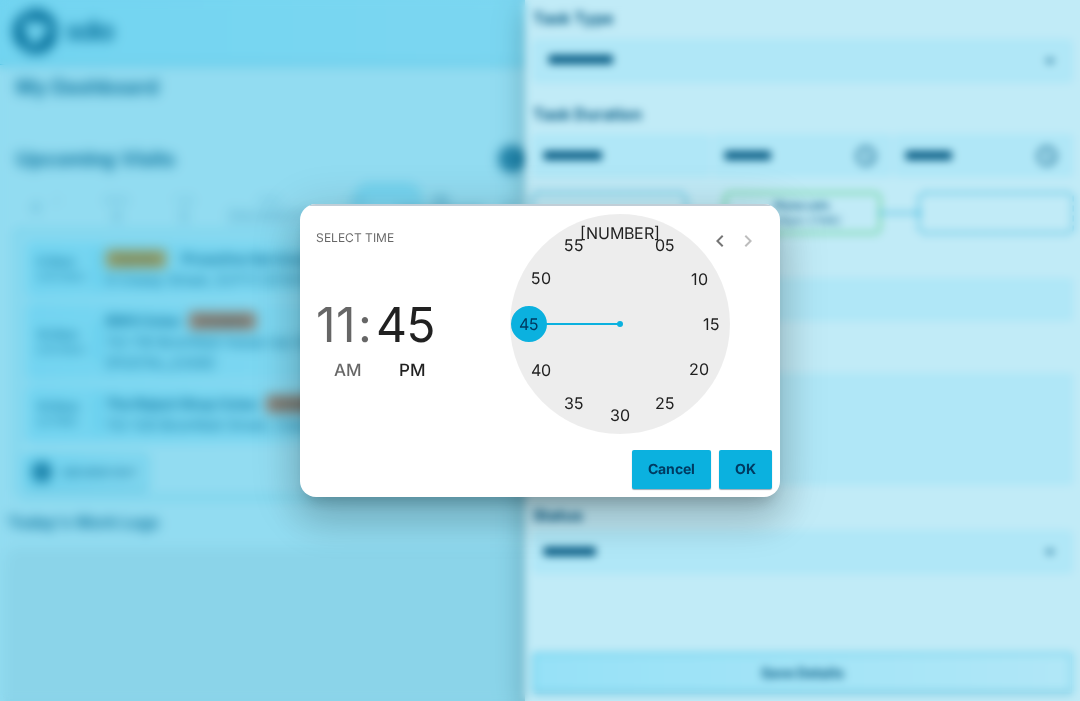 scroll, scrollTop: 76, scrollLeft: 0, axis: vertical 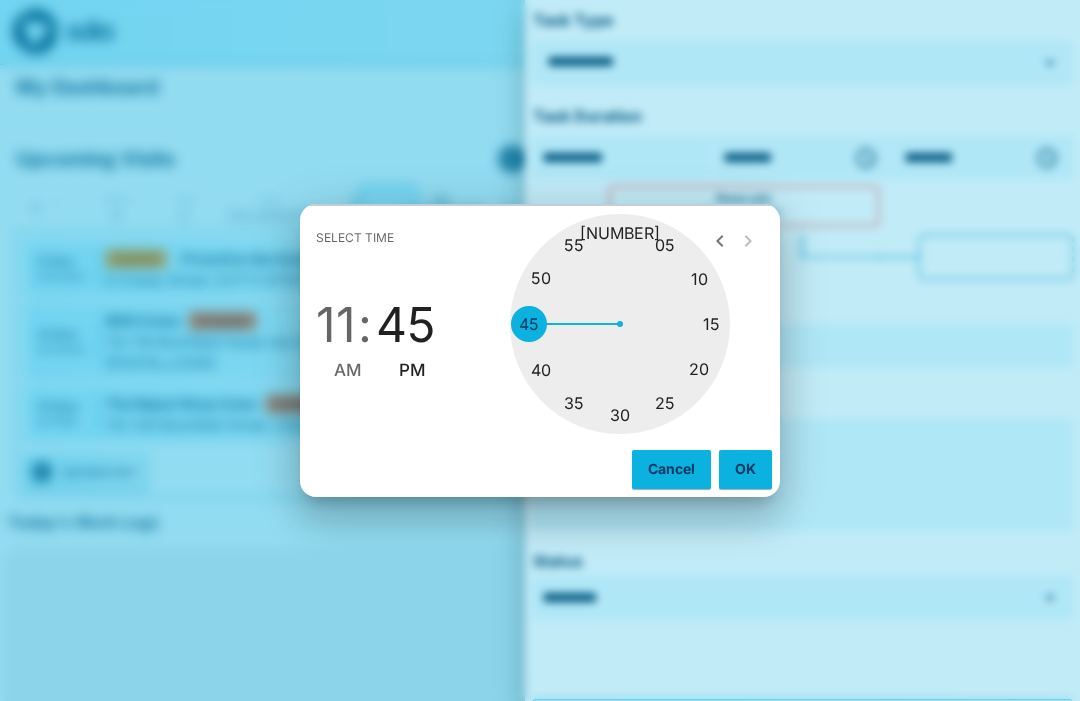 click on "AM" at bounding box center (348, 370) 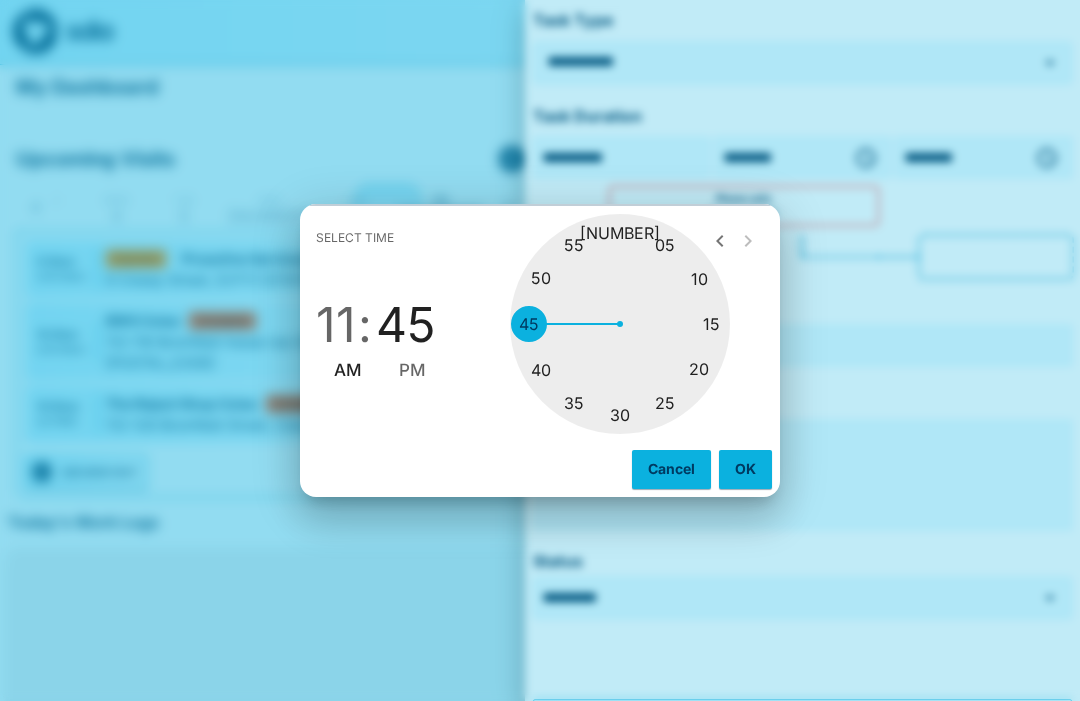 click at bounding box center (620, 324) 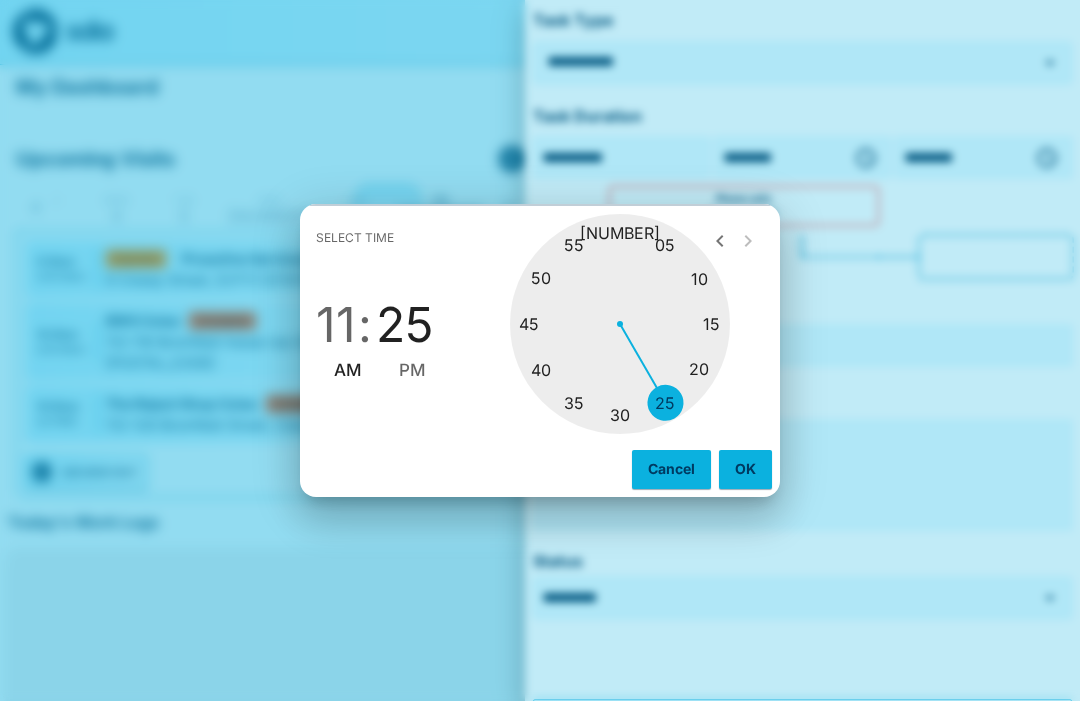 click on "OK" at bounding box center [745, 469] 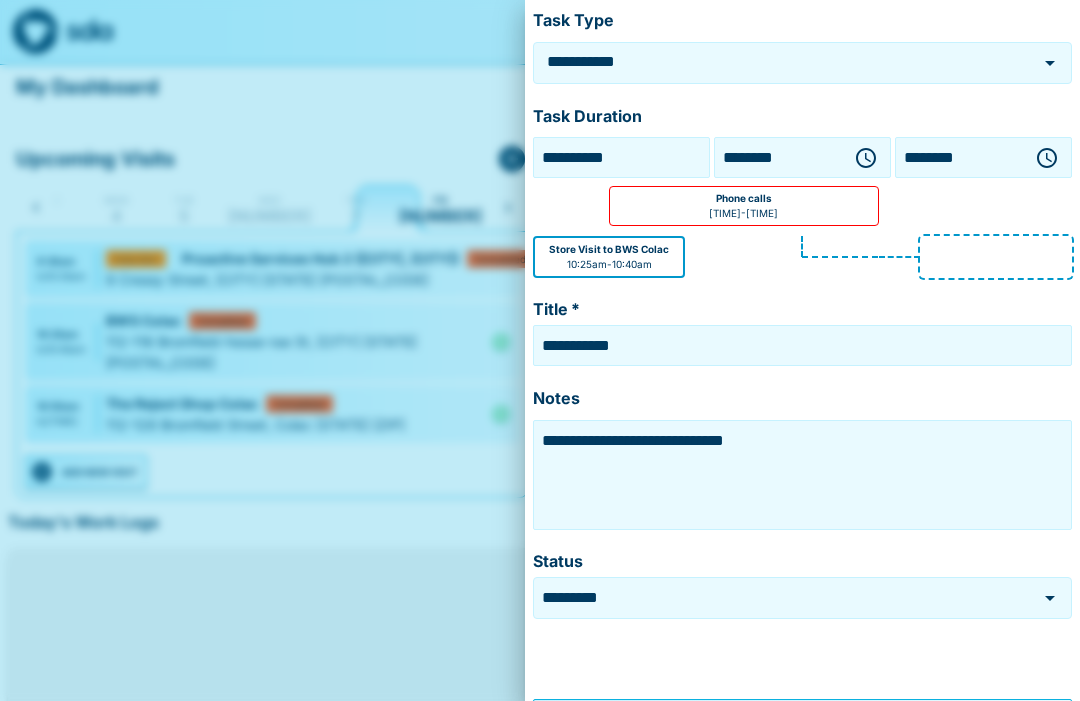 click 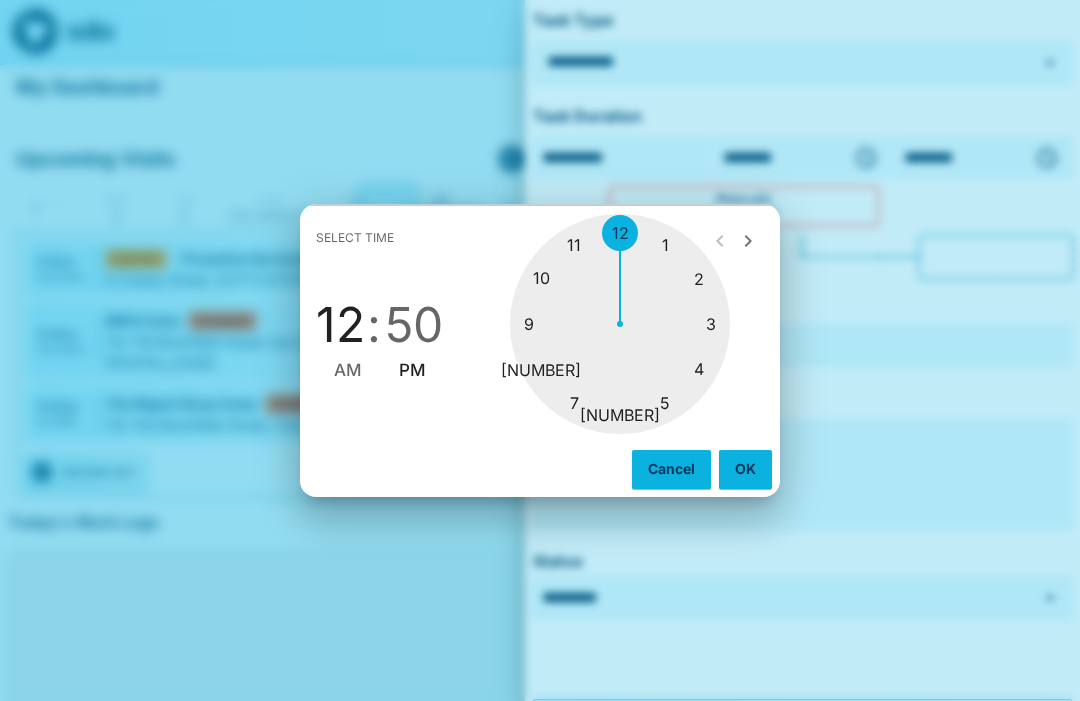 click at bounding box center [620, 324] 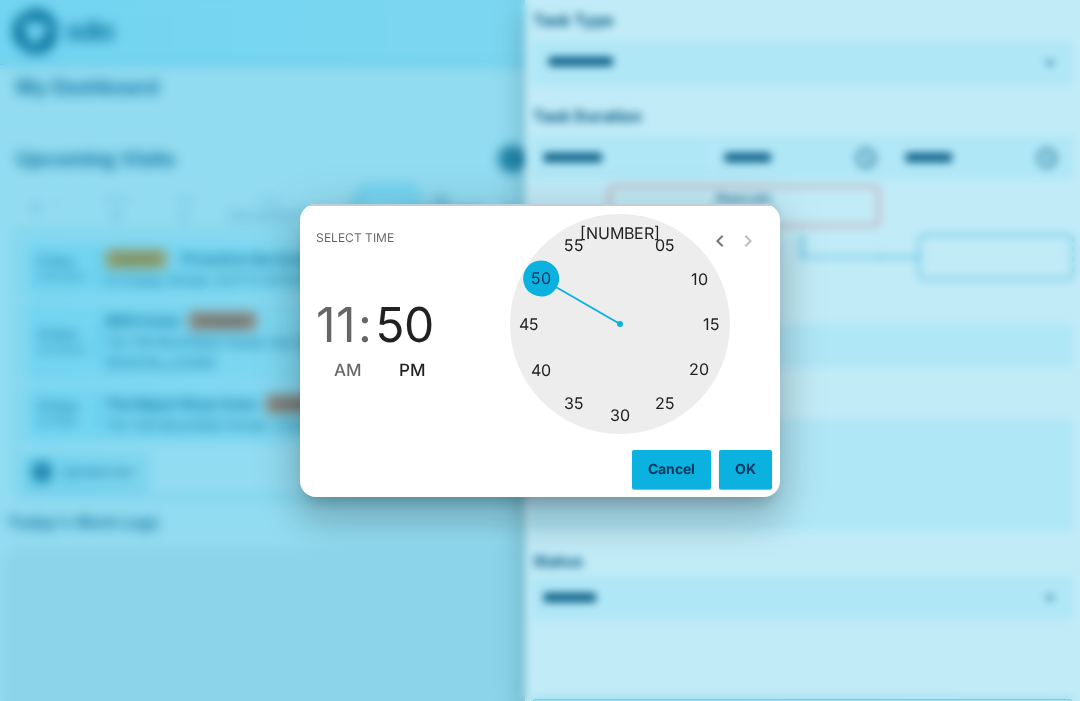 click on "AM" at bounding box center [348, 370] 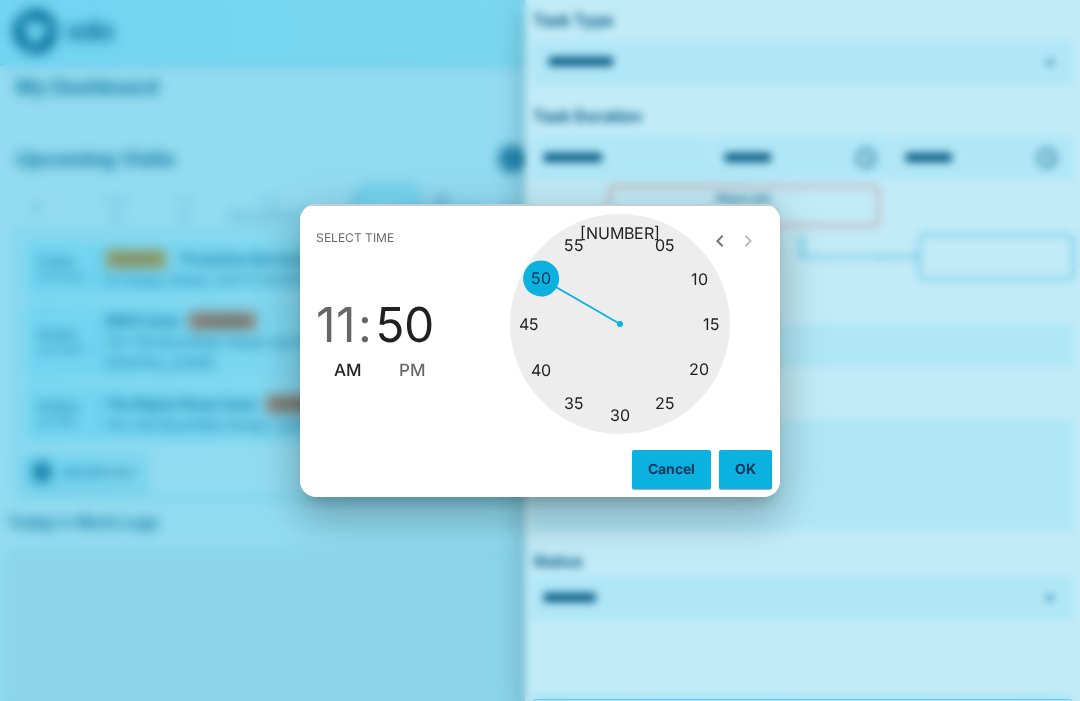 click at bounding box center (620, 324) 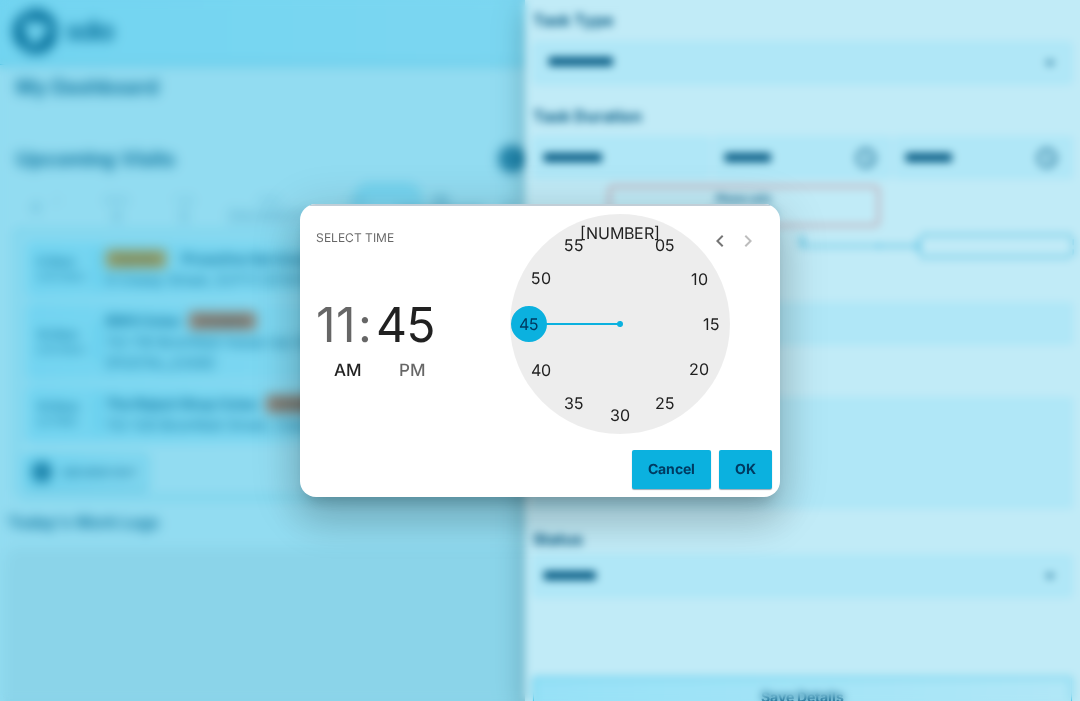 type on "********" 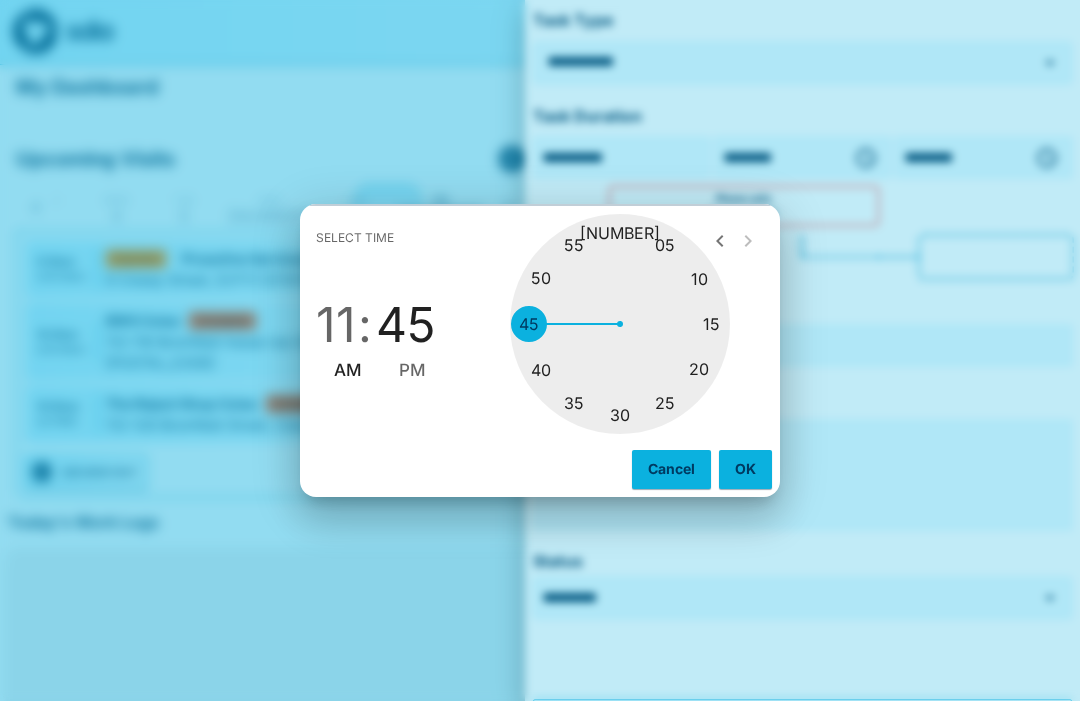 click on "OK" at bounding box center (745, 469) 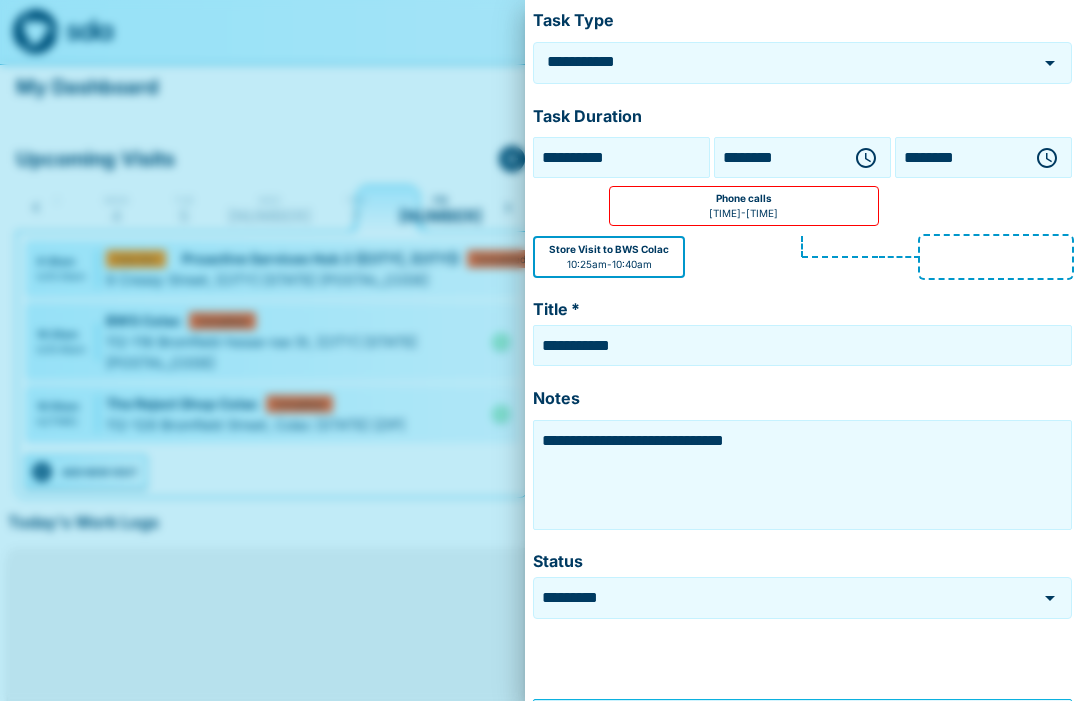 click on "**********" at bounding box center (802, 475) 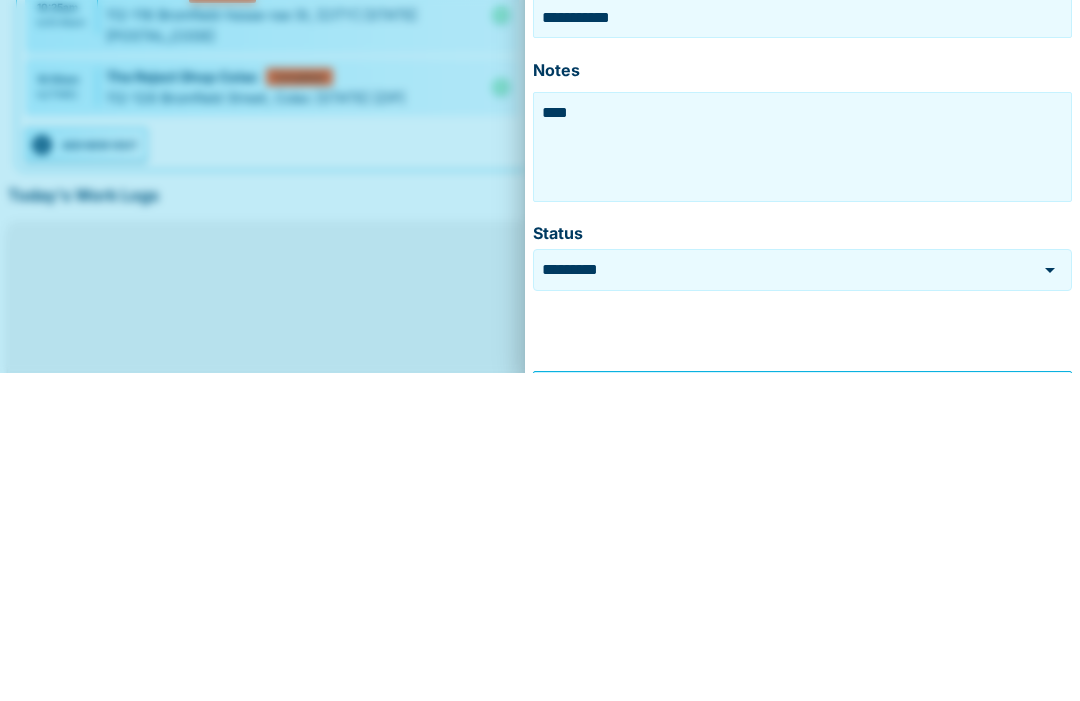 type on "***" 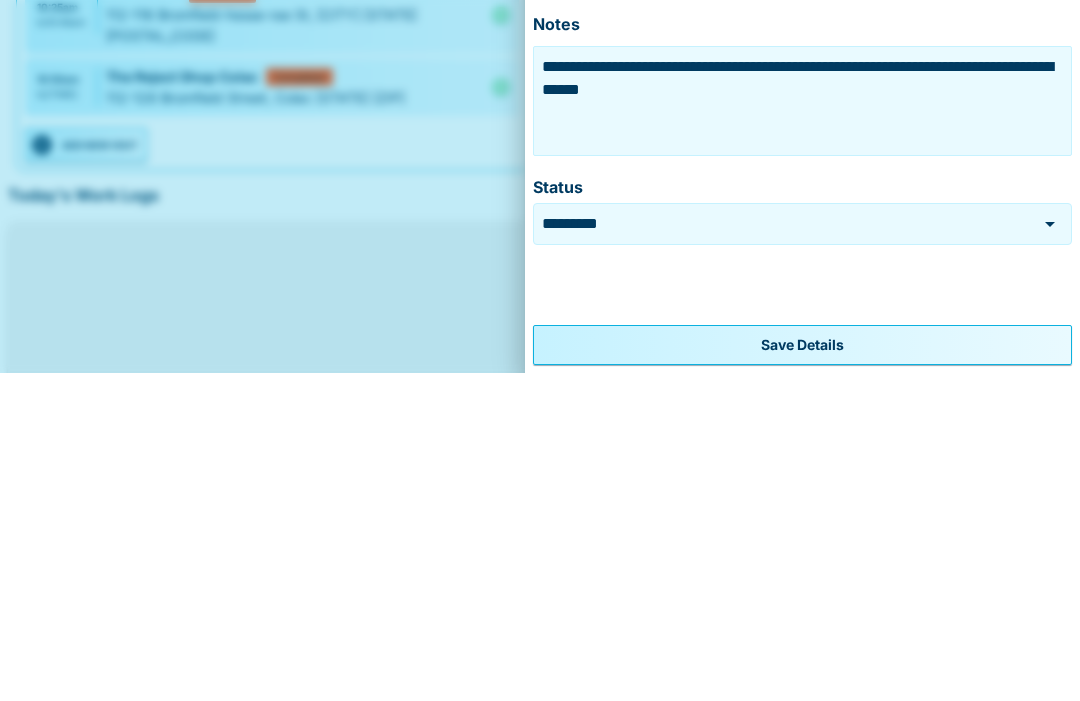 scroll, scrollTop: 120, scrollLeft: 0, axis: vertical 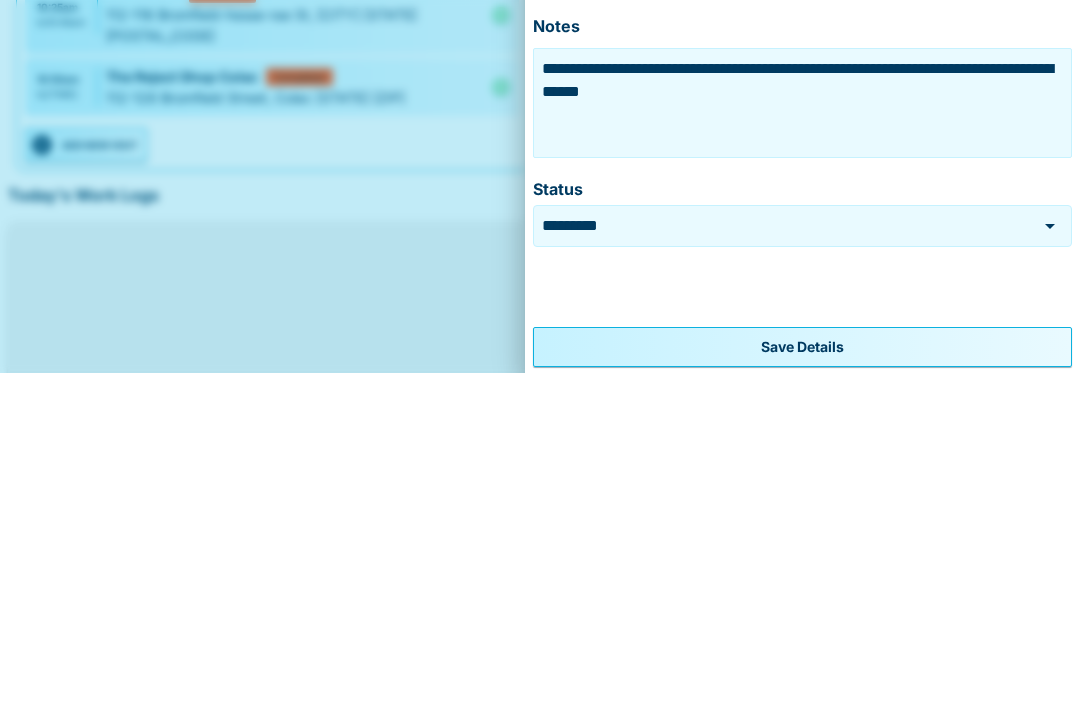 type on "**********" 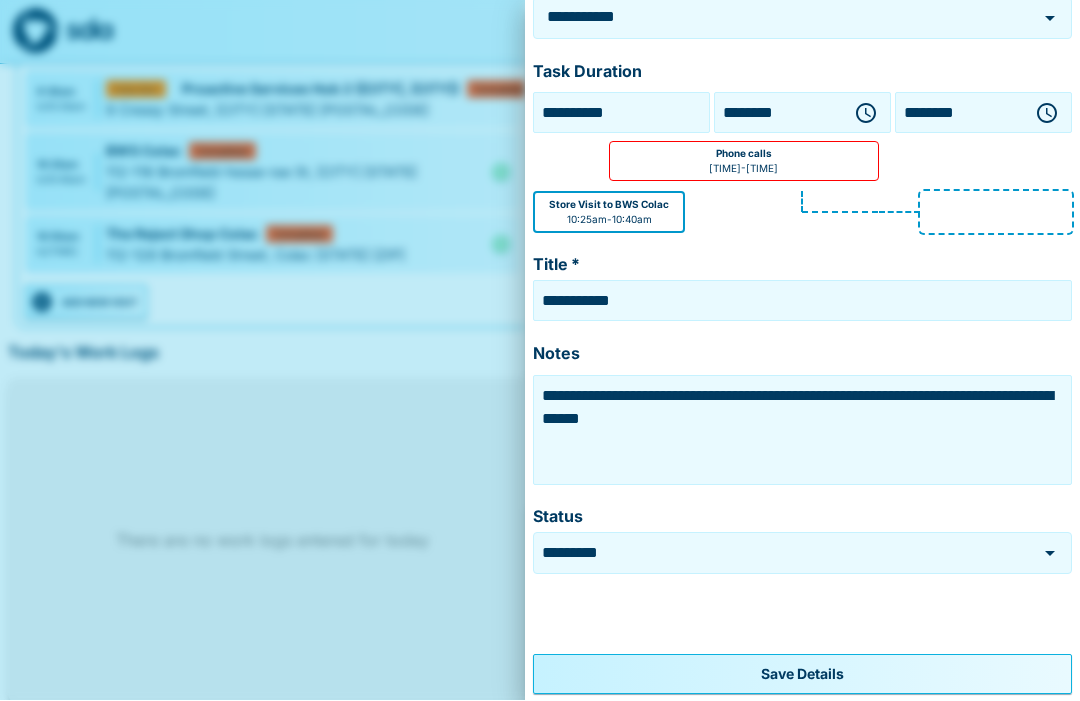 click on "Save Details" at bounding box center [802, 675] 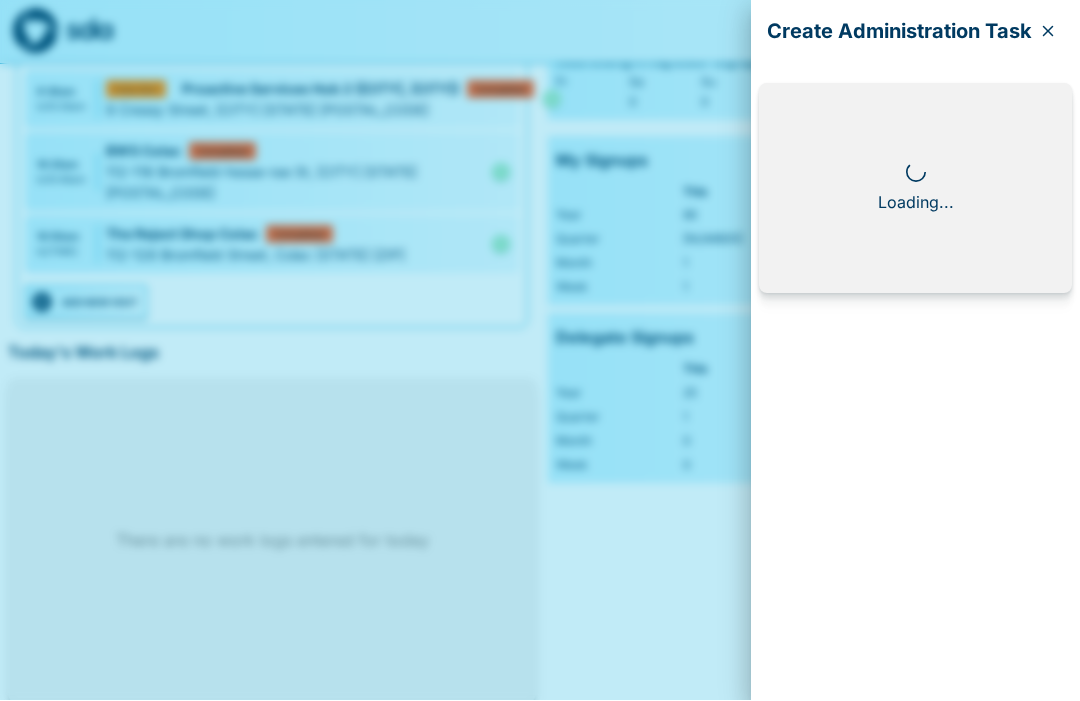scroll, scrollTop: 0, scrollLeft: 0, axis: both 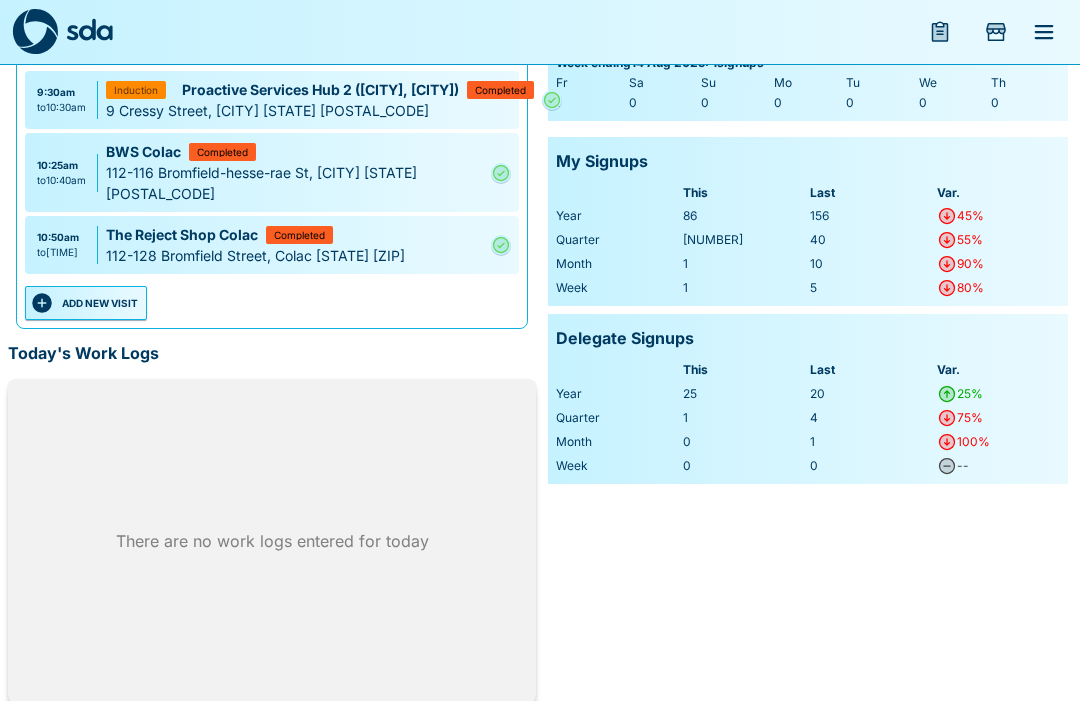click on "ADD NEW VISIT" at bounding box center [86, 303] 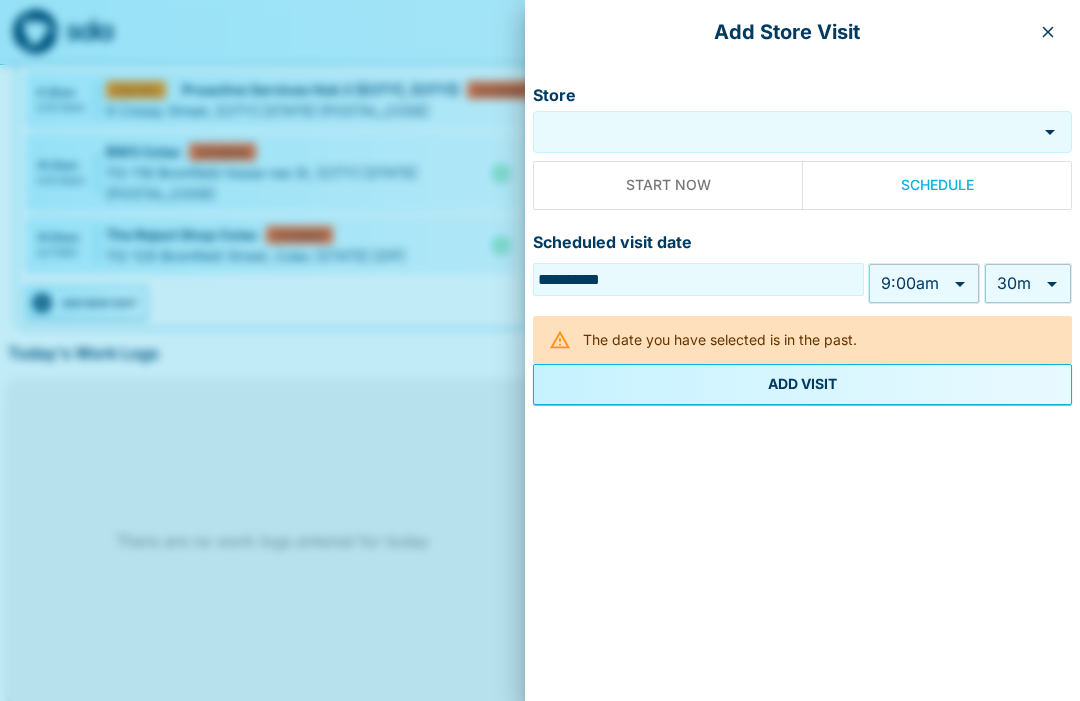 click on "Store" at bounding box center [785, 132] 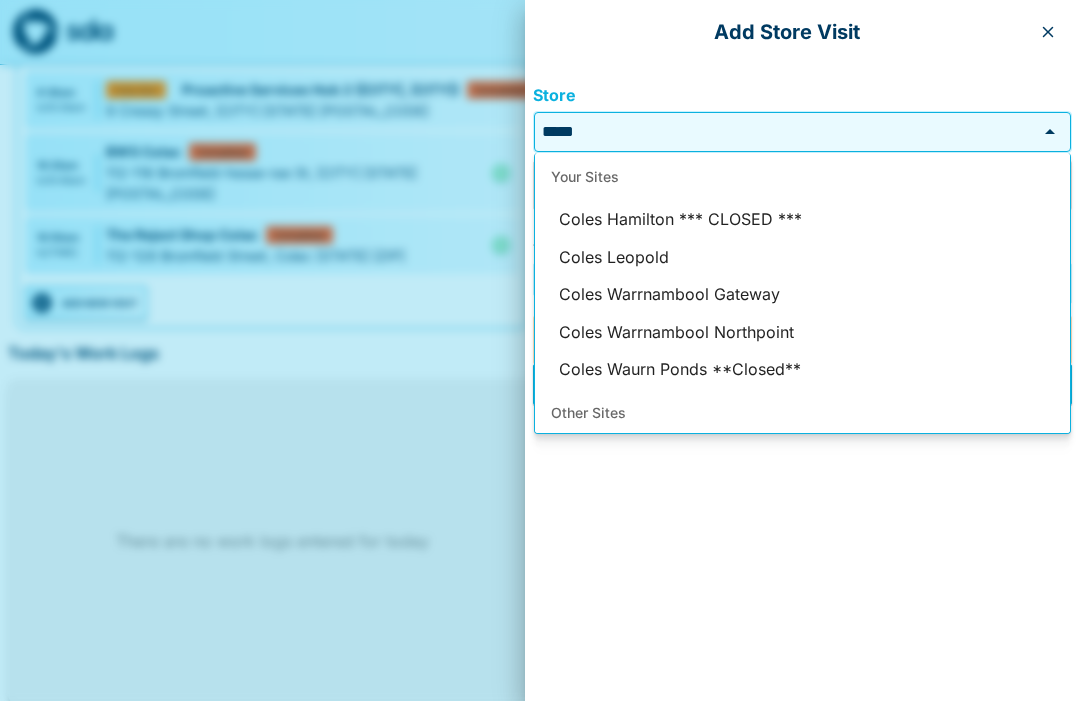 scroll, scrollTop: 0, scrollLeft: 0, axis: both 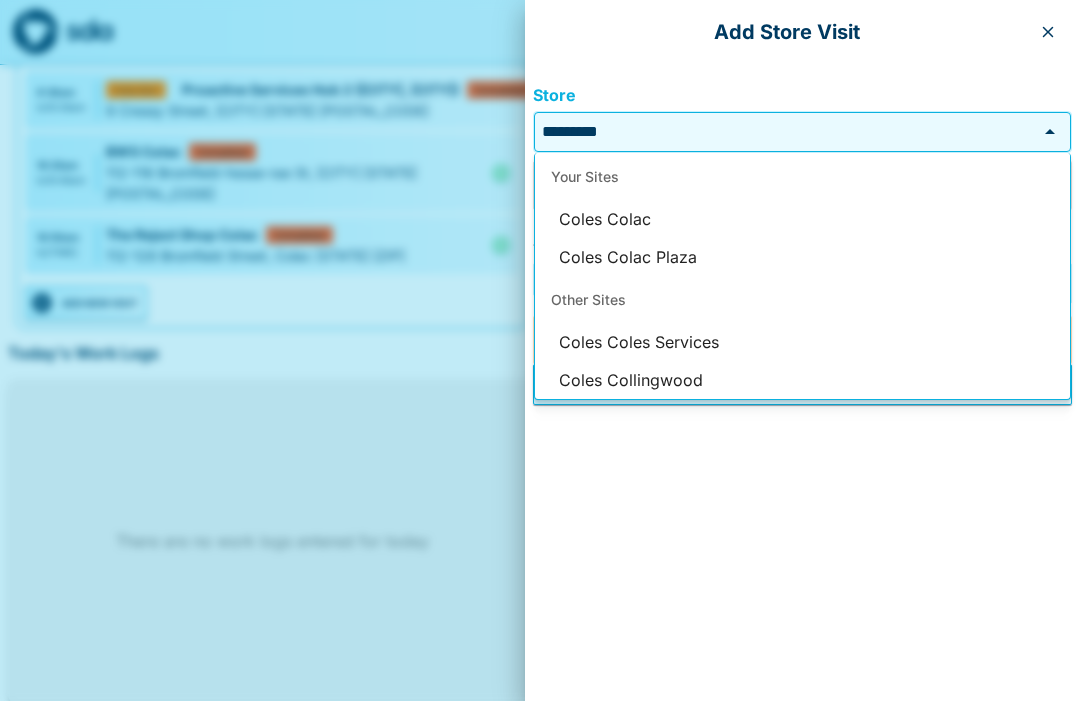 click on "Coles Colac" at bounding box center [802, 220] 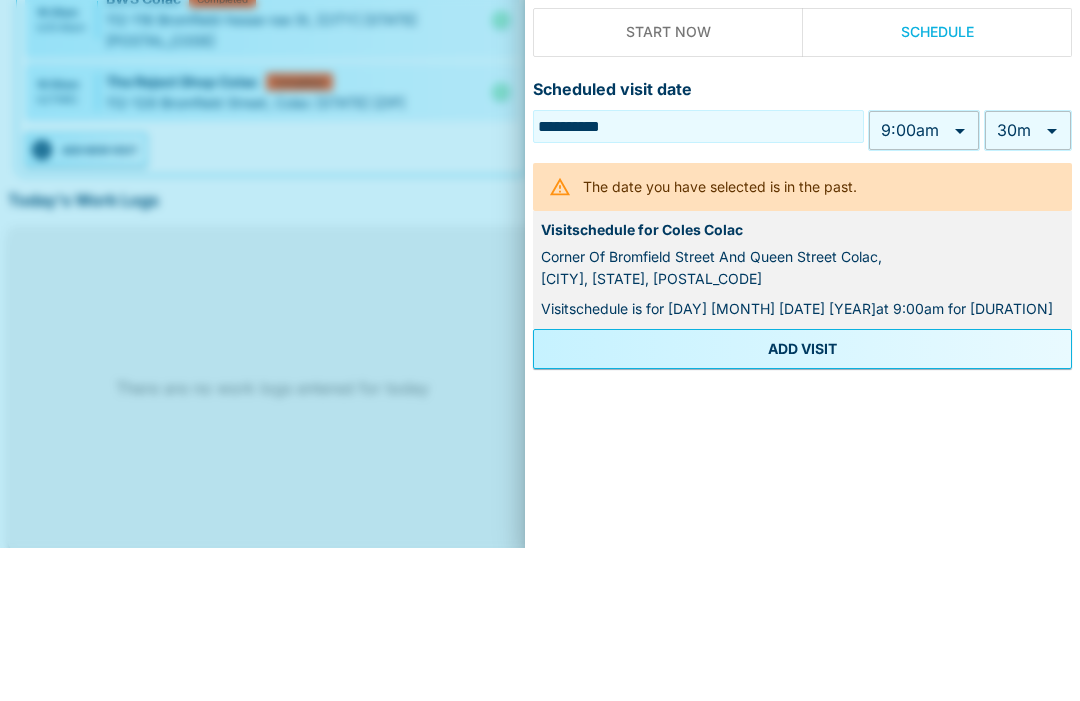 click on "**********" at bounding box center (540, 276) 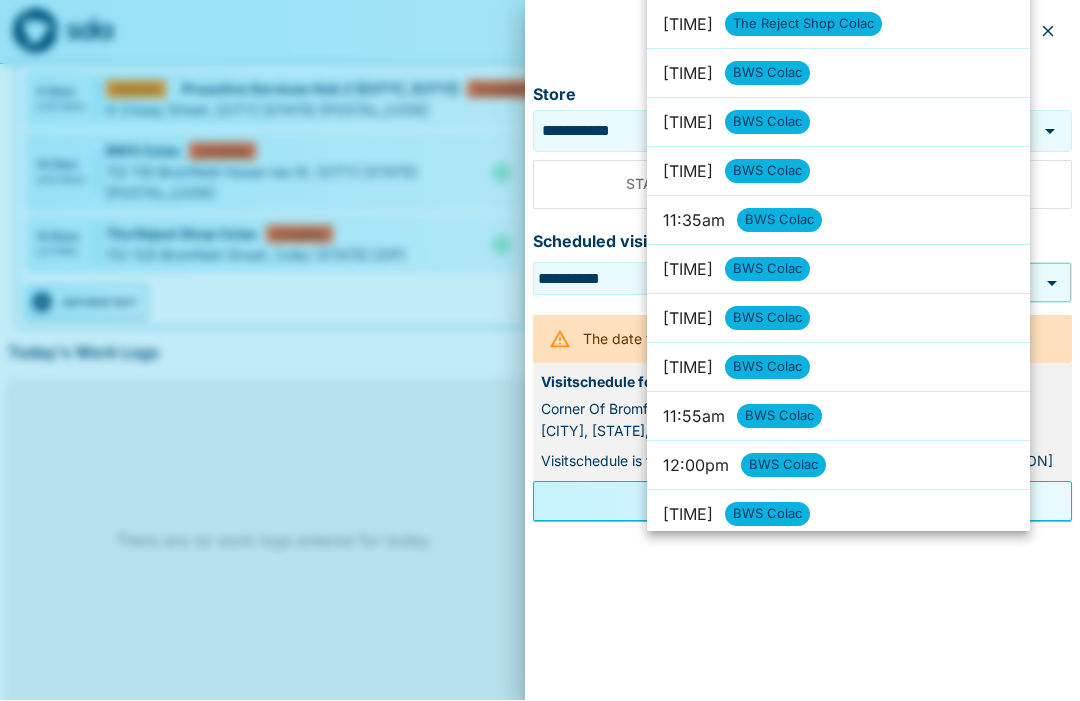 scroll, scrollTop: 6543, scrollLeft: 0, axis: vertical 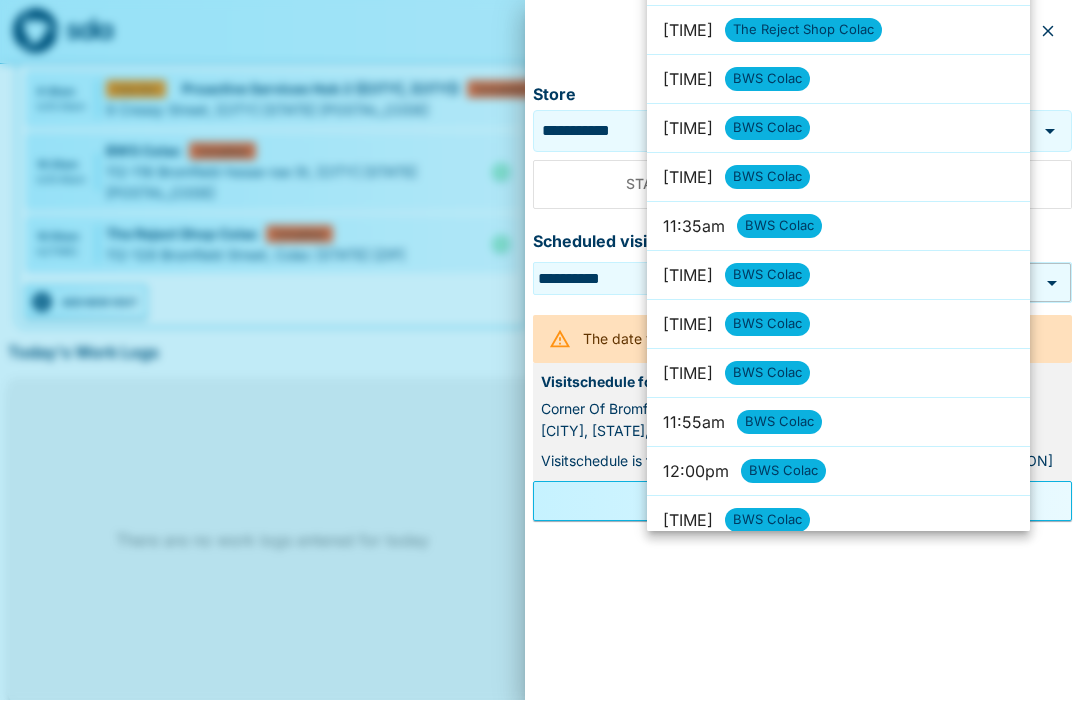 click on "11:55am BWS Colac" at bounding box center (838, 423) 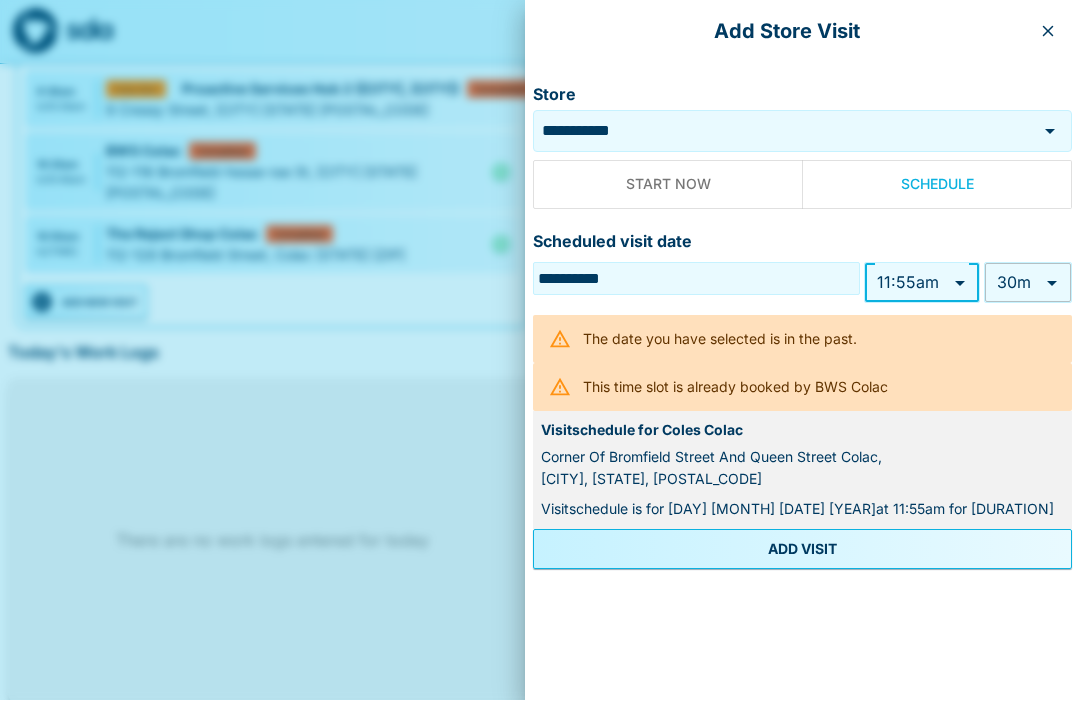 click on "**********" at bounding box center (540, 276) 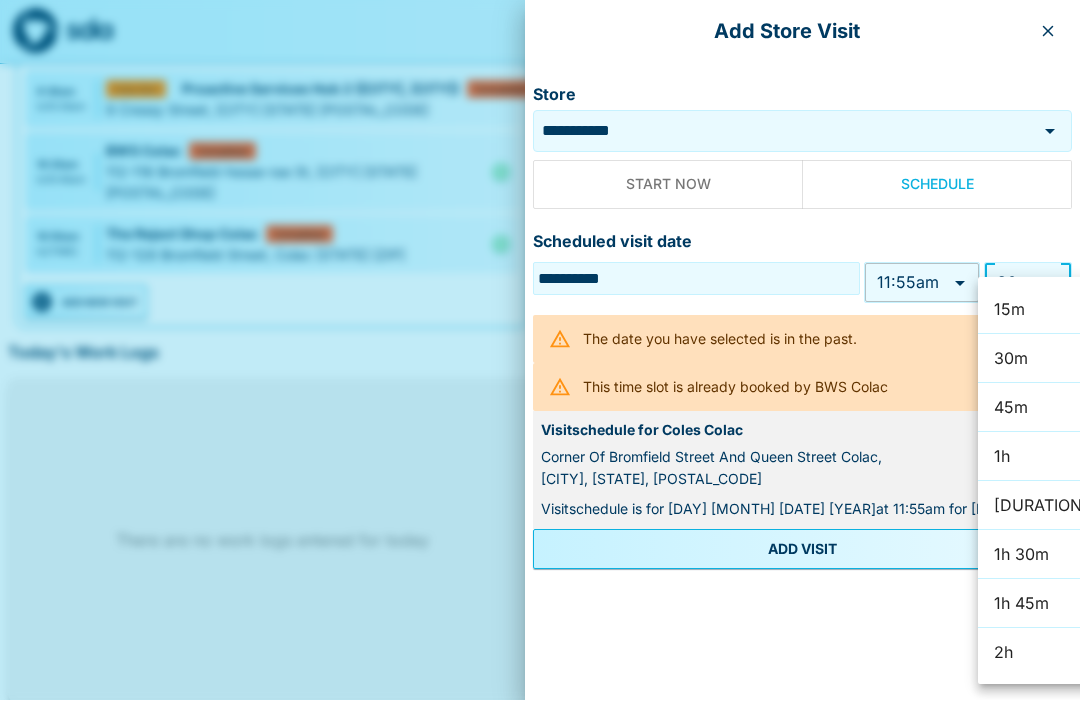 click on "30m" at bounding box center [1041, 359] 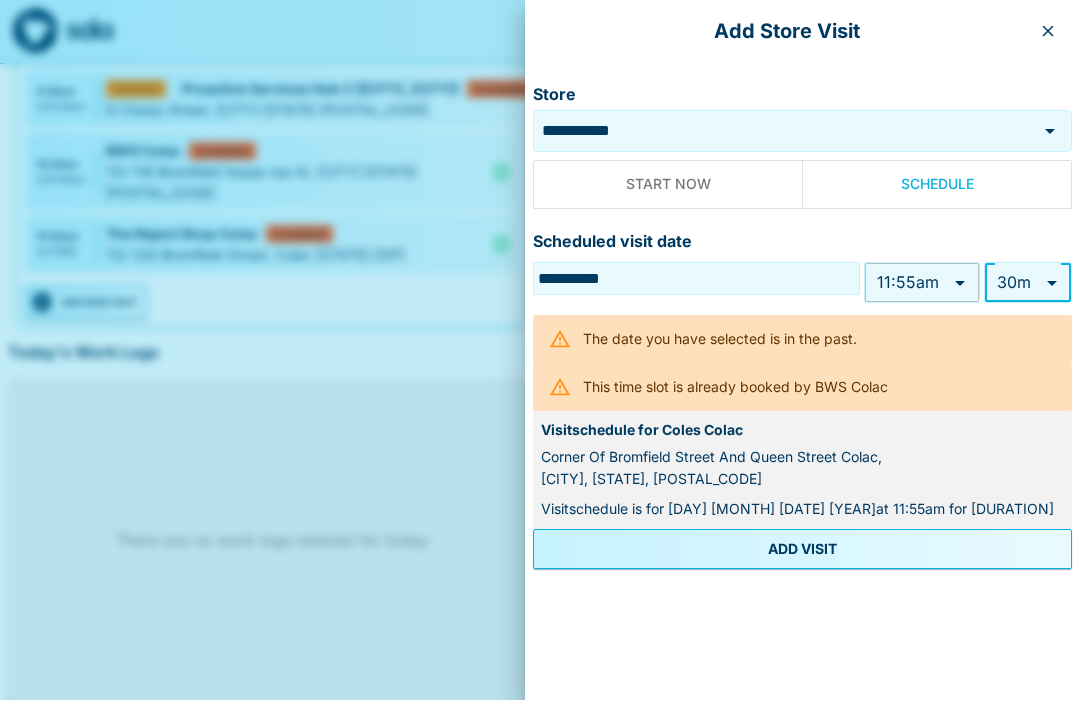click on "ADD VISIT" at bounding box center (802, 550) 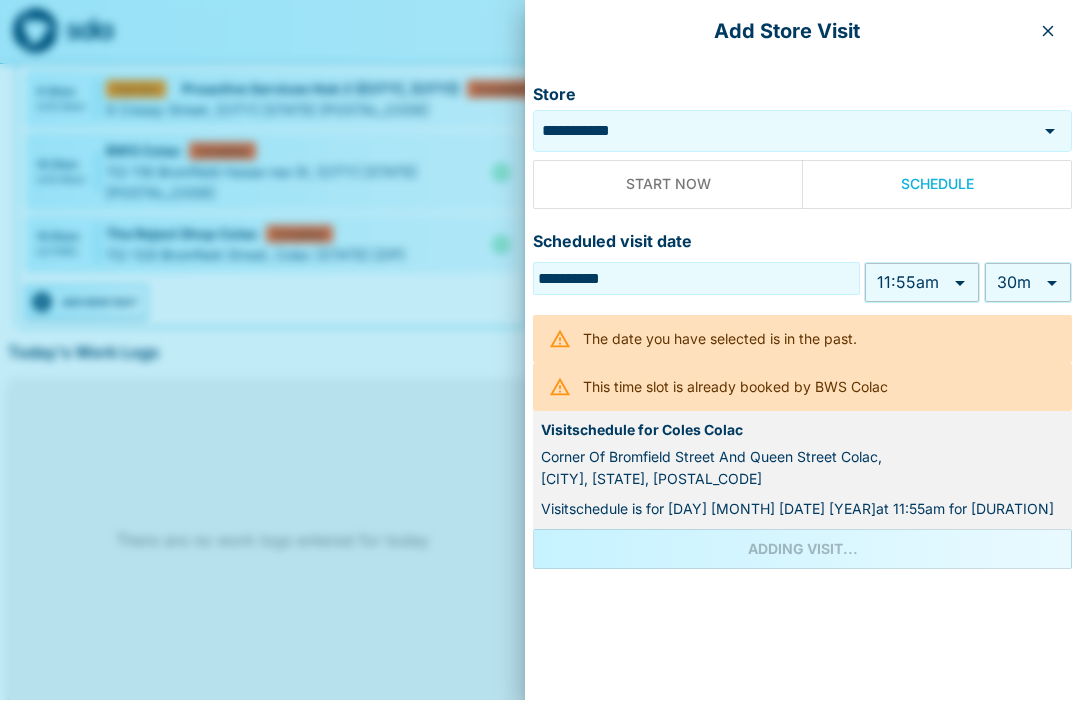 scroll, scrollTop: 0, scrollLeft: 0, axis: both 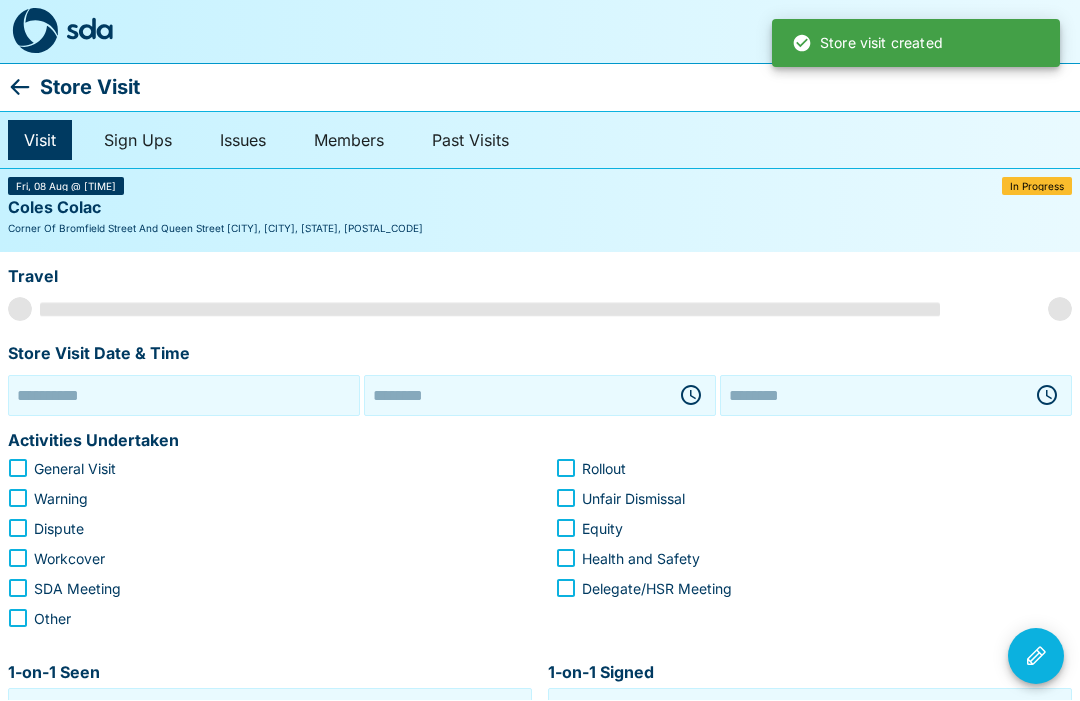 type on "**********" 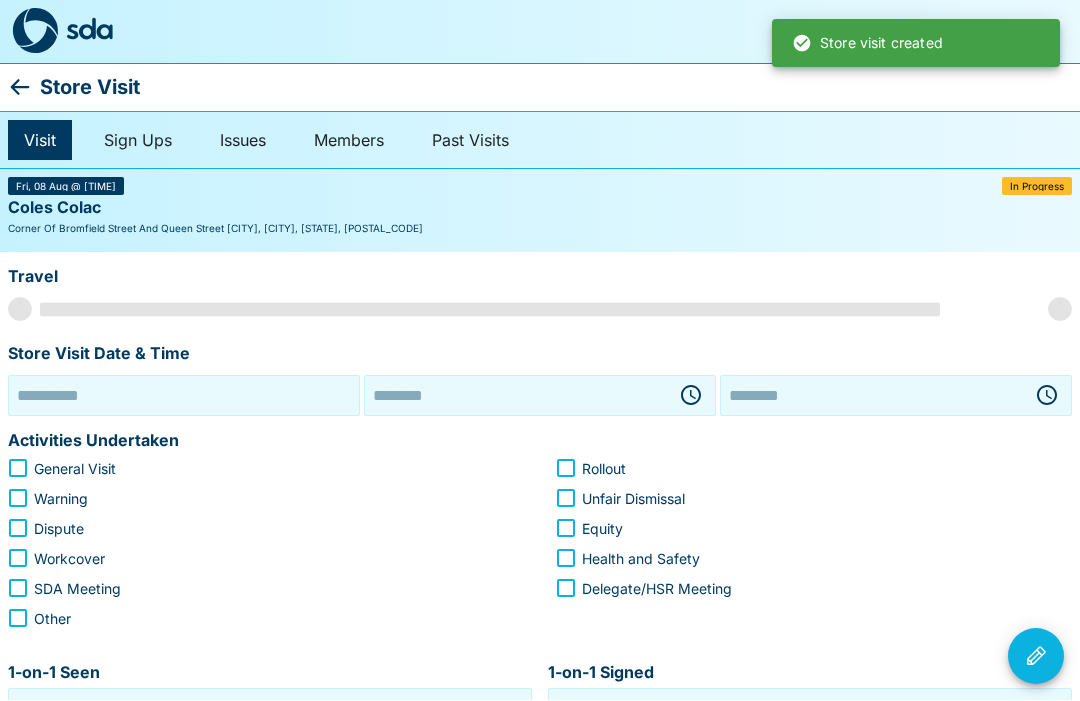 type on "********" 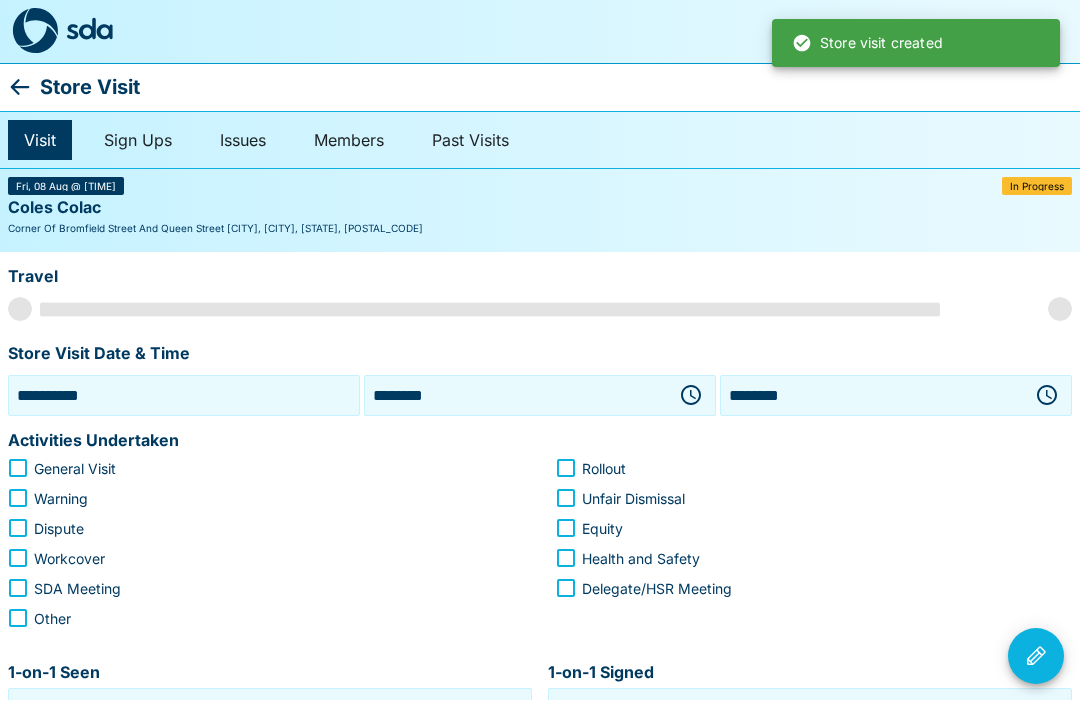 scroll, scrollTop: 1, scrollLeft: 0, axis: vertical 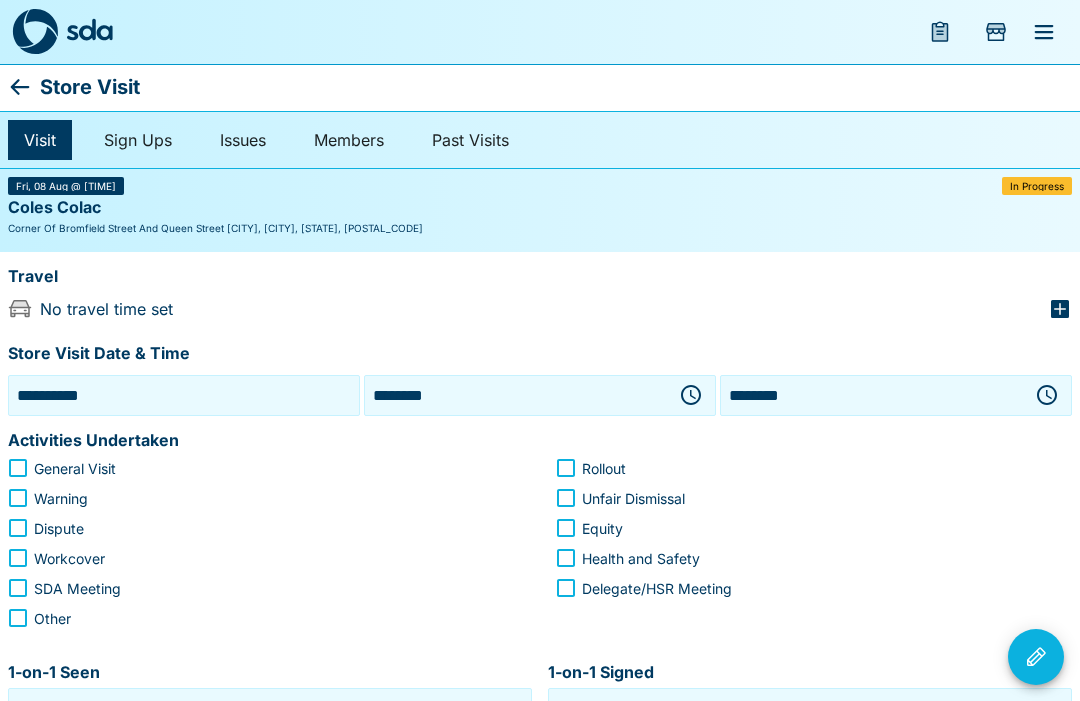 click on "General Visit" at bounding box center [75, 468] 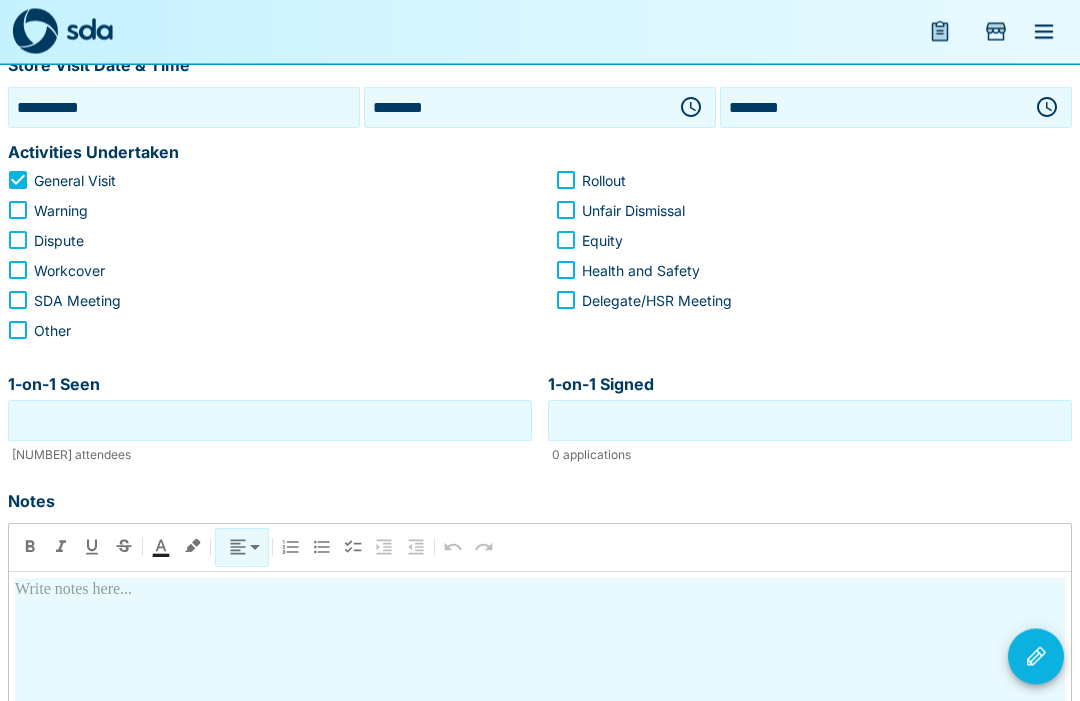 scroll, scrollTop: 289, scrollLeft: 0, axis: vertical 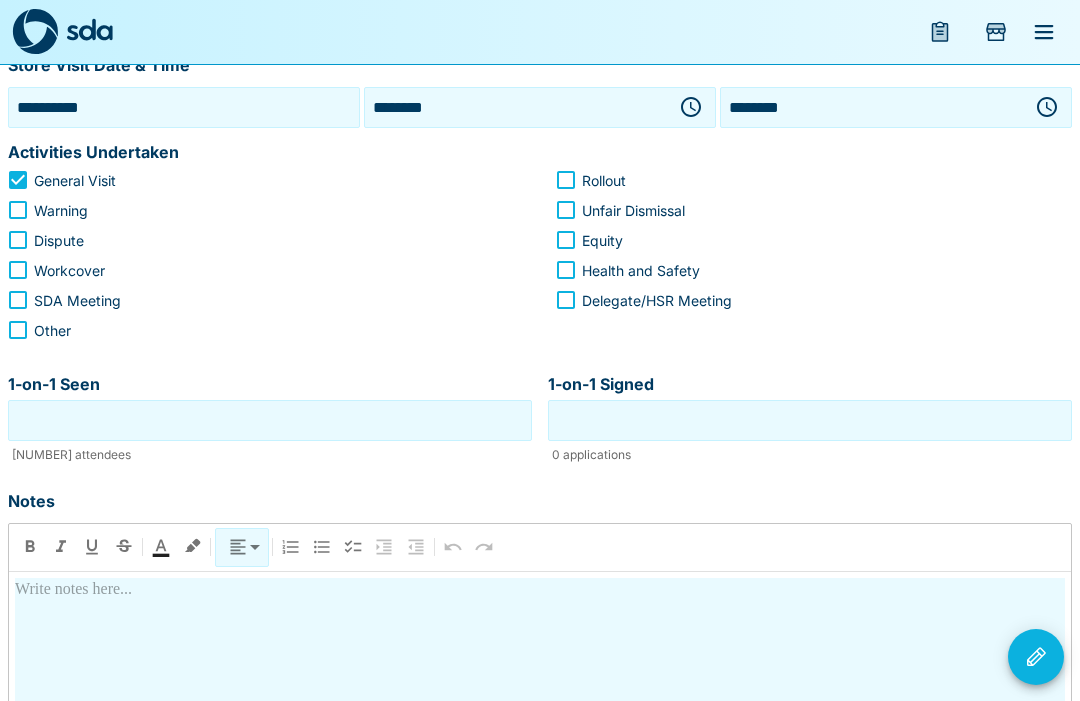 click on "1-on-1 Seen" at bounding box center [270, 420] 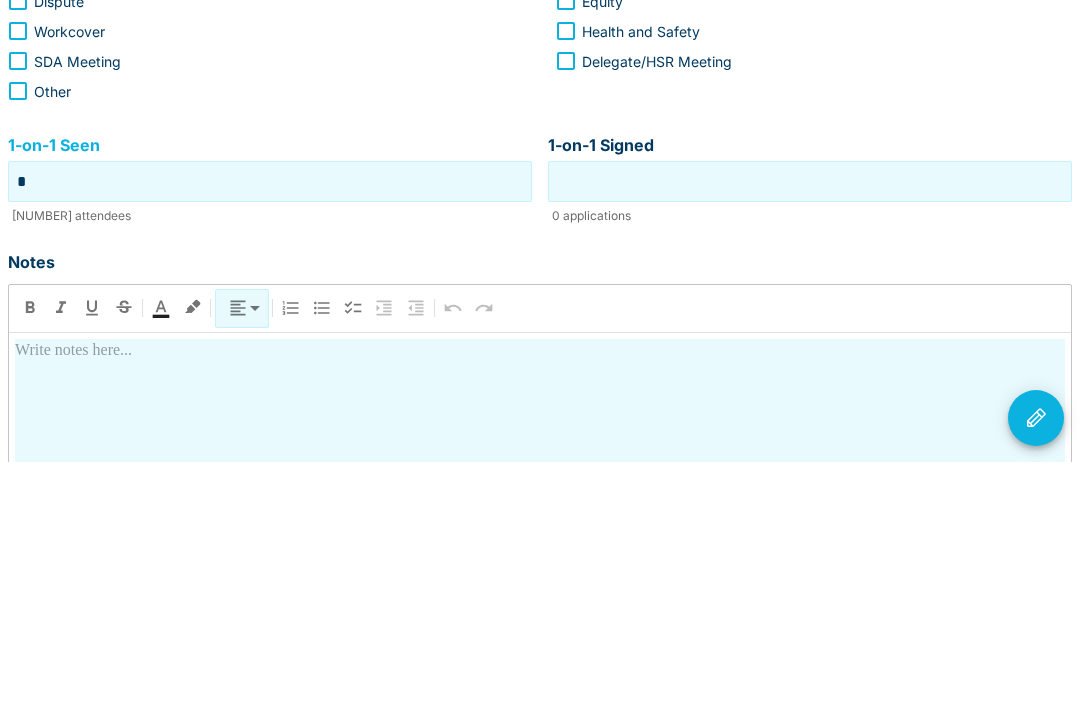 type on "*" 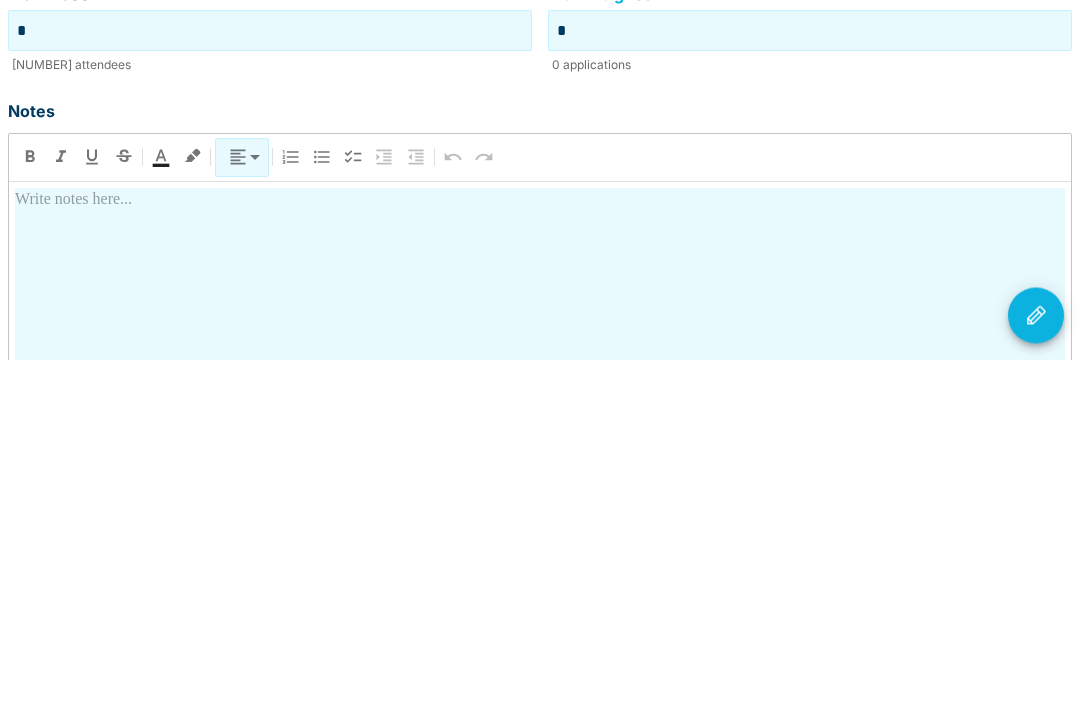 scroll, scrollTop: 342, scrollLeft: 0, axis: vertical 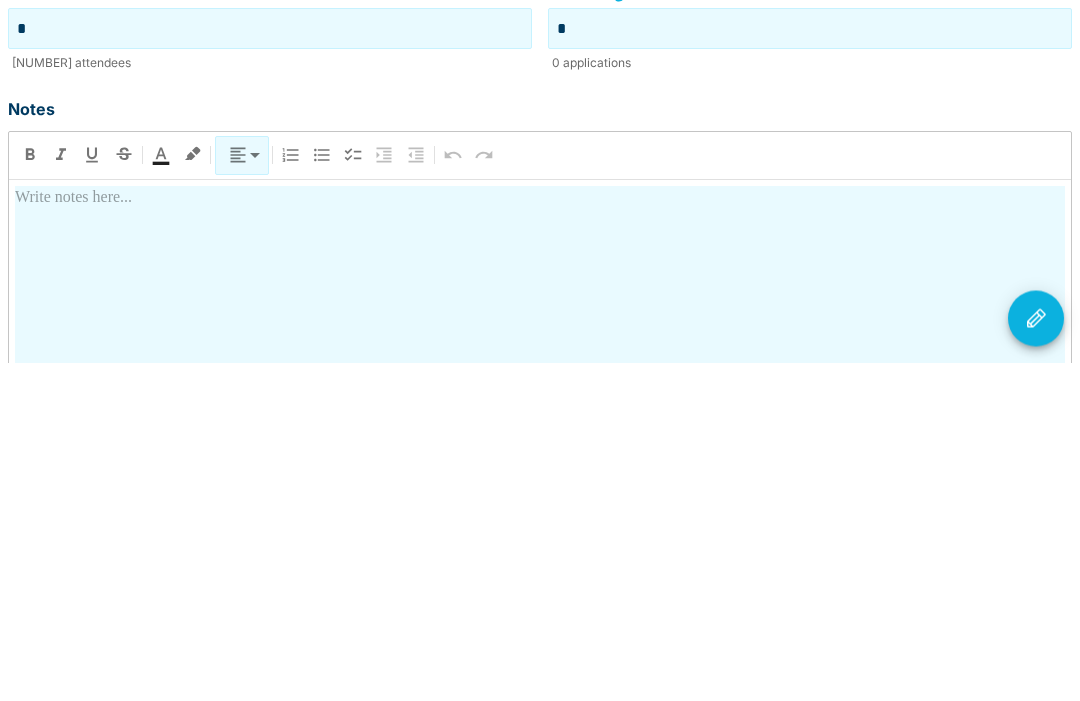type on "*" 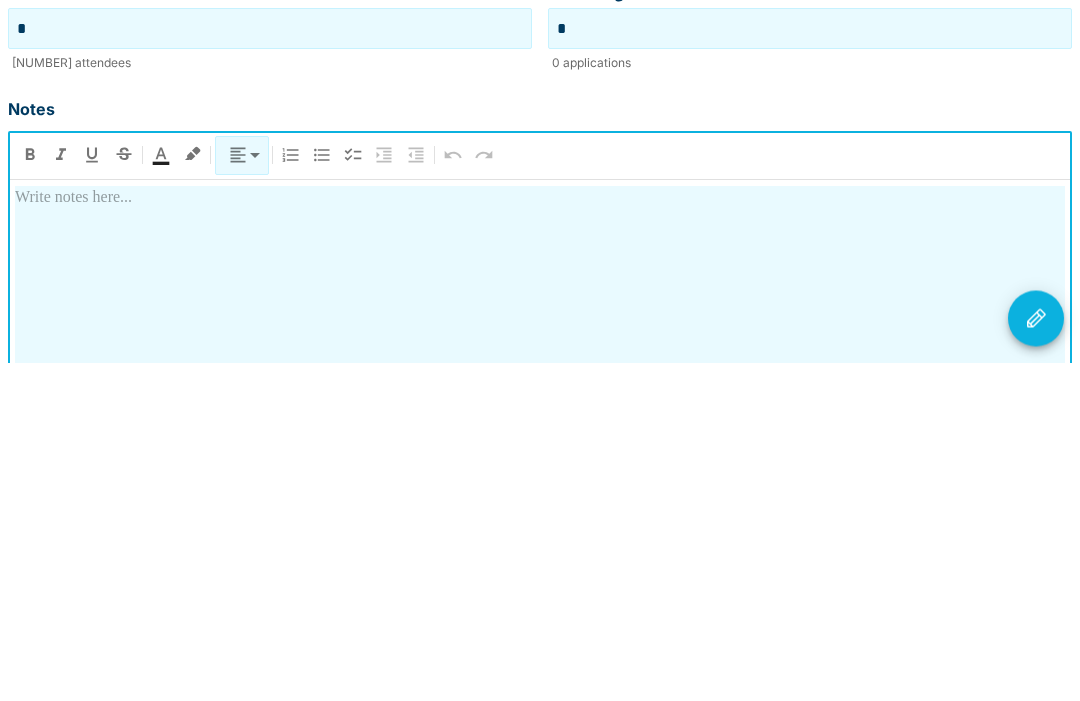 type 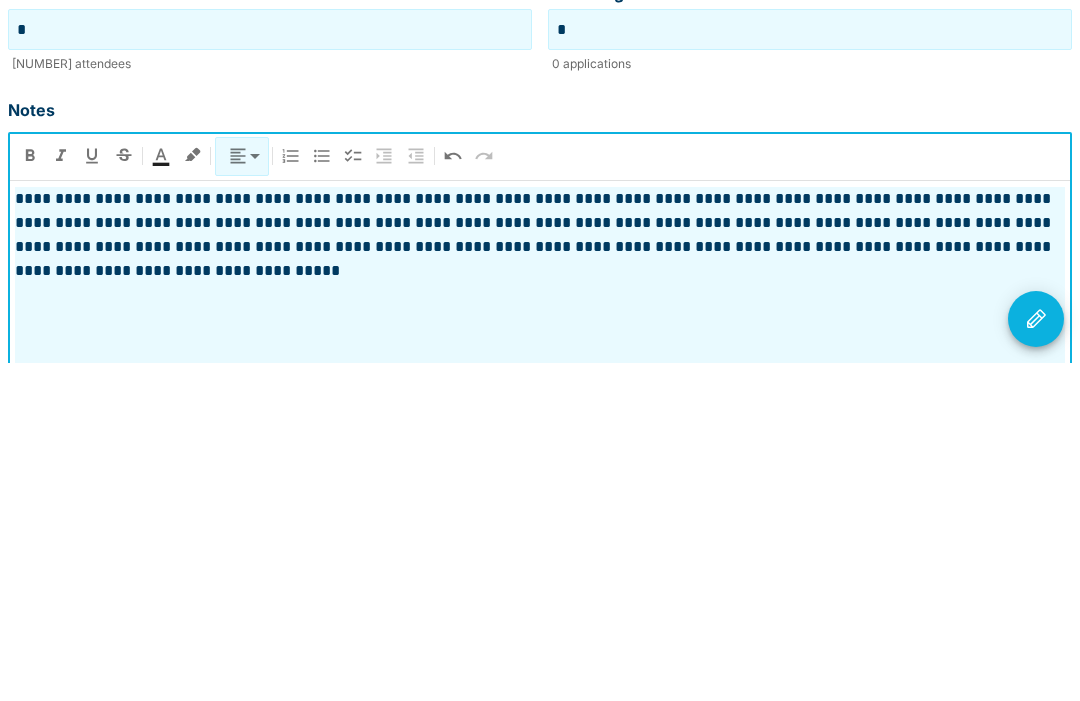 click 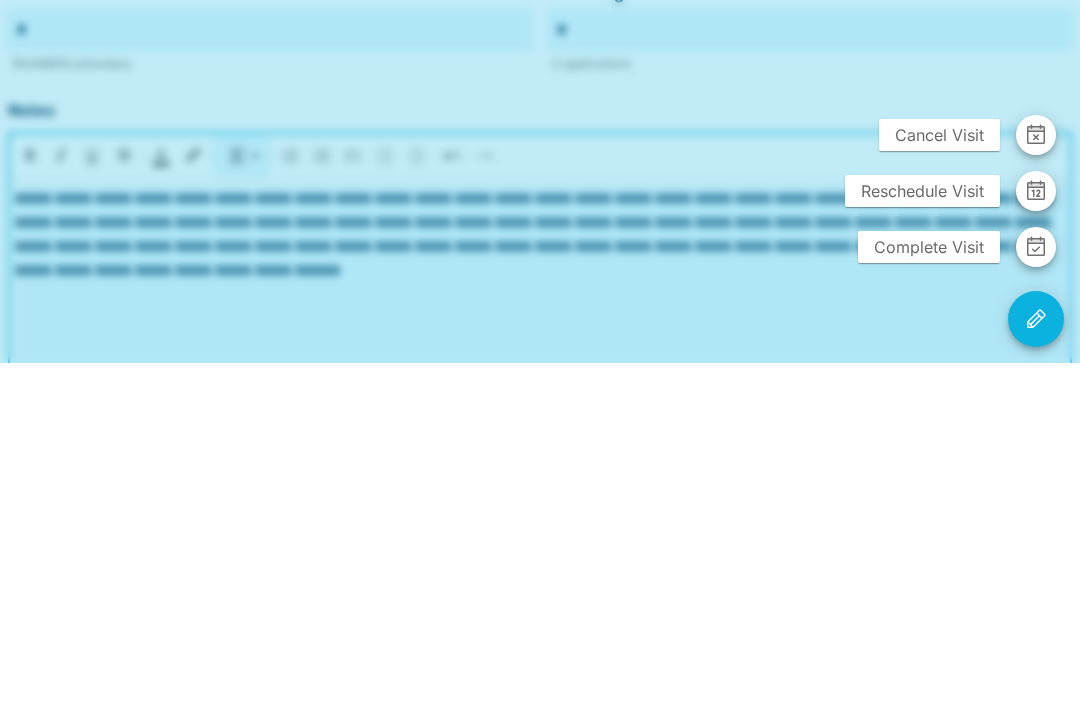 scroll, scrollTop: 501, scrollLeft: 0, axis: vertical 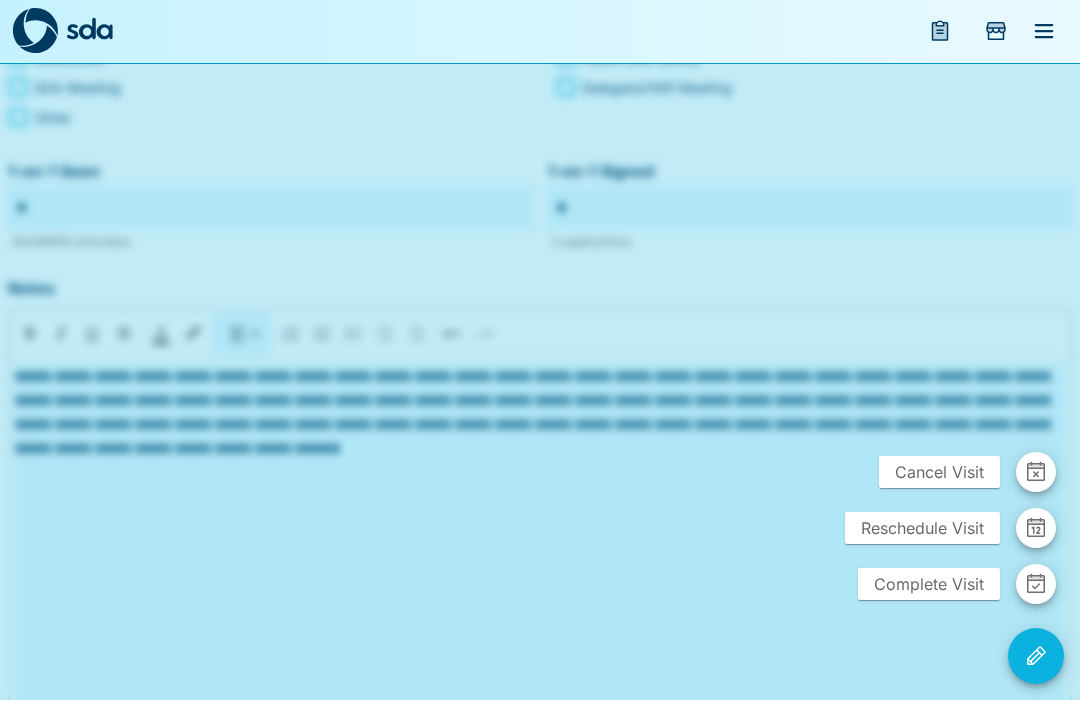 click on "Complete Visit" at bounding box center [929, 585] 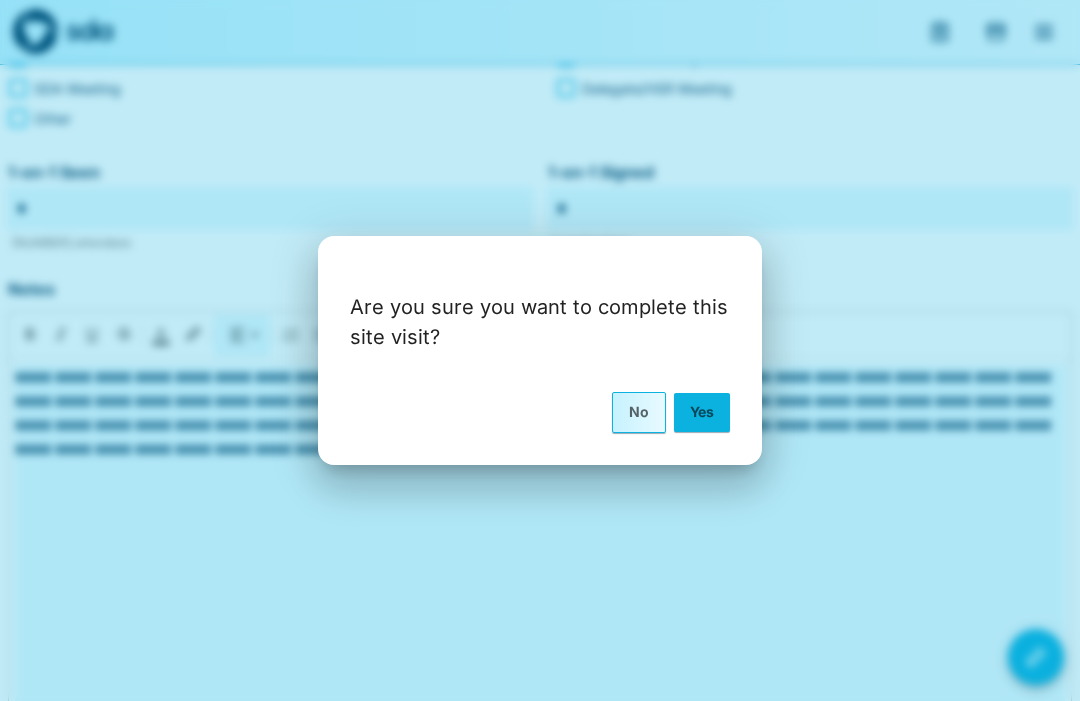 click on "Yes" at bounding box center [702, 412] 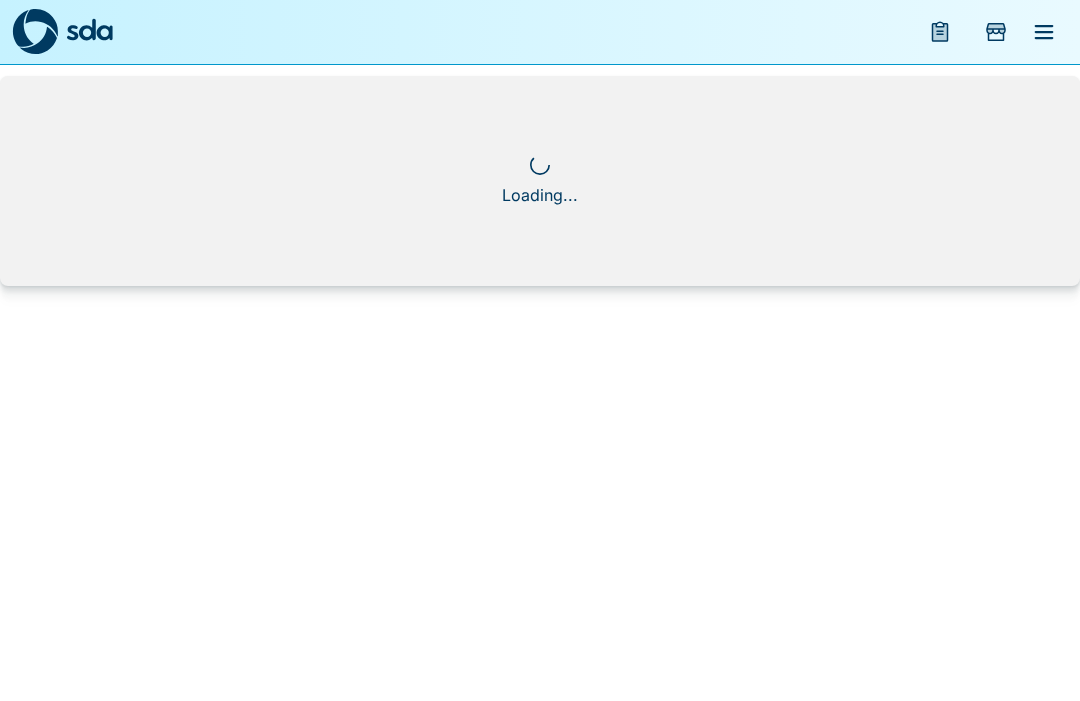 scroll, scrollTop: 0, scrollLeft: 0, axis: both 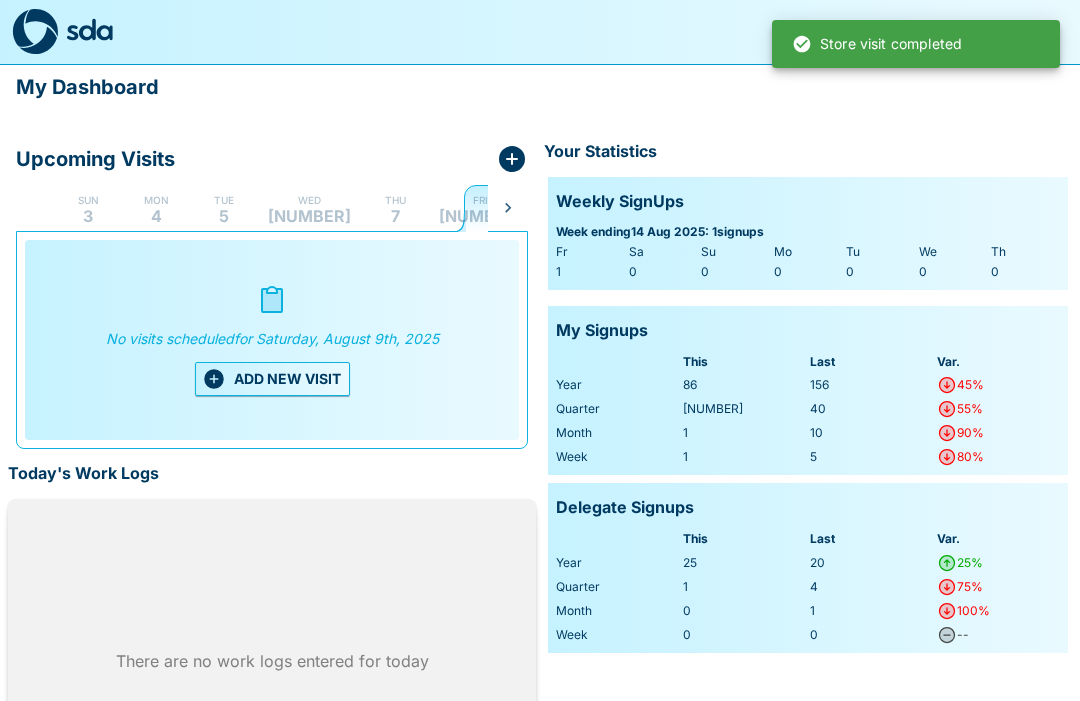 click on "Fri 8" at bounding box center [480, 208] 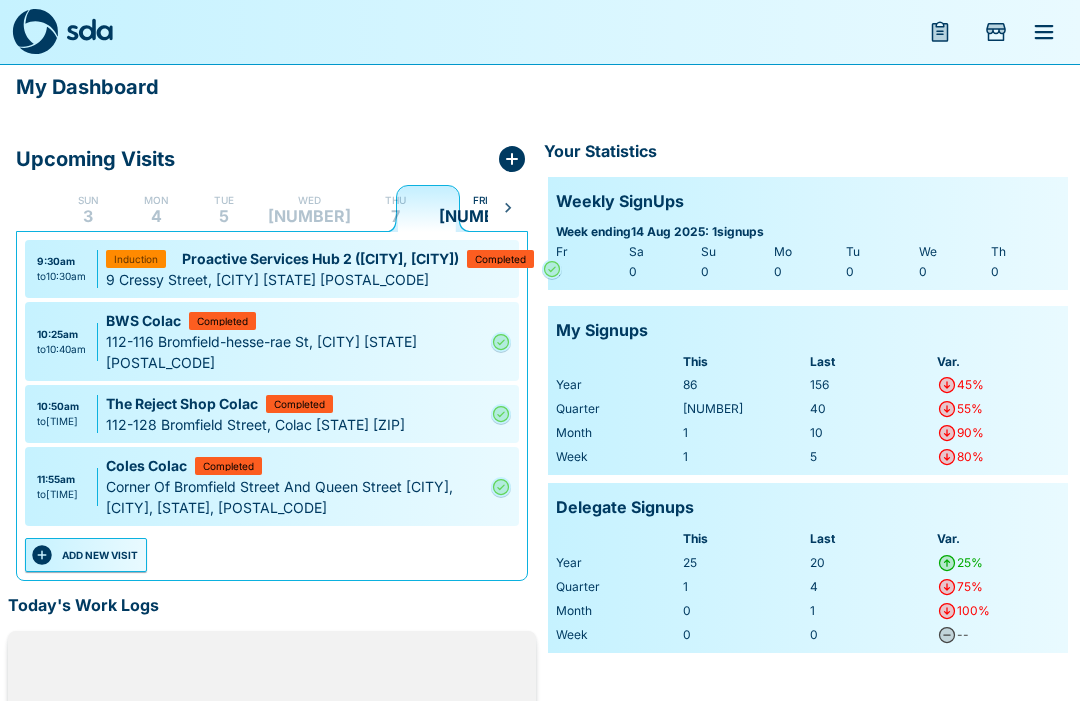 click on "ADD NEW VISIT" at bounding box center (86, 555) 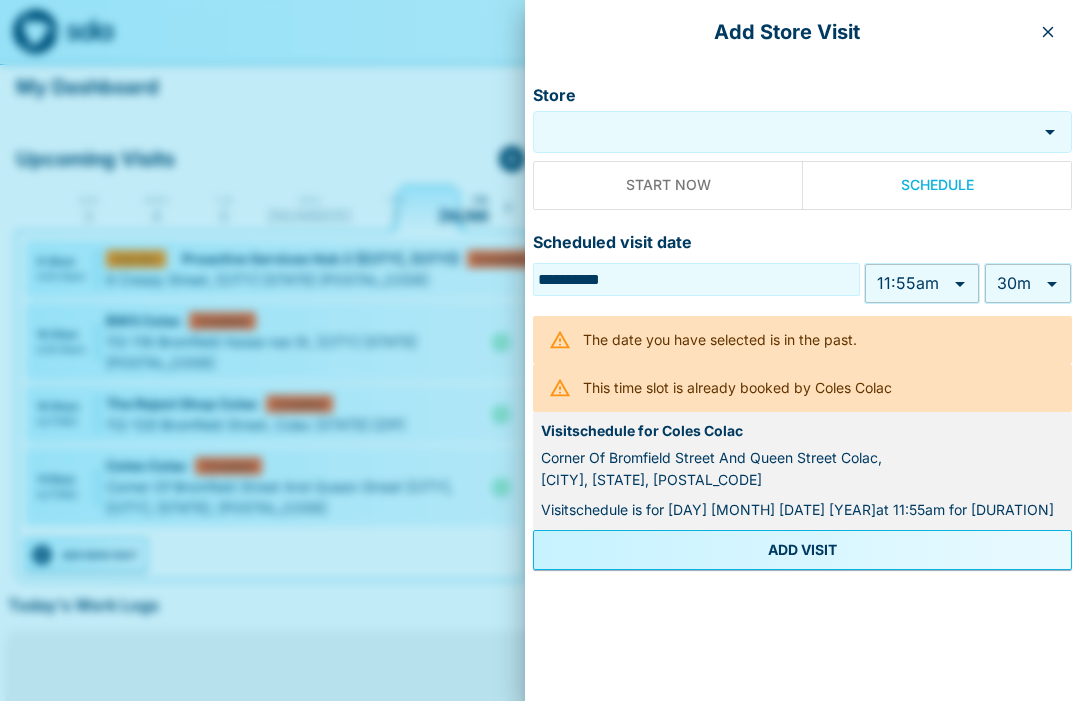 type on "******" 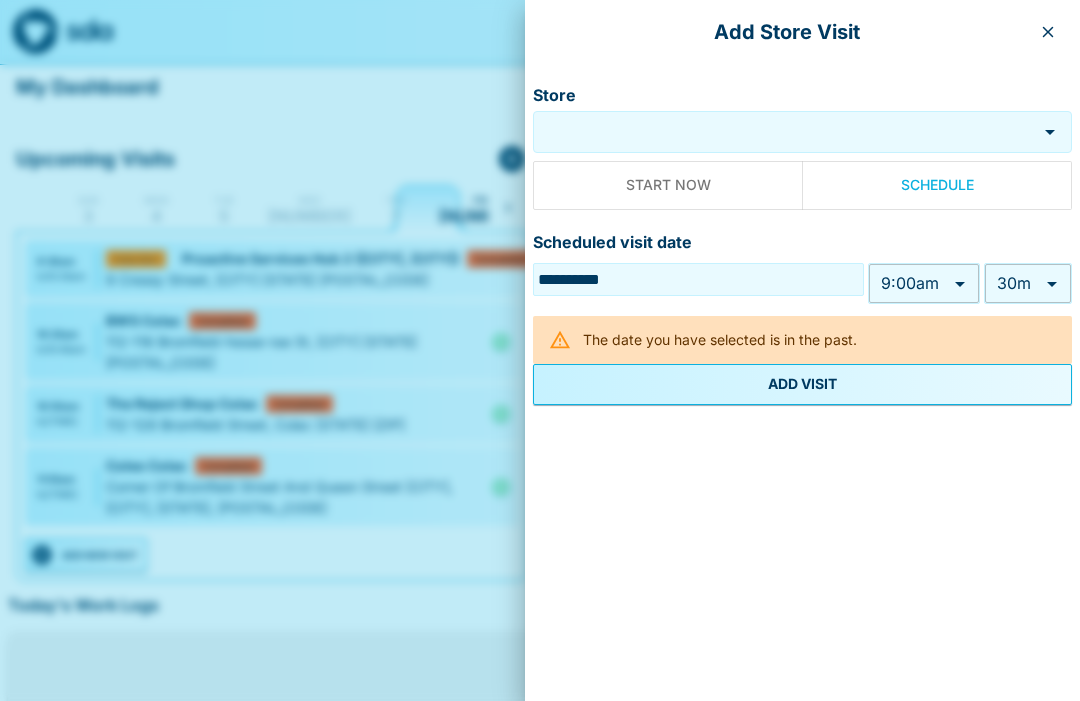 click on "Store" at bounding box center [785, 132] 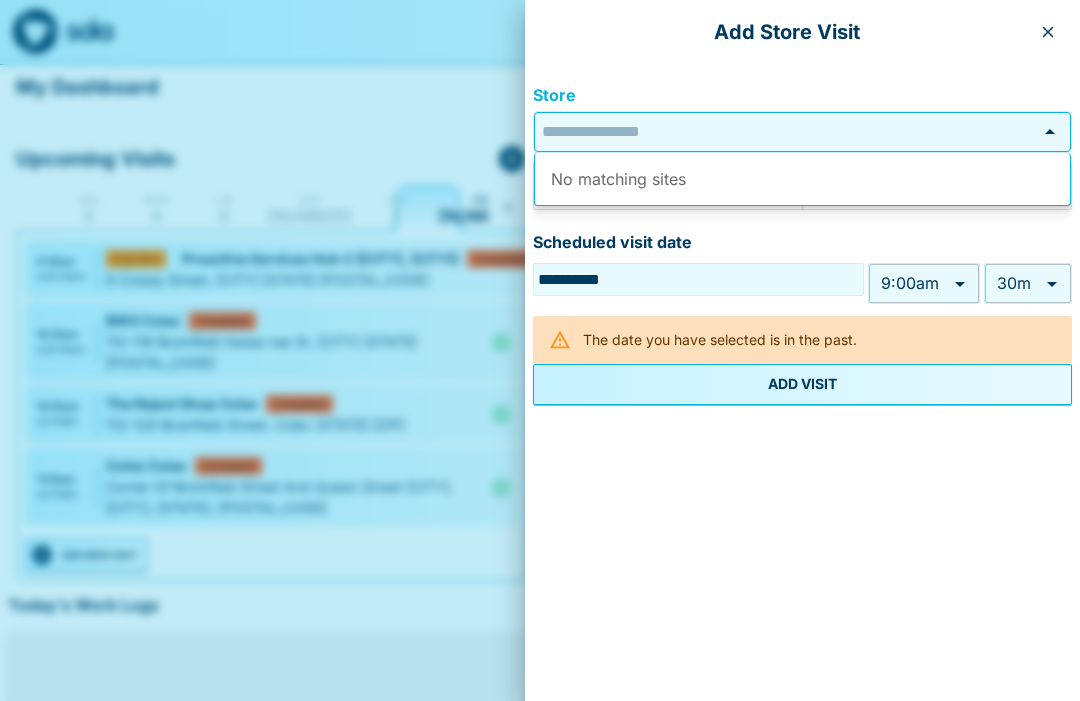 scroll, scrollTop: 0, scrollLeft: 0, axis: both 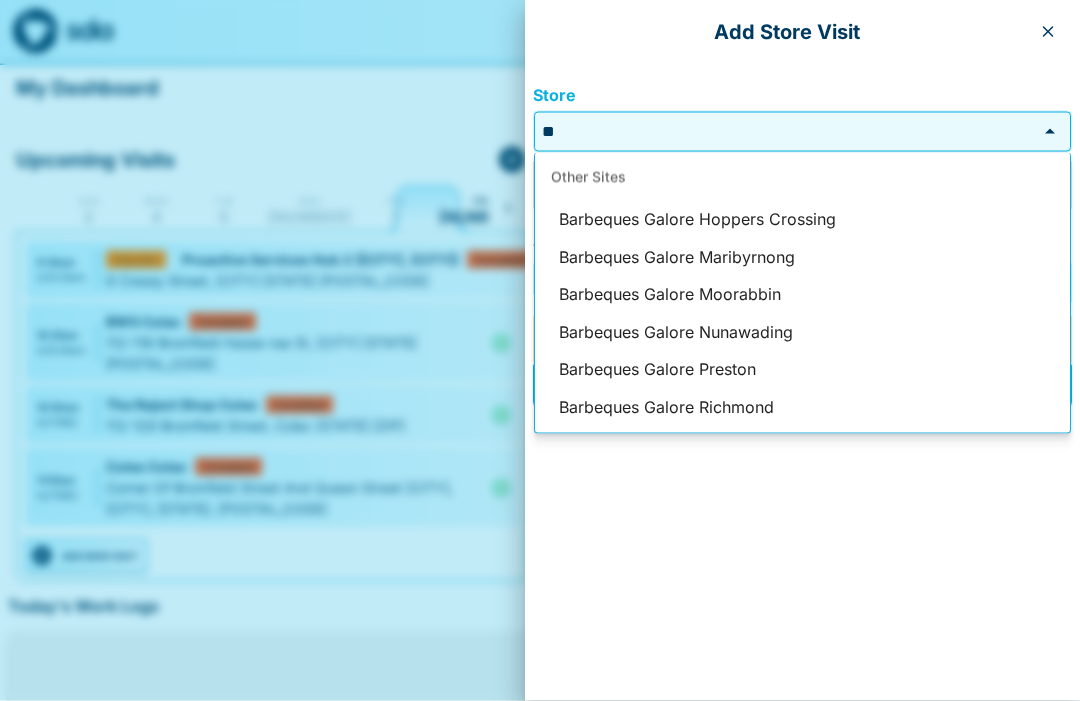 type on "*" 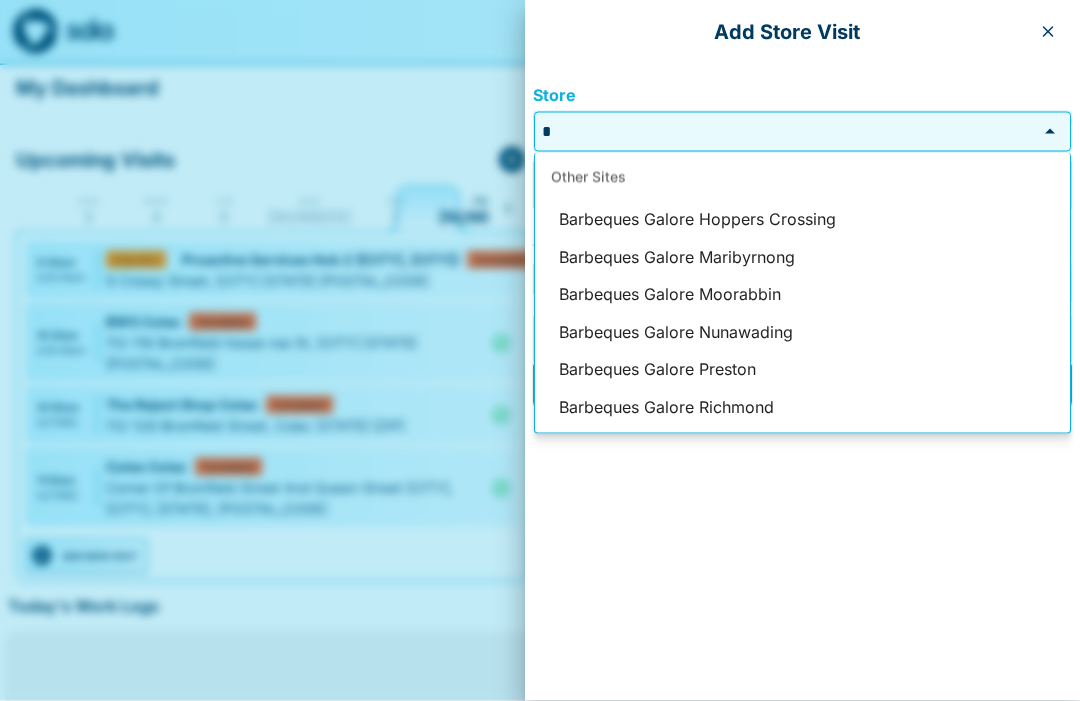 type 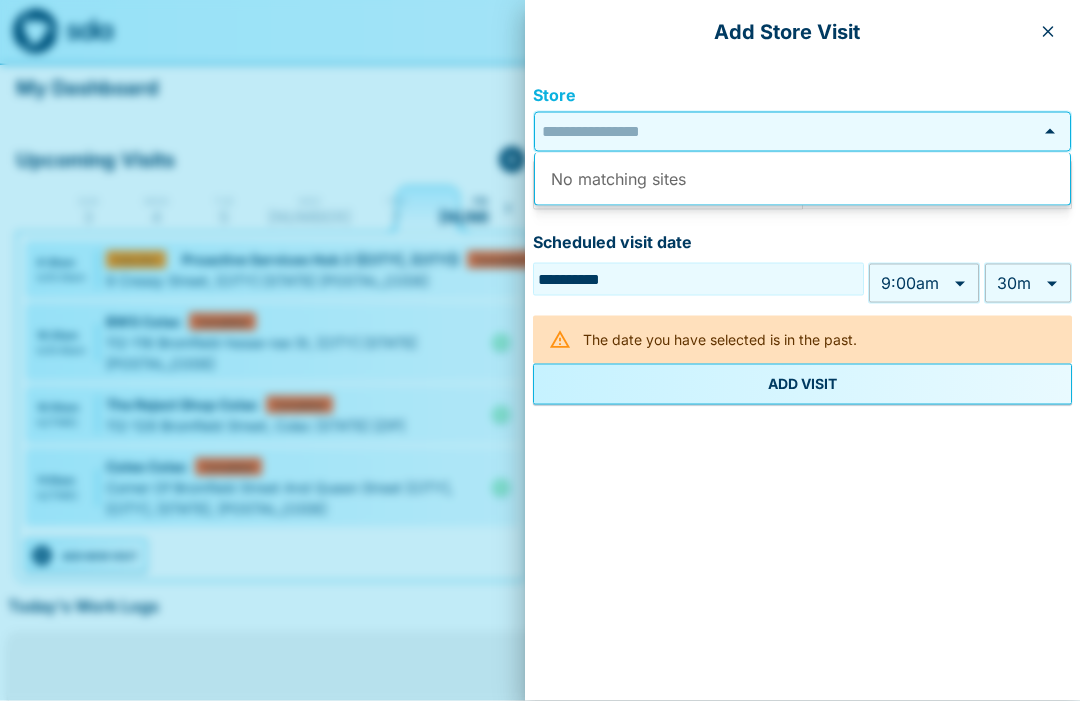 click 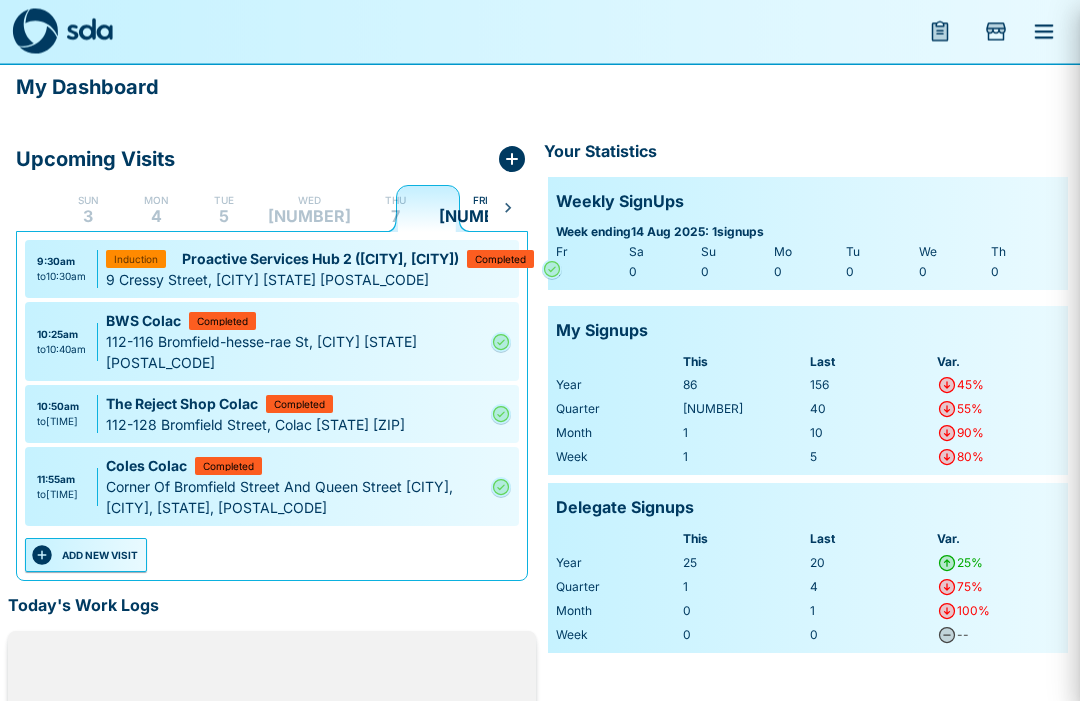 scroll, scrollTop: 1, scrollLeft: 0, axis: vertical 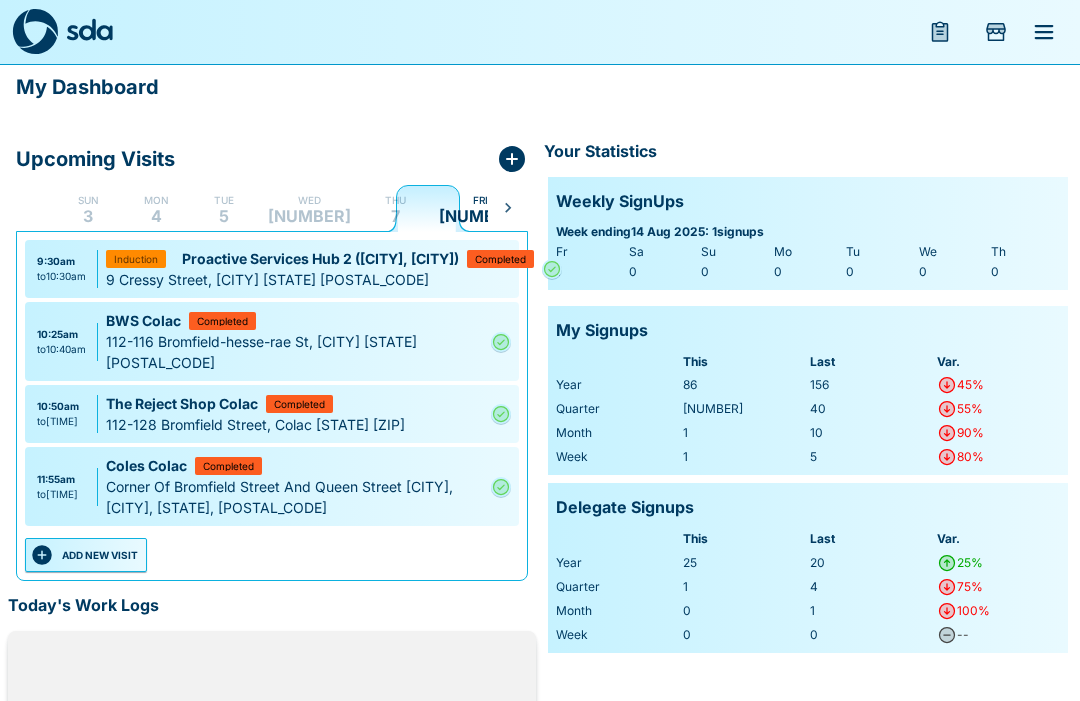 click 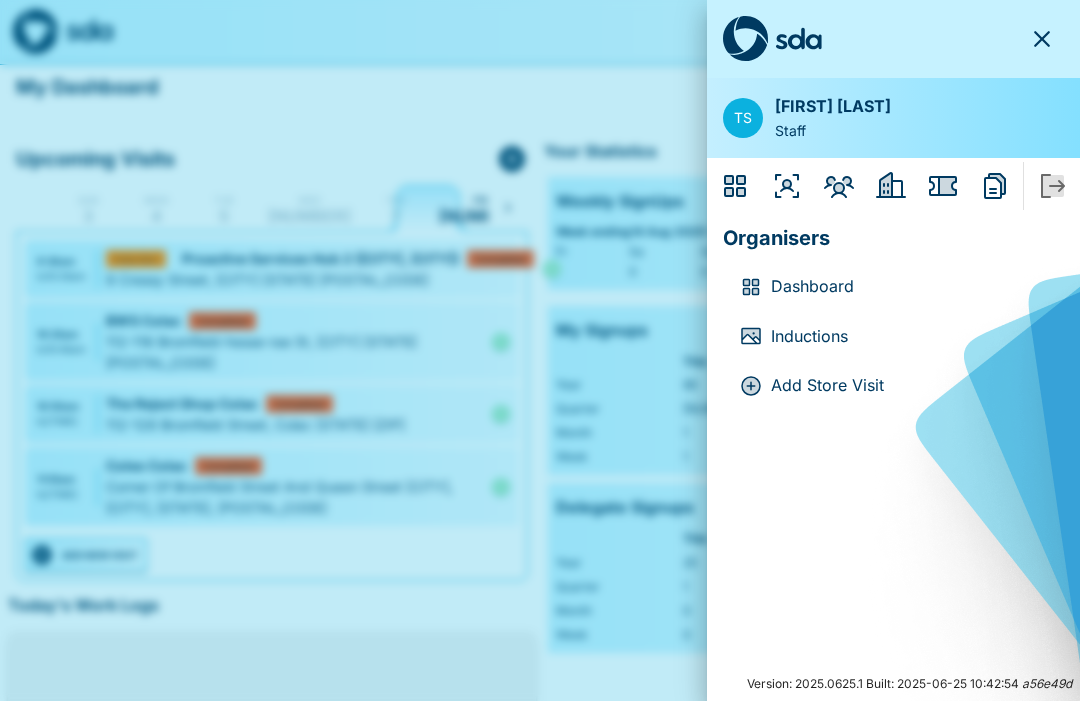 click 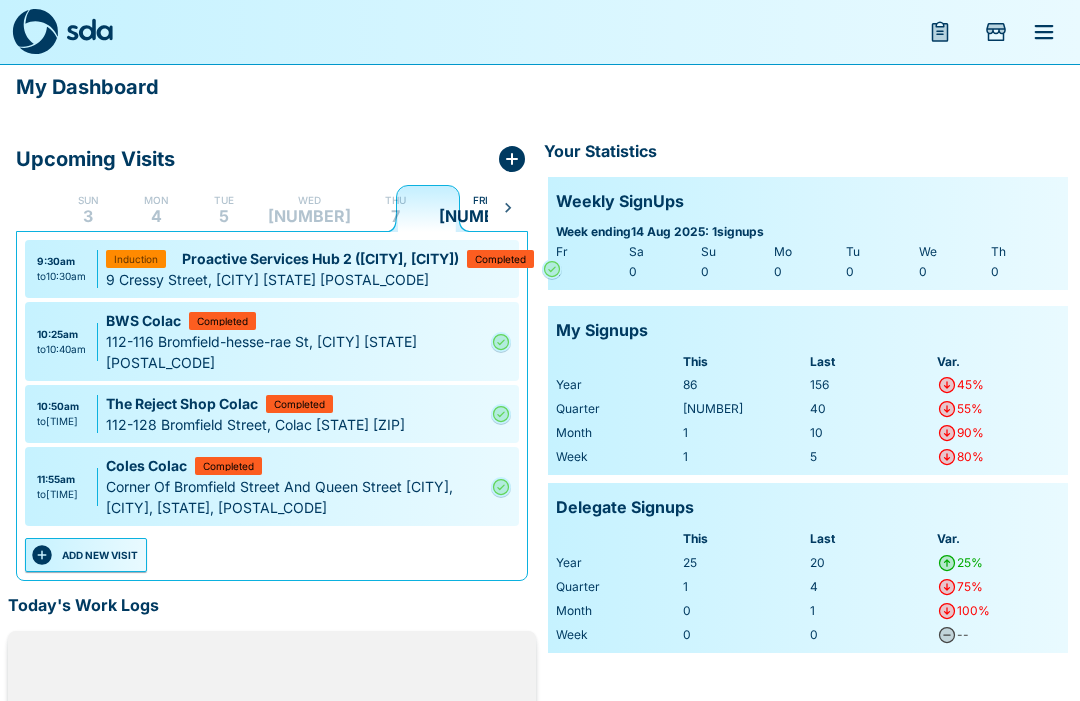 click 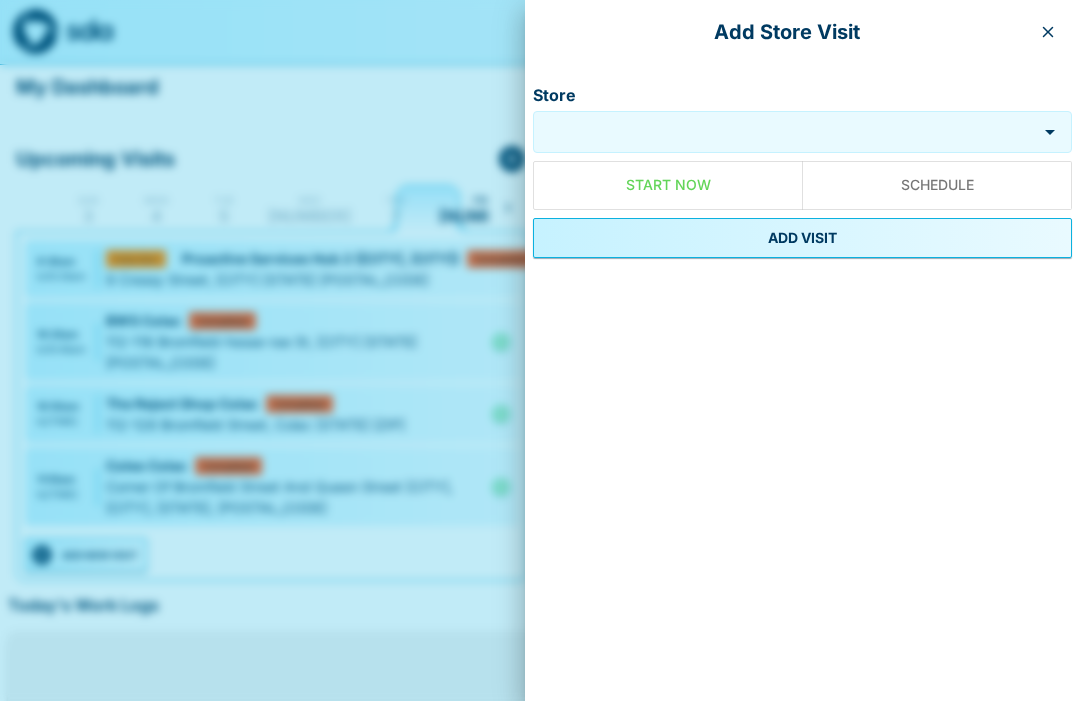 click at bounding box center (1048, 32) 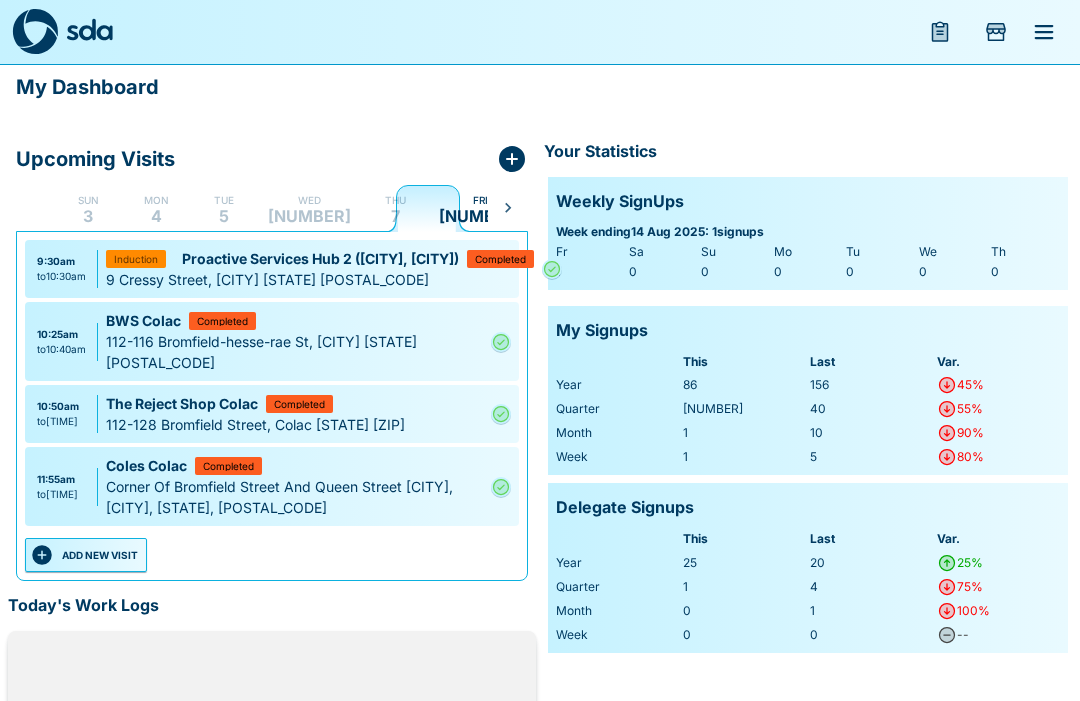 click at bounding box center (940, 32) 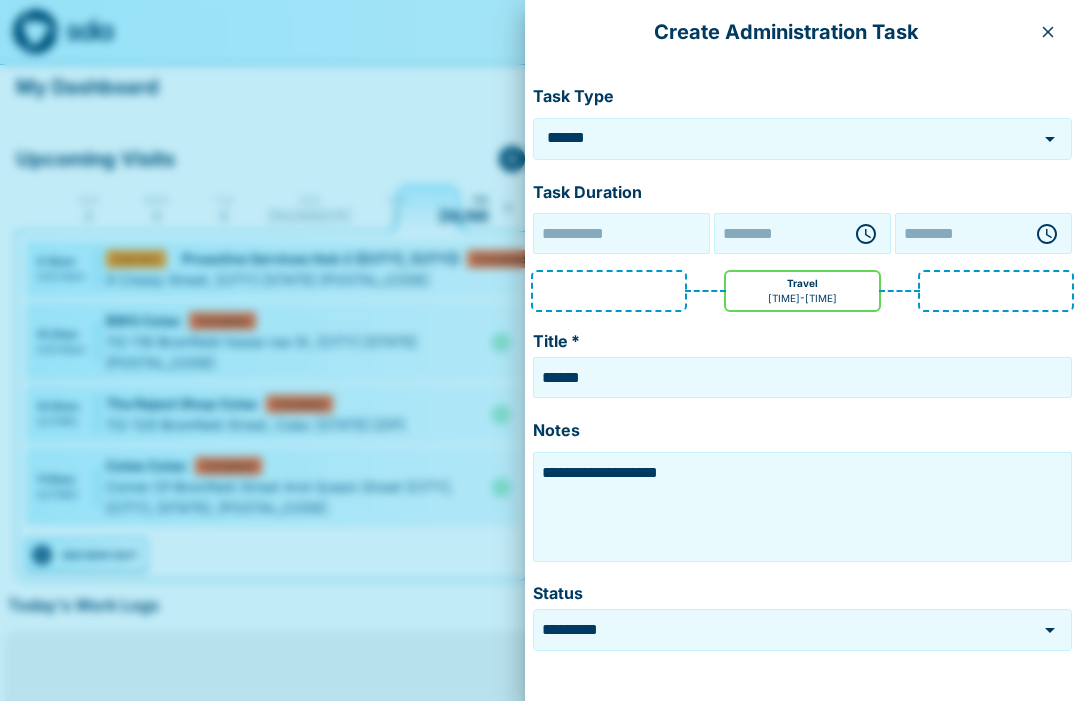 type on "**********" 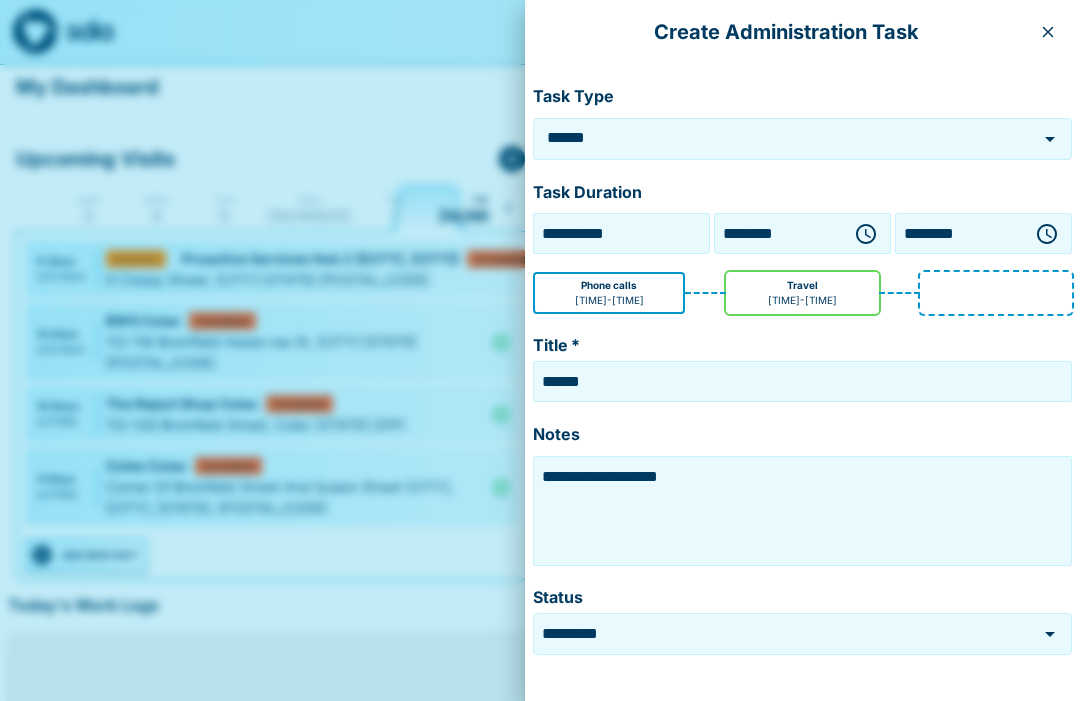 click on "**********" at bounding box center [621, 233] 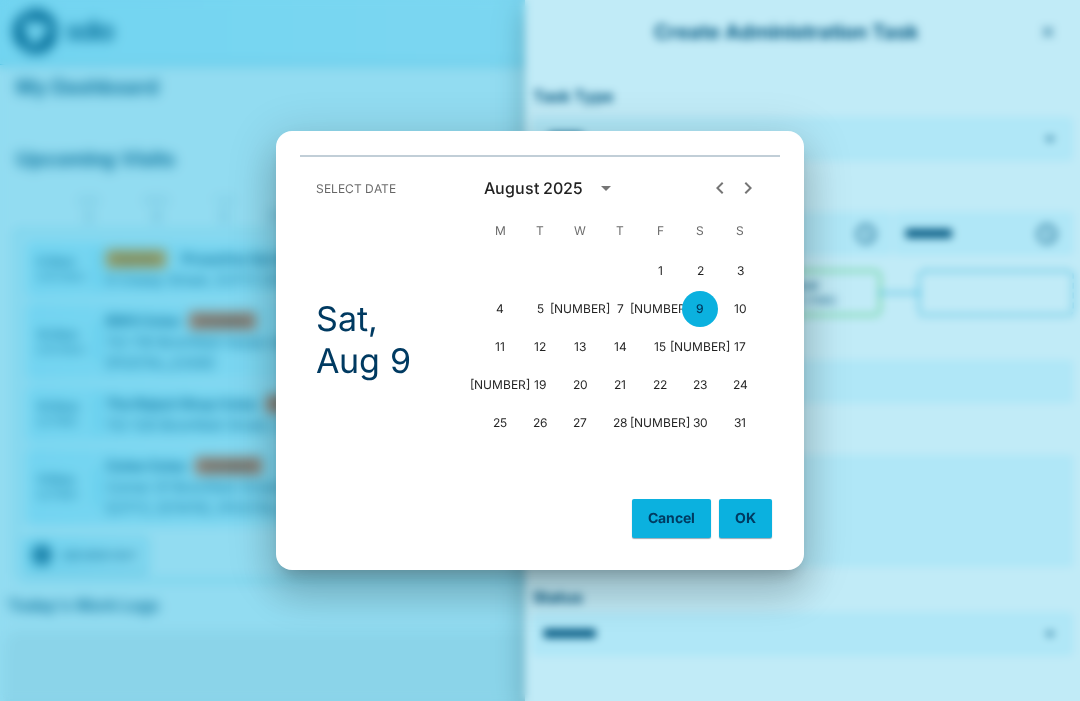 click on "[NUMBER]" at bounding box center [660, 309] 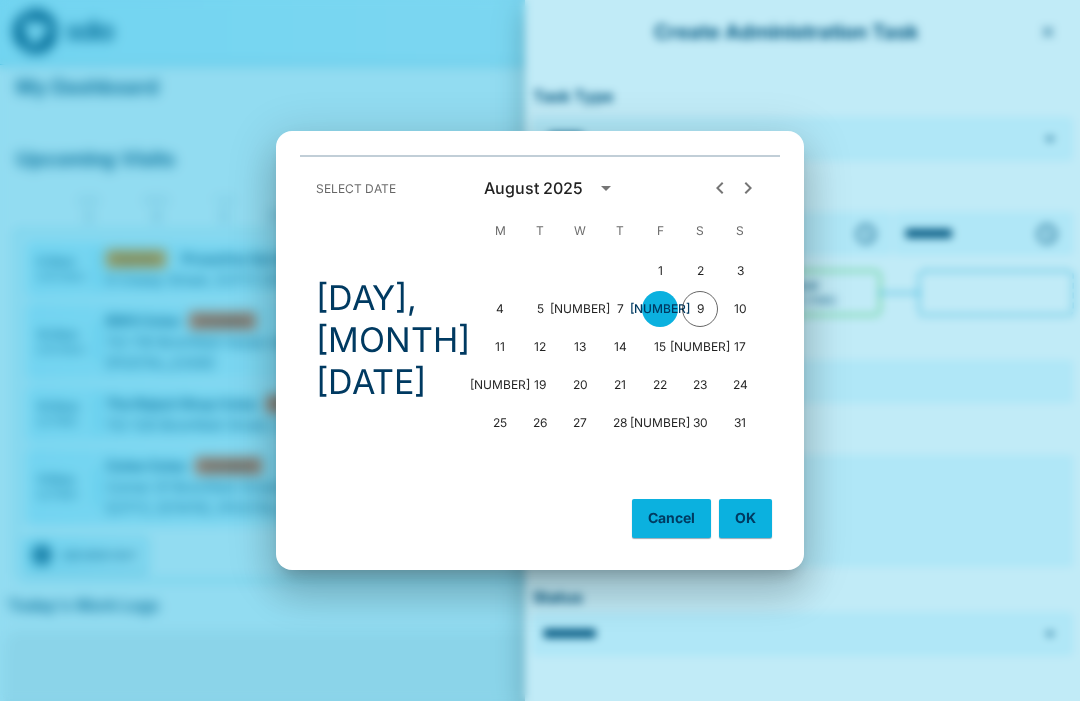 click on "OK" at bounding box center [745, 518] 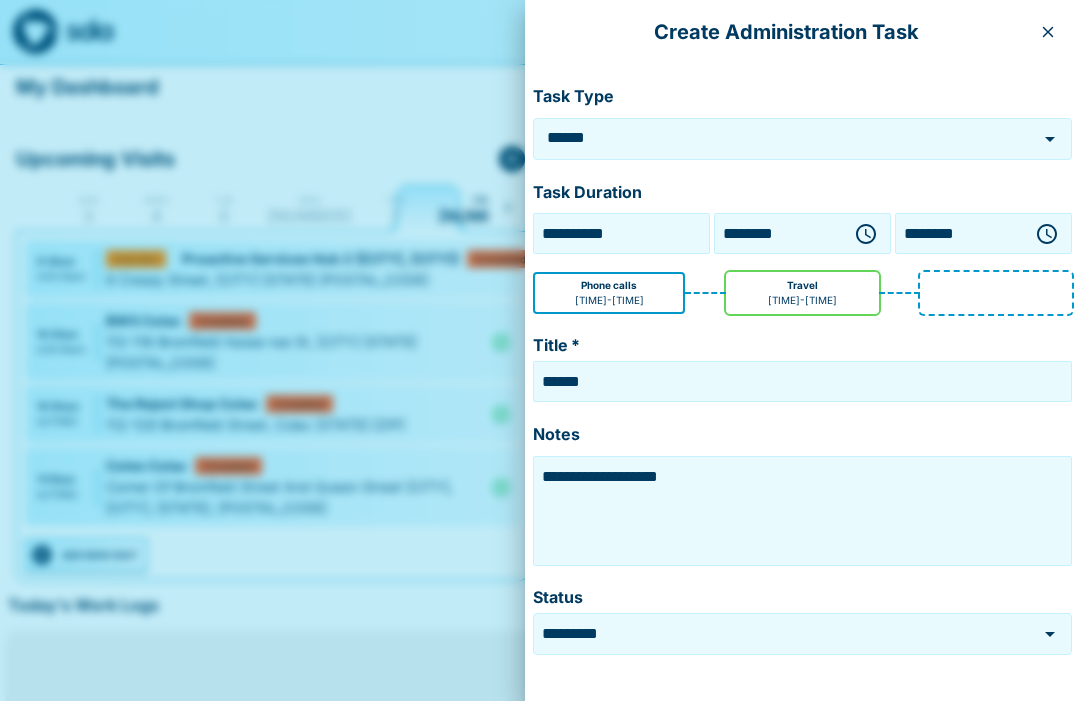 click 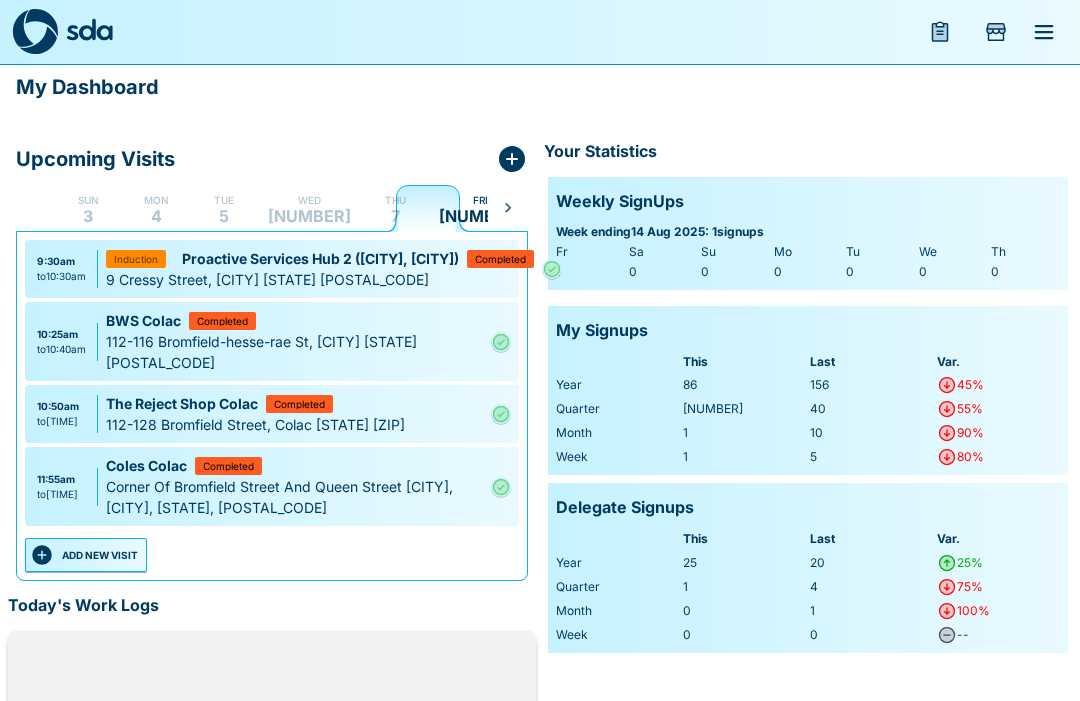 click 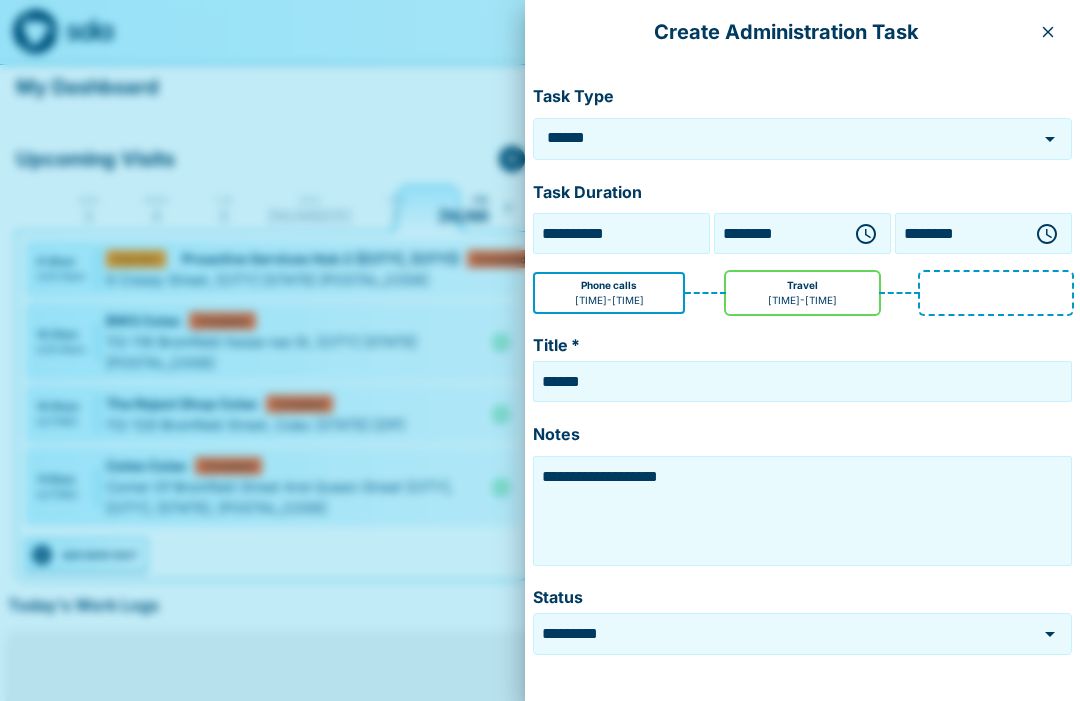 click on "**********" at bounding box center [621, 233] 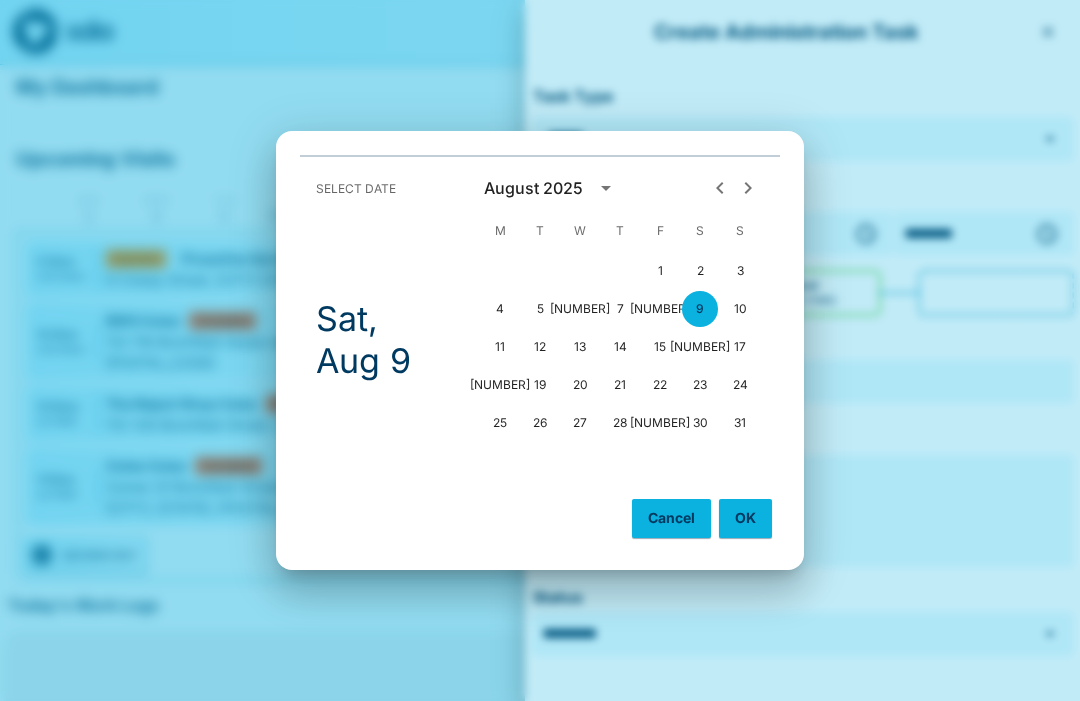 click on "[NUMBER]" at bounding box center (660, 309) 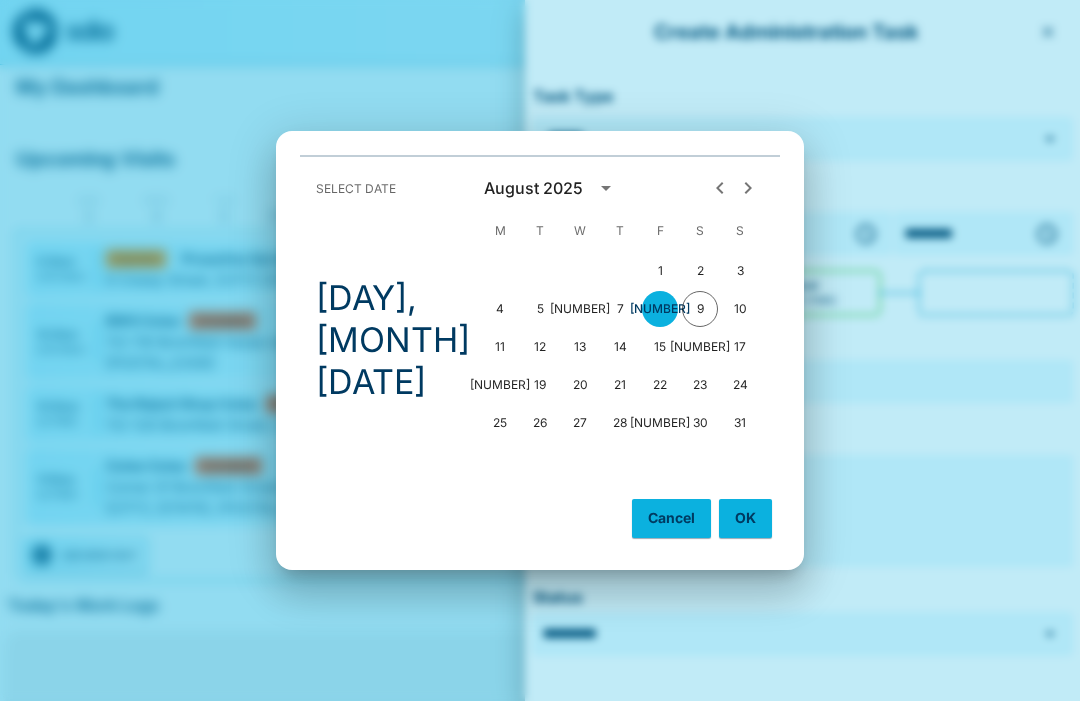 click on "OK" at bounding box center (745, 518) 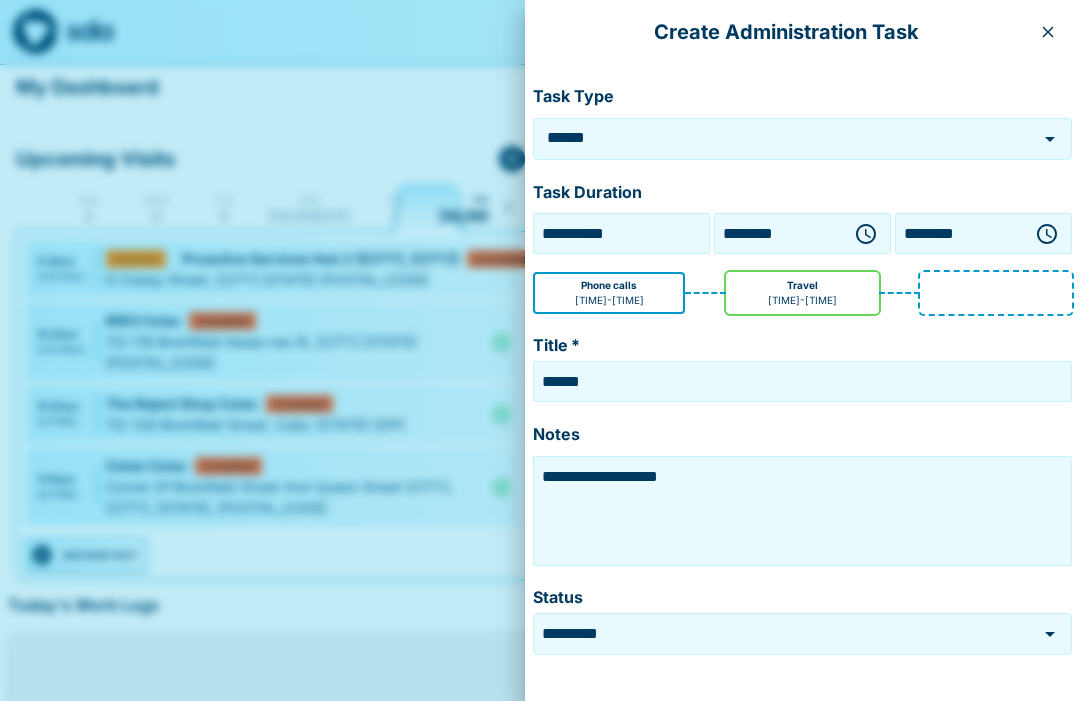 click 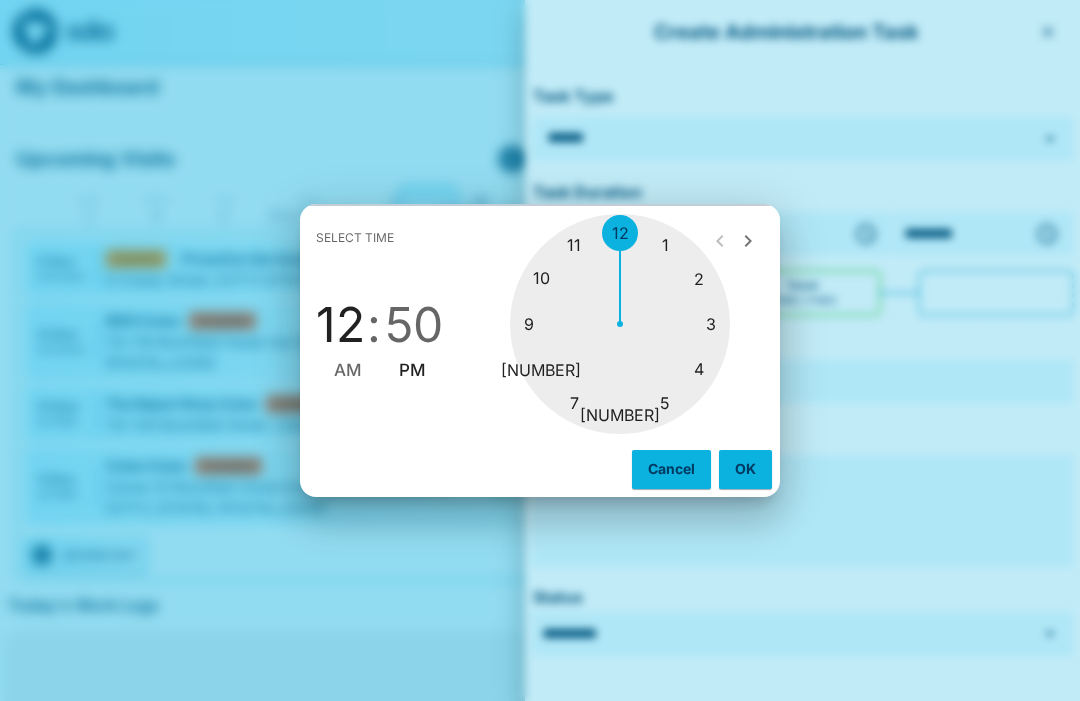 click at bounding box center (620, 324) 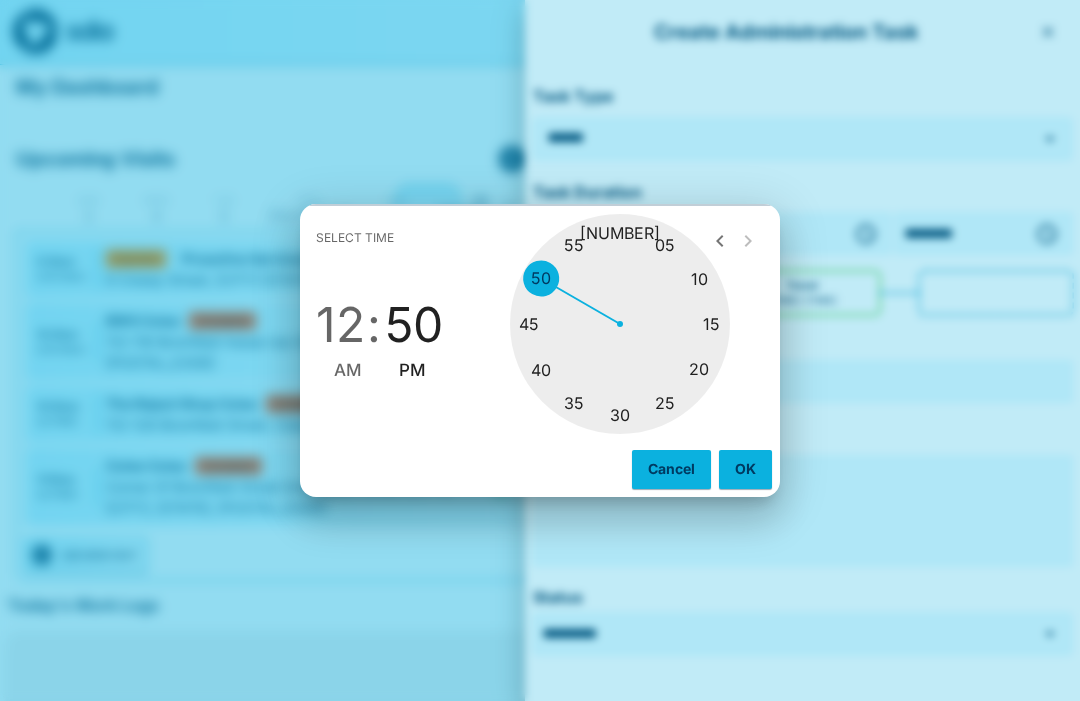 click at bounding box center (620, 324) 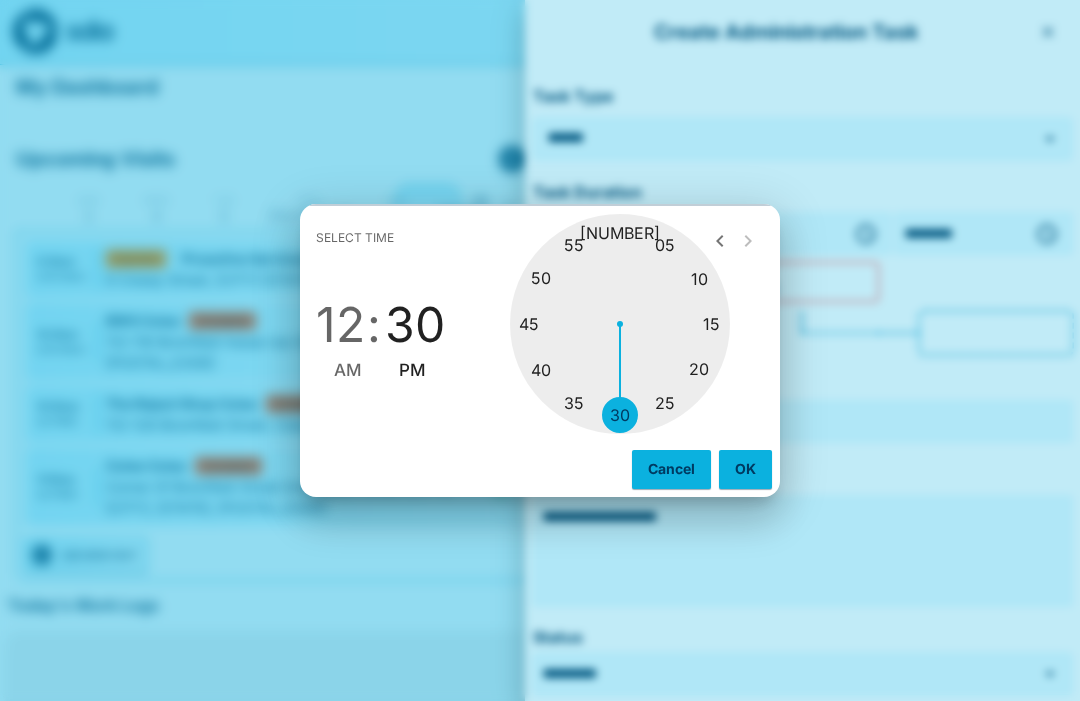 click on "OK" at bounding box center (745, 469) 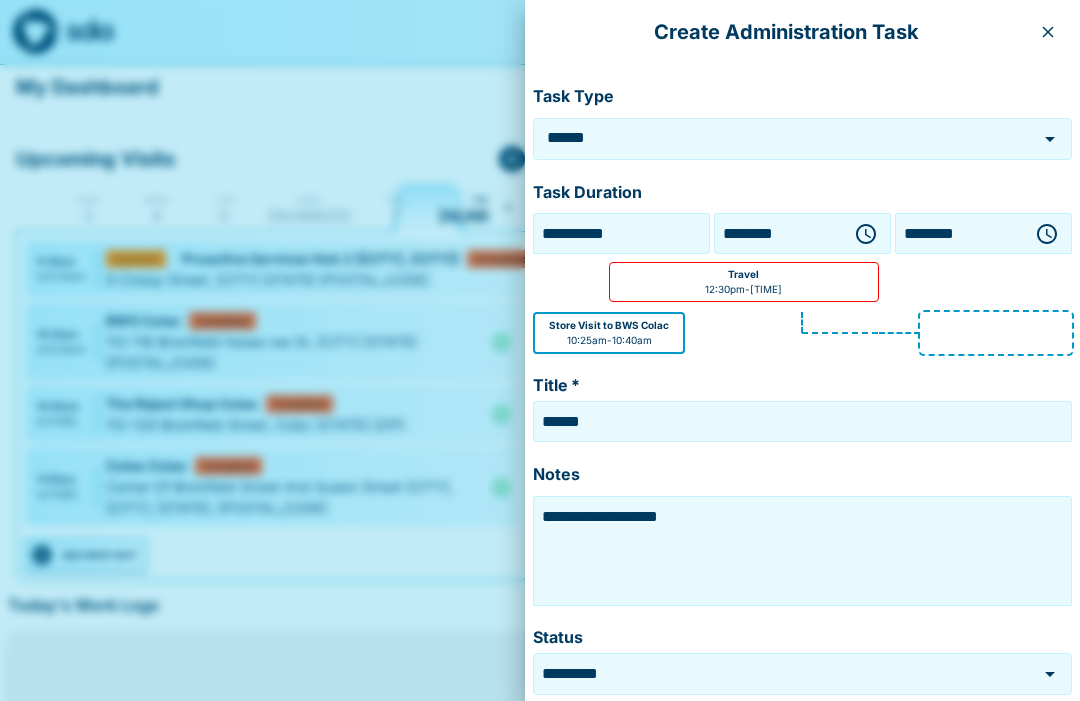 click 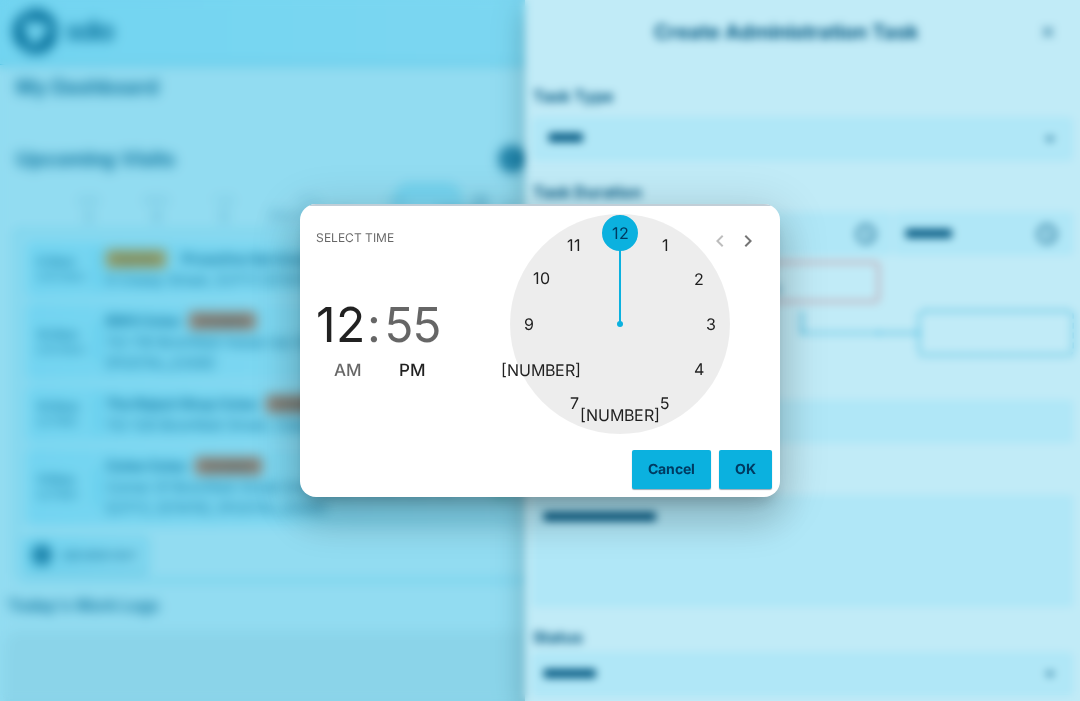 click at bounding box center (620, 324) 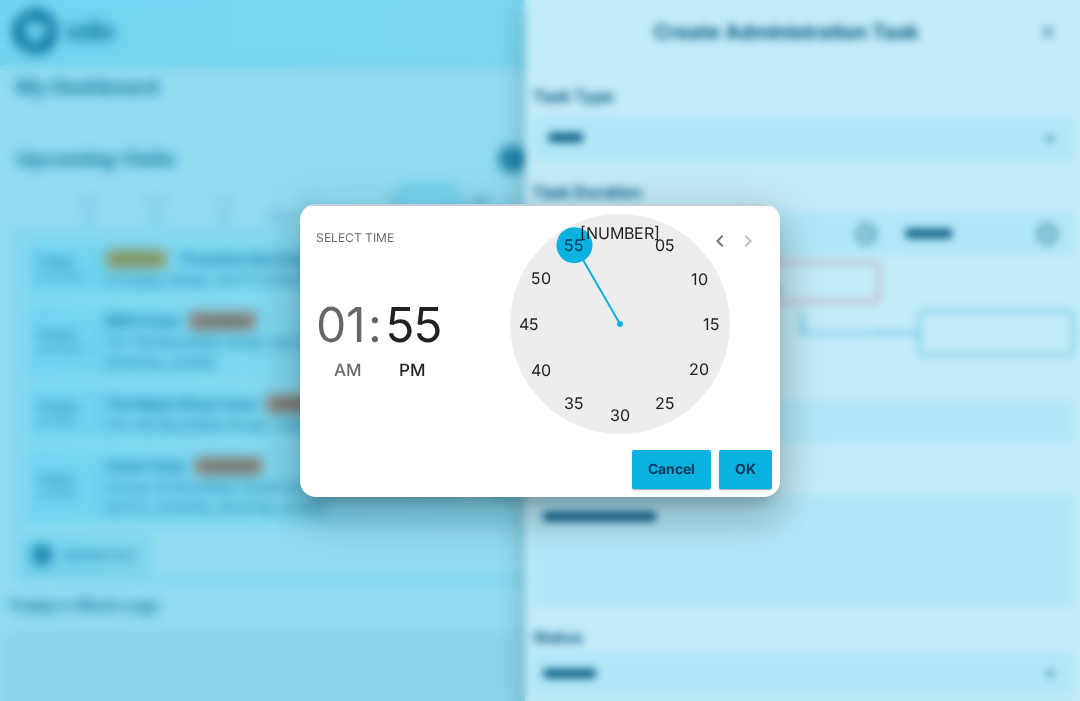click at bounding box center [620, 324] 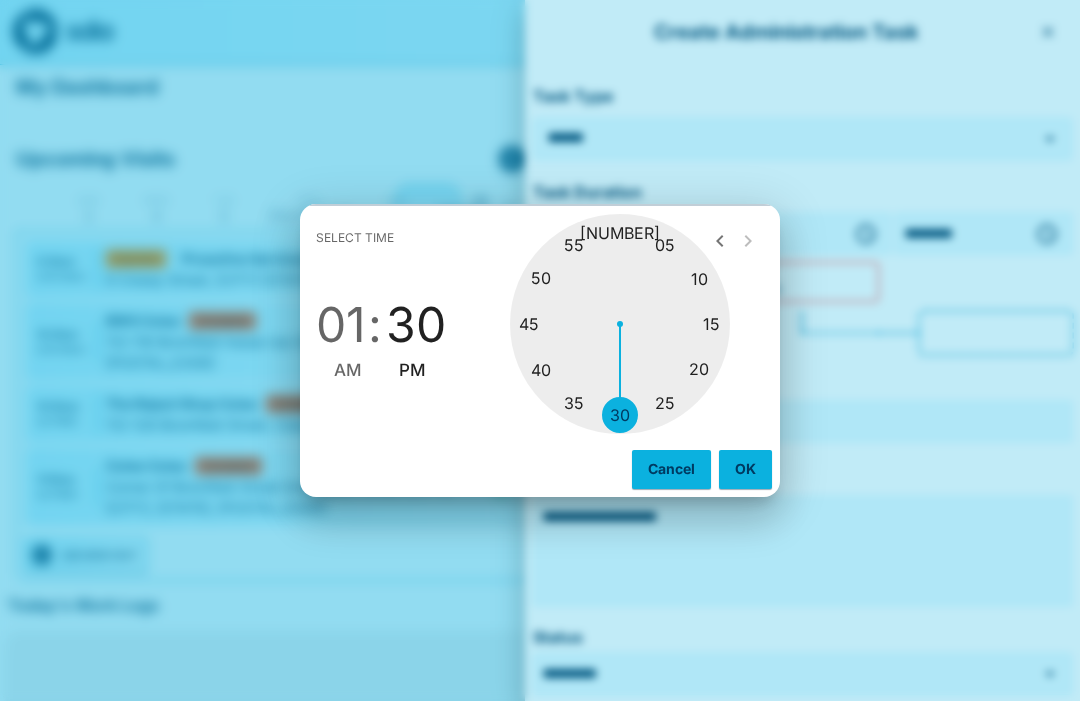 click on "OK" at bounding box center [745, 469] 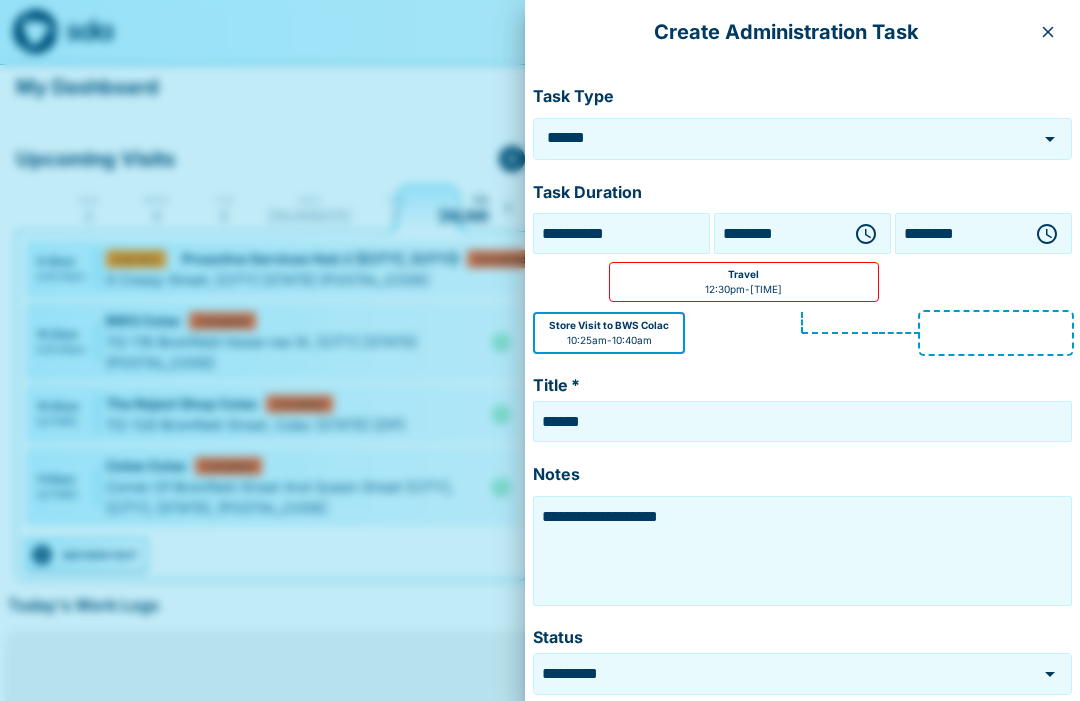 click on "**********" at bounding box center [802, 551] 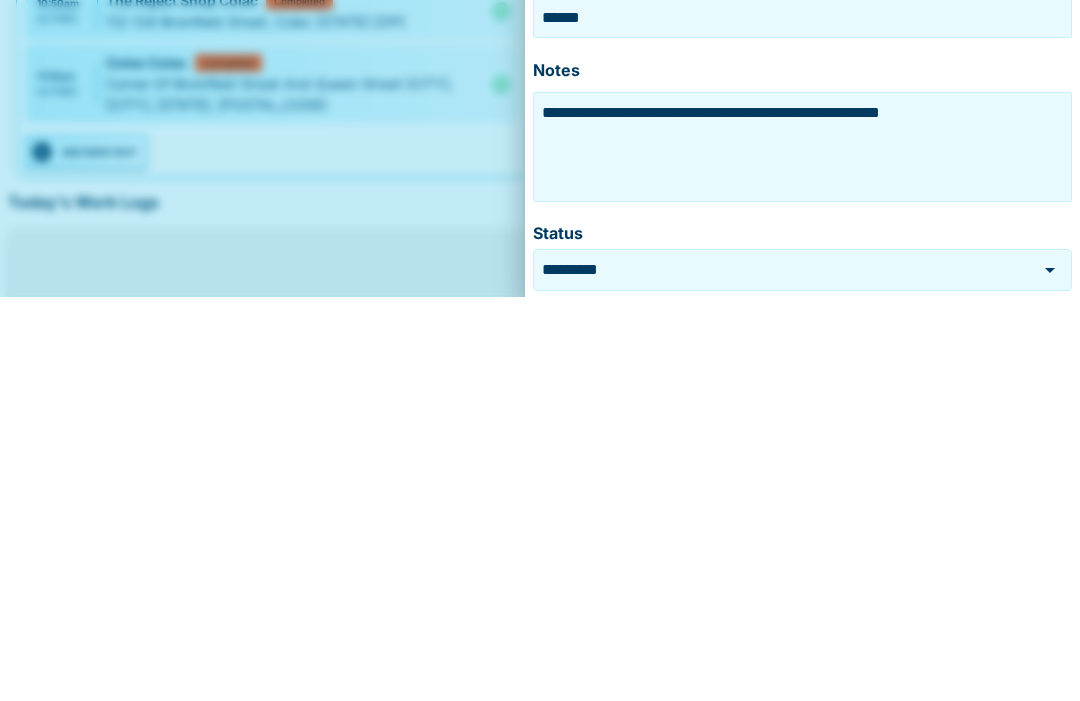type on "**********" 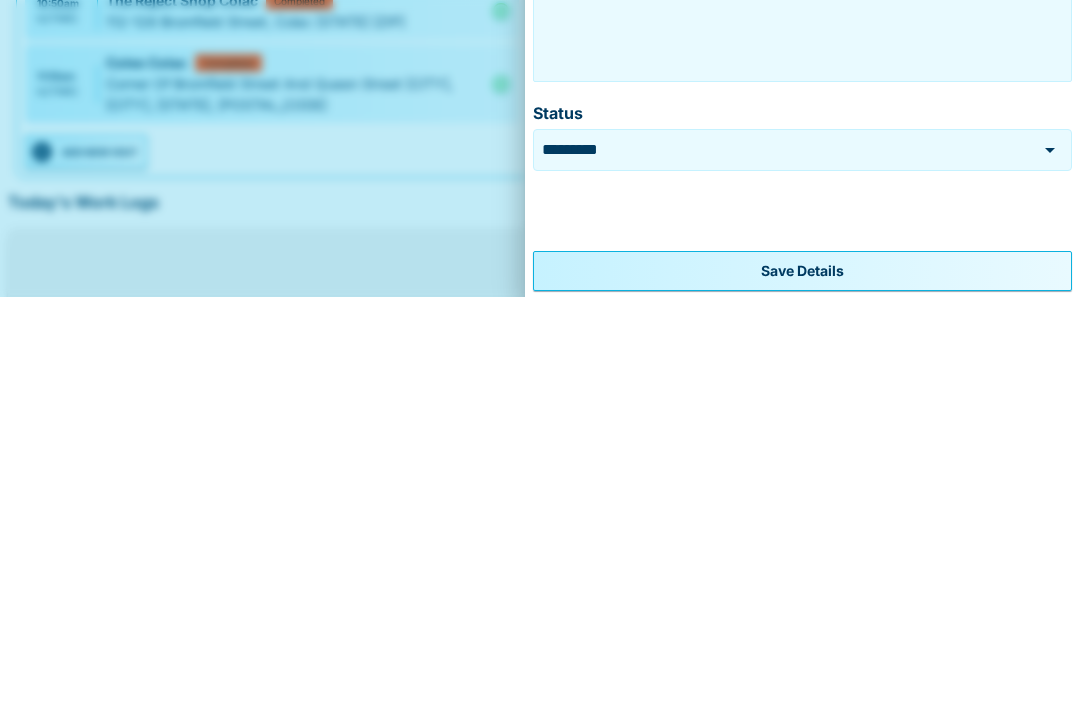 scroll, scrollTop: 120, scrollLeft: 0, axis: vertical 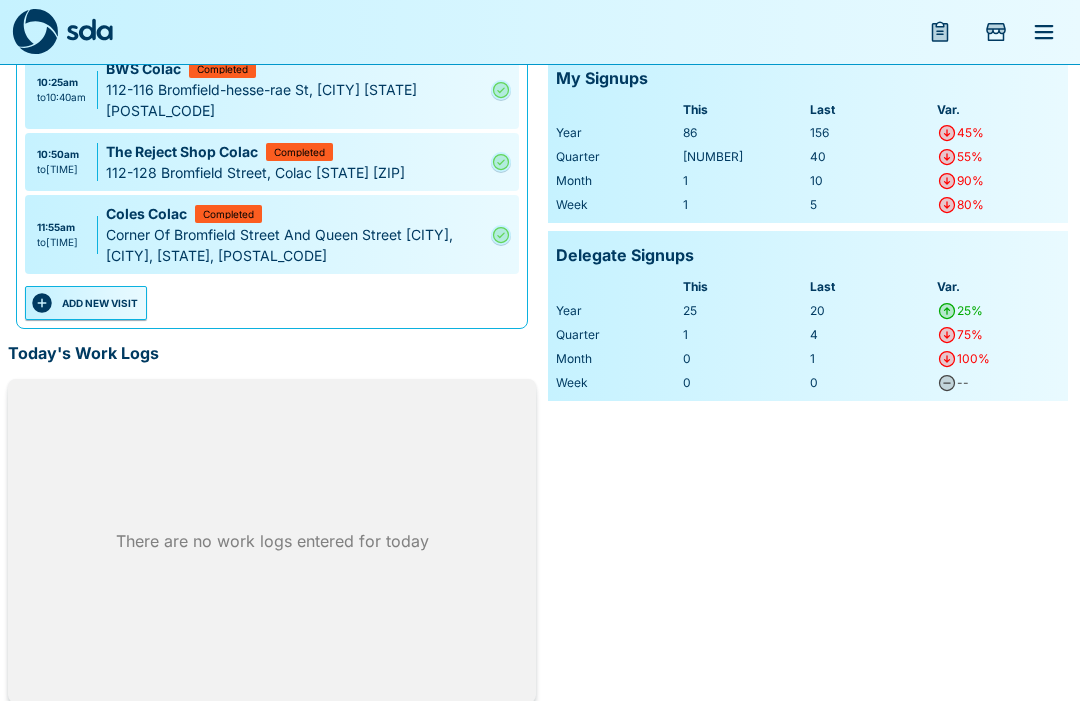 click on "ADD NEW VISIT" at bounding box center (86, 303) 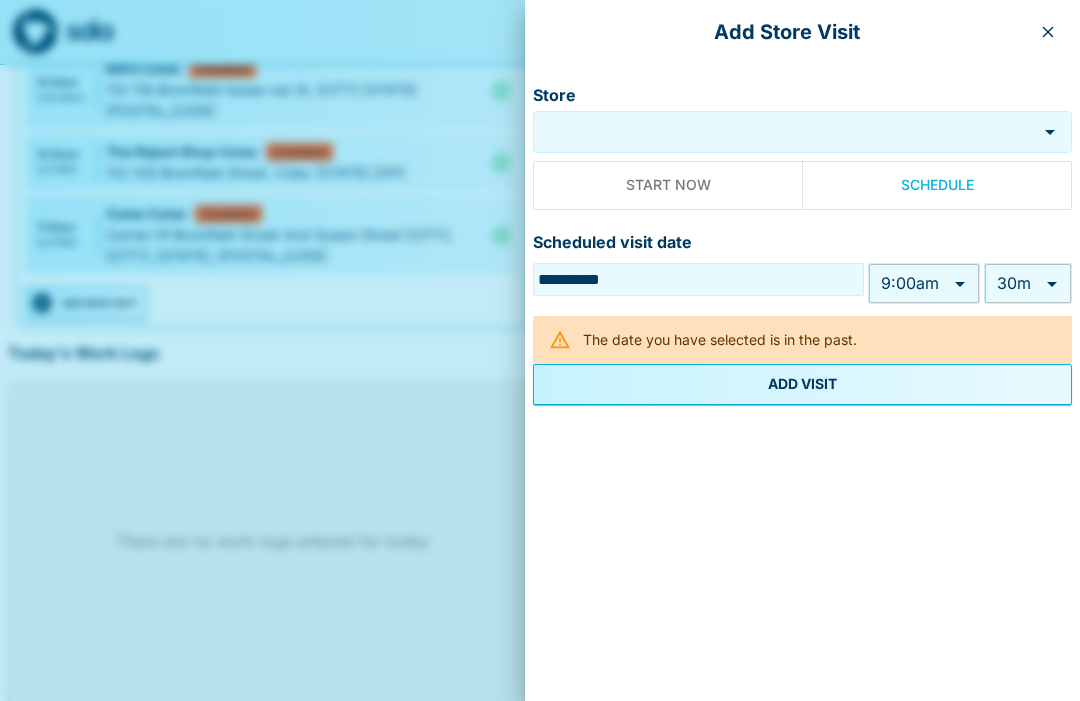 click on "Store" at bounding box center [785, 132] 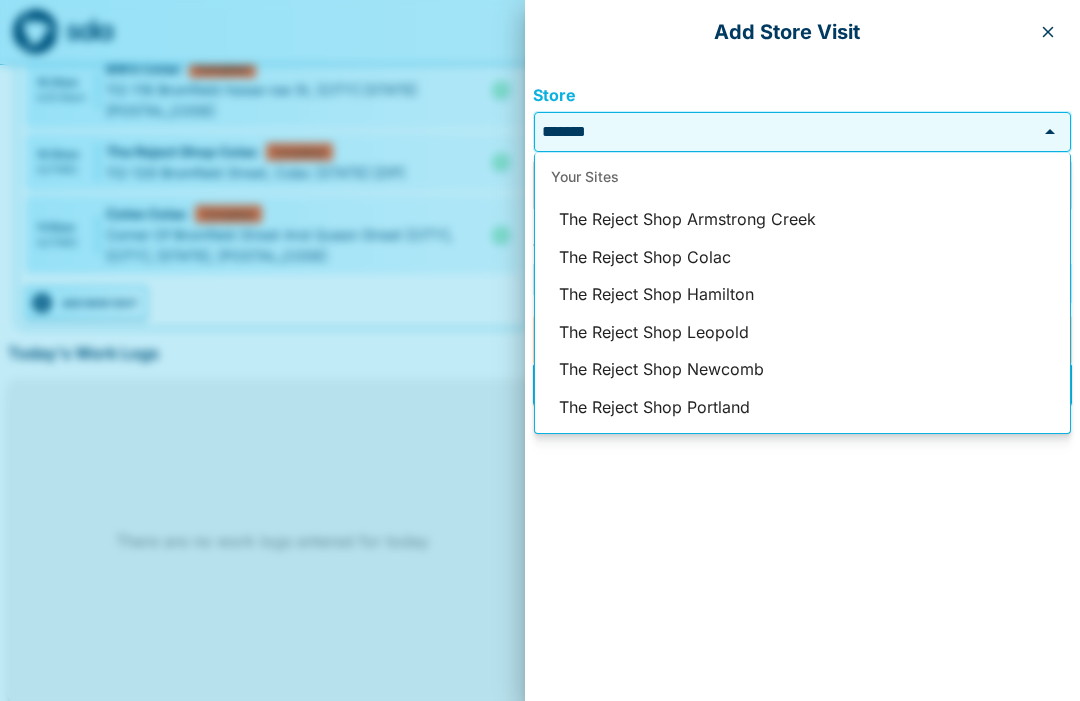 click on "The Reject Shop Armstrong Creek" at bounding box center [802, 220] 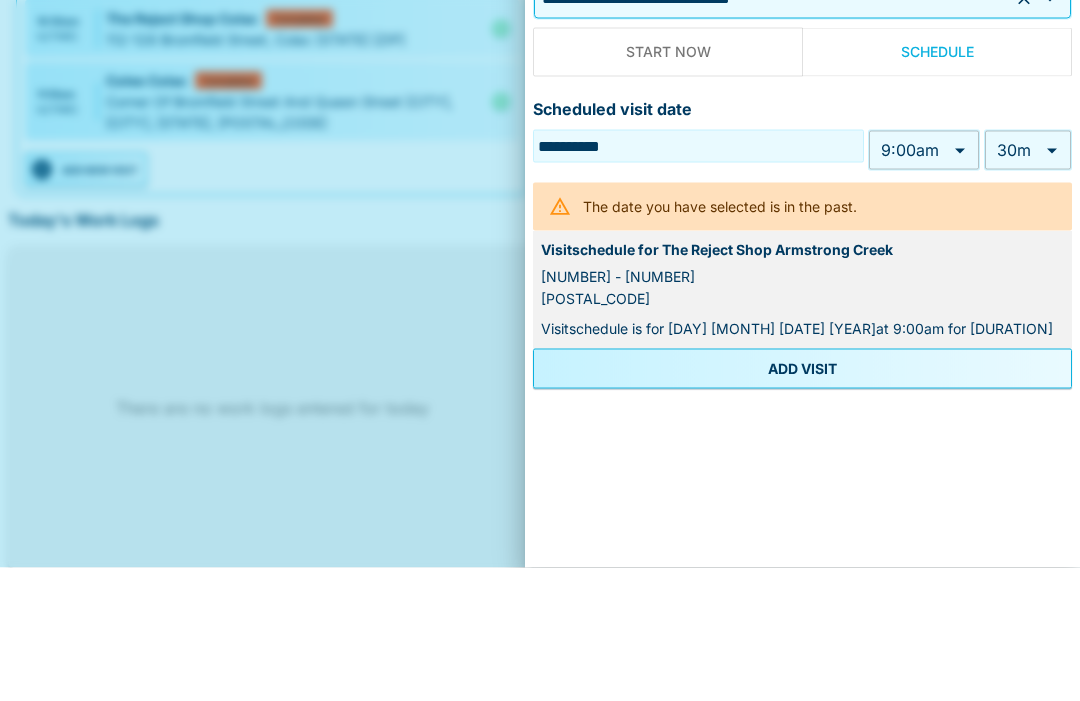 click on "My Dashboard Upcoming Visits Sun 3 Mon 4 Tue 5 Wed 6 Thu 7 Fri 8 Sat 9 Sun 10 Mon 11 Tue 12 Wed 13 Thu 14 Fri 15 Sat 16 Sun 17 Mon 18 Tue 19 Wed 20 Thu 21 Fri 22 Sat 23 Sun 24 Mon 25 Tue 26 Wed 27 Thu 28 Fri 29 Sat 30 Sun 31 Mon 1 [TIME] to  [TIME] Proactive Services Hub 2 (Camperdown, Colac) Completed 9 Cressy Street, Camperdown [STATE] [TIME] to  [TIME] BWS Colac Completed 112-116 Bromfield-hesse-rae St, Colac [STATE] [TIME] to  [TIME] The Reject Shop Colac Completed 112-128 Bromfield Street, Colac [STATE] [TIME] to  [TIME] Coles Colac Completed Corner Of Bromfield Street And Queen Street Colac,, Colac [STATE] ADD NEW VISIT Today's Work Logs There are no work logs entered for today Your Statistics Weekly SignUps Week ending  14 Aug 2025 :  [NUMBER]  signups Fr Sa Su Mo Tu We Th 1 0 0 0 0 0 0 My Signups   This Last Var. Year 86 156 45% Quarter 18 40 55% Month 1 10 90% Week 1 5 80% Delegate Signups   This Last Var. Year 25 20 25% Quarter 1 4 75% Month 0 1 100% Week 0 0 --
​" at bounding box center (540, 235) 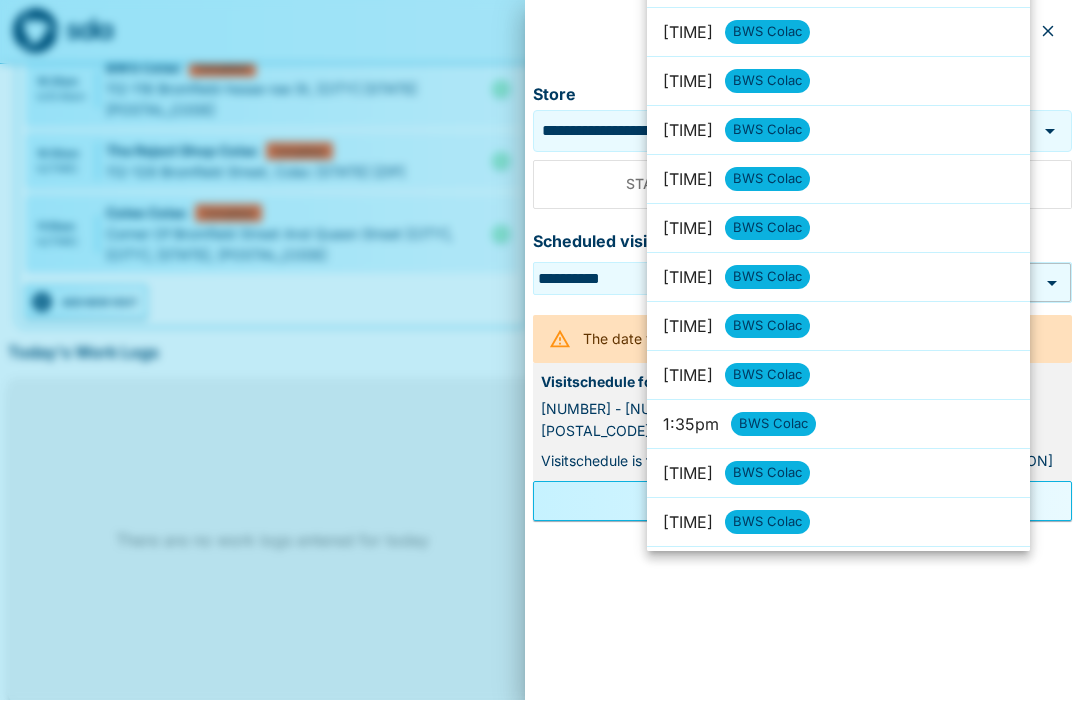 scroll, scrollTop: 7539, scrollLeft: 0, axis: vertical 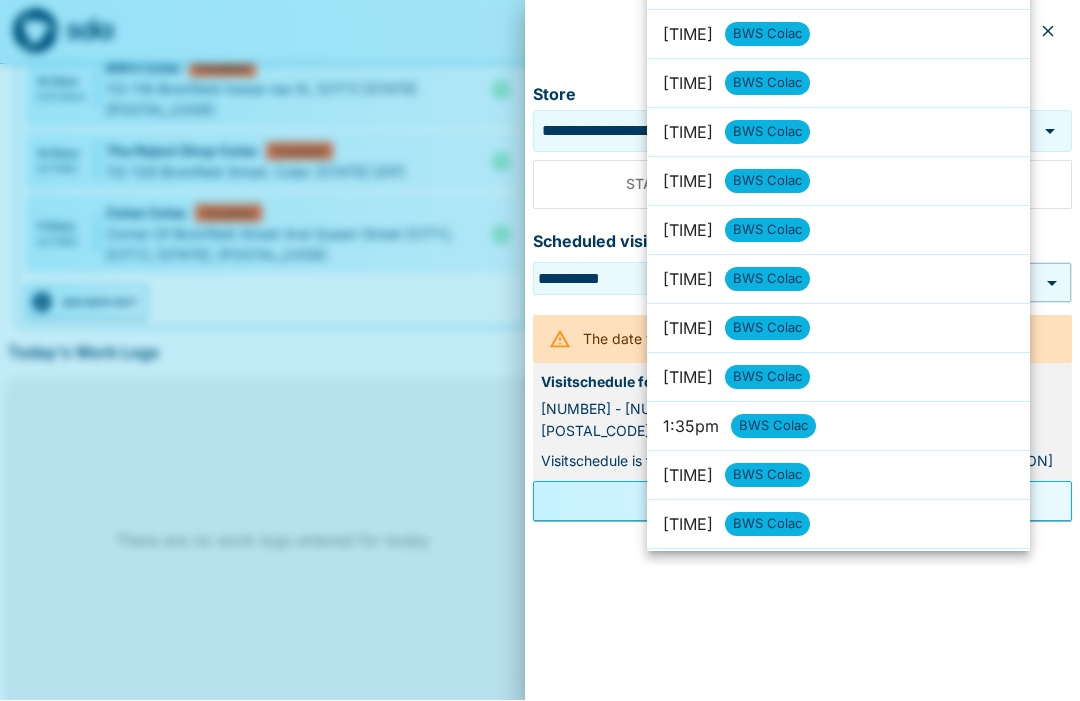 click on "[TIME] BWS [CITY]" at bounding box center [838, 427] 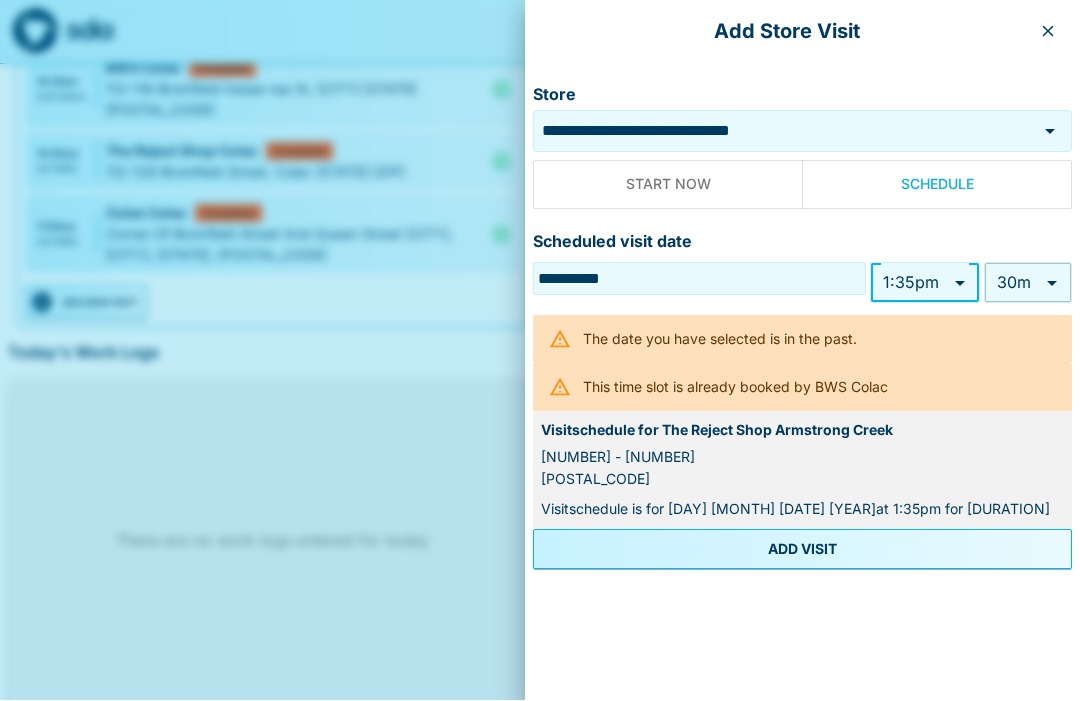 click on "My Dashboard Upcoming Visits Sun 3 Mon 4 Tue 5 Wed 6 Thu 7 Fri 8 Sat 9 Sun 10 Mon 11 Tue 12 Wed 13 Thu 14 Fri 15 Sat 16 Sun 17 Mon 18 Tue 19 Wed 20 Thu 21 Fri 22 Sat 23 Sun 24 Mon 25 Tue 26 Wed 27 Thu 28 Fri 29 Sat 30 Sun 31 Mon 1 [TIME] to  [TIME] Proactive Services Hub 2 (Camperdown, Colac) Completed 9 Cressy Street, Camperdown [STATE] [TIME] to  [TIME] BWS Colac Completed 112-116 Bromfield-hesse-rae St, Colac [STATE] [TIME] to  [TIME] The Reject Shop Colac Completed 112-128 Bromfield Street, Colac [STATE] [TIME] to  [TIME] Coles Colac Completed Corner Of Bromfield Street And Queen Street Colac,, Colac [STATE] ADD NEW VISIT Today's Work Logs There are no work logs entered for today Your Statistics Weekly SignUps Week ending  14 Aug 2025 :  [NUMBER]  signups Fr Sa Su Mo Tu We Th 1 0 0 0 0 0 0 My Signups   This Last Var. Year 86 156 45% Quarter 18 40 55% Month 1 10 90% Week 1 5 80% Delegate Signups   This Last Var. Year 25 20 25% Quarter 1 4 75% Month 0 1 100% Week 0 0 --
​" at bounding box center (540, 235) 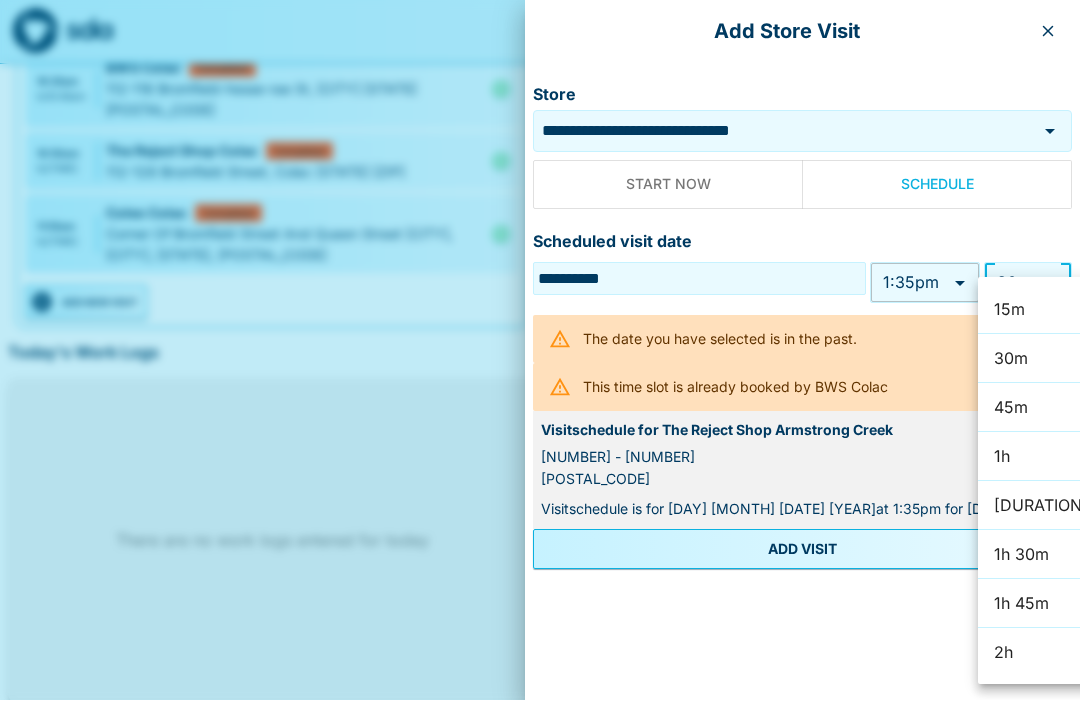 click on "45m" at bounding box center [1041, 408] 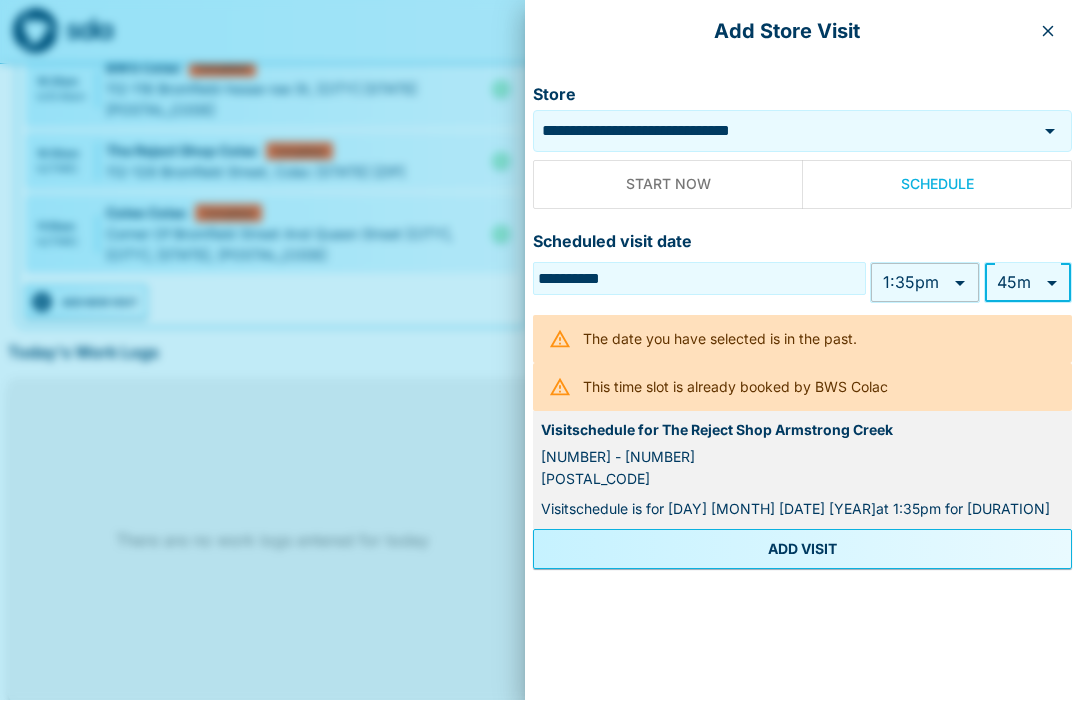 click on "ADD VISIT" at bounding box center [802, 550] 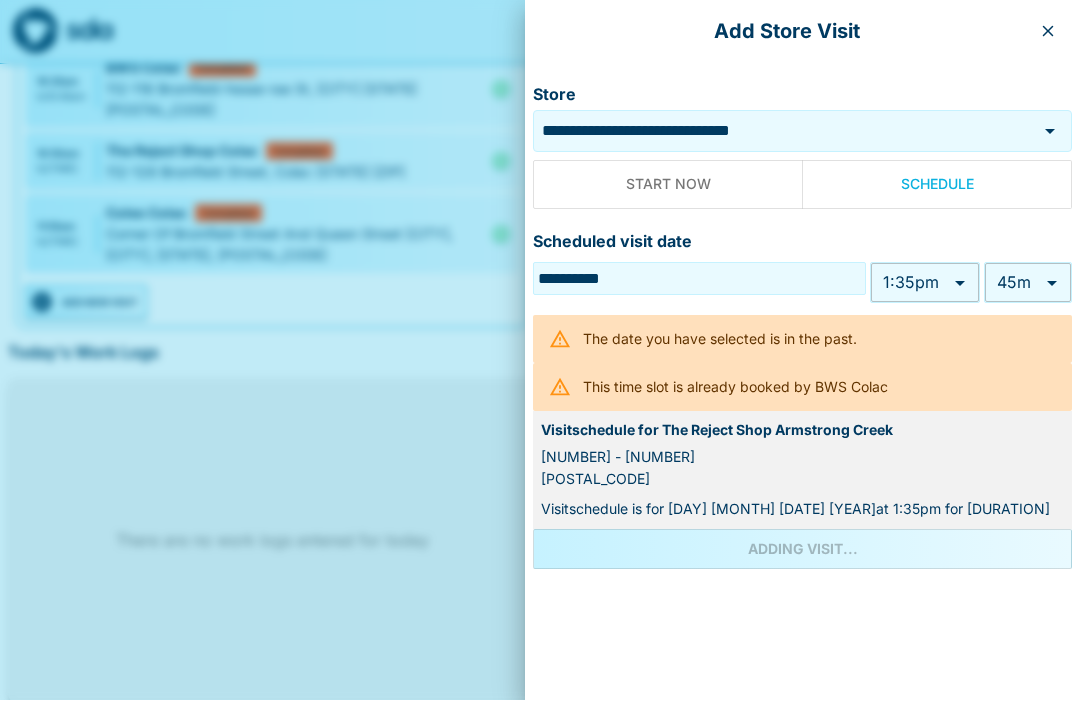 scroll, scrollTop: 0, scrollLeft: 0, axis: both 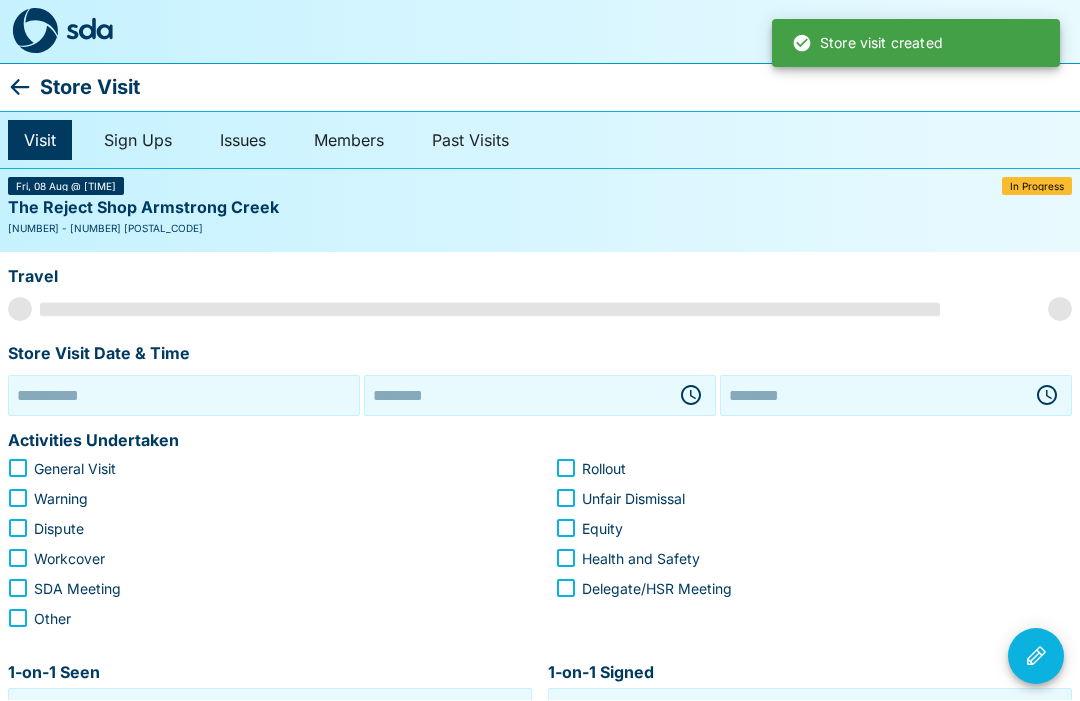 type on "**********" 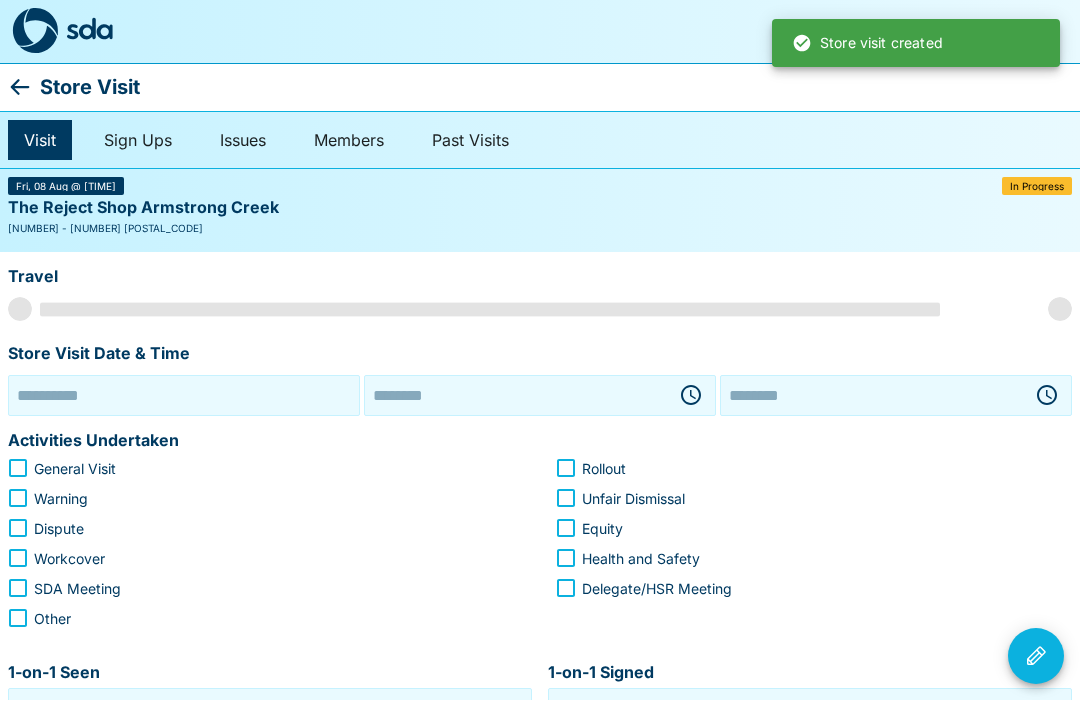 type on "********" 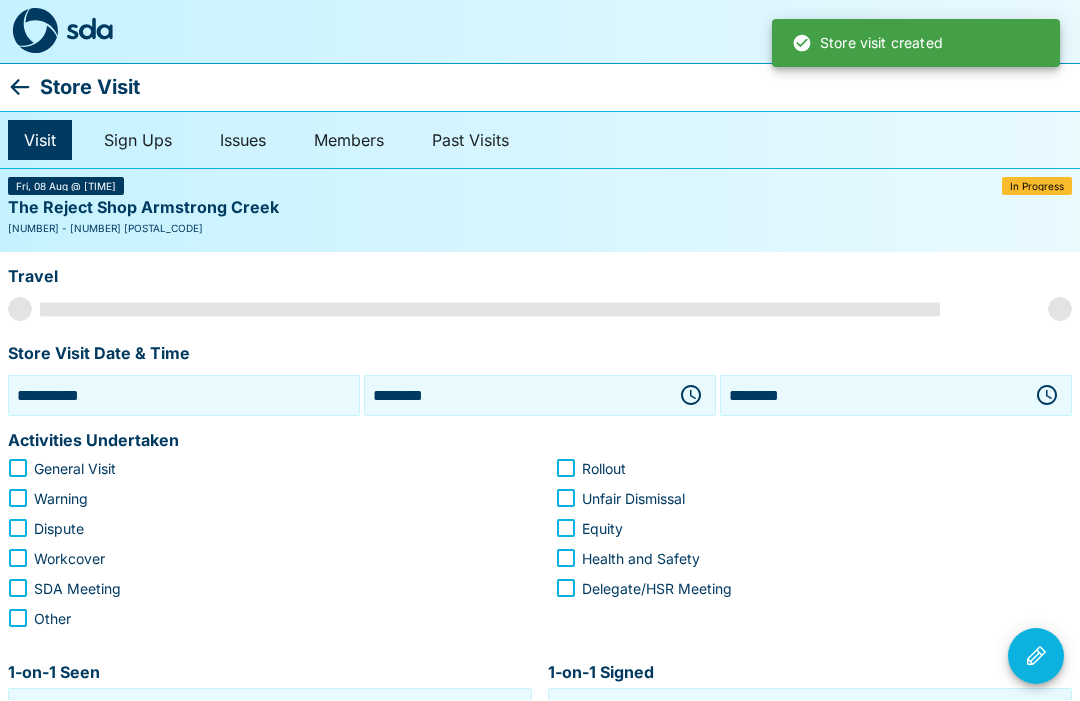 scroll, scrollTop: 1, scrollLeft: 0, axis: vertical 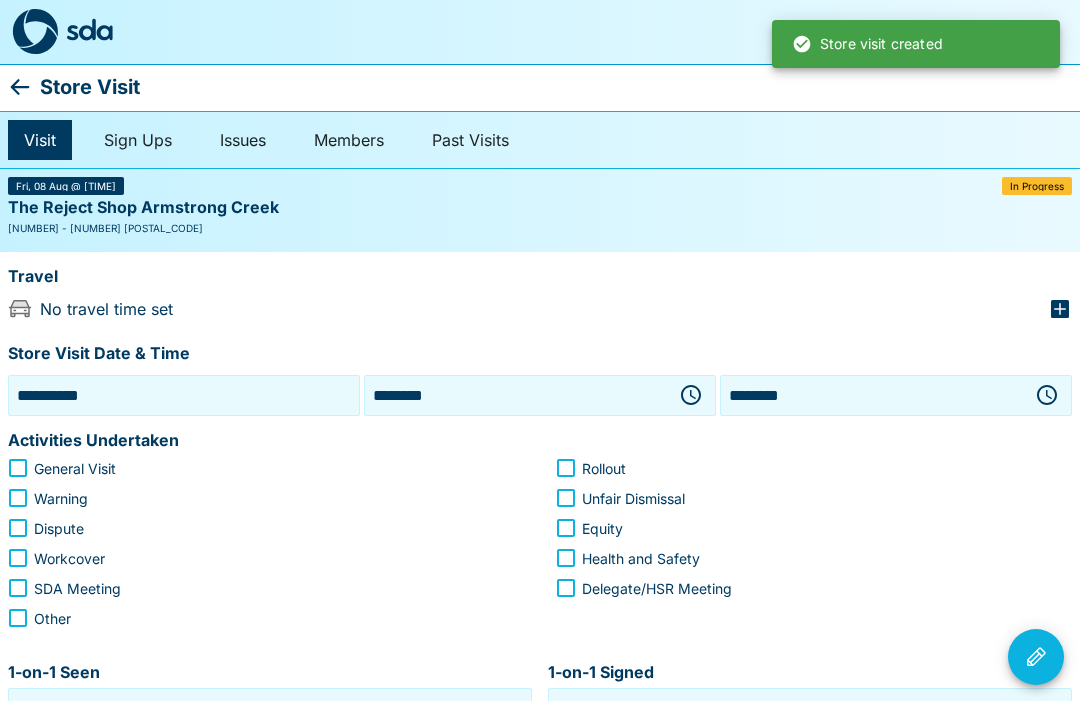 click 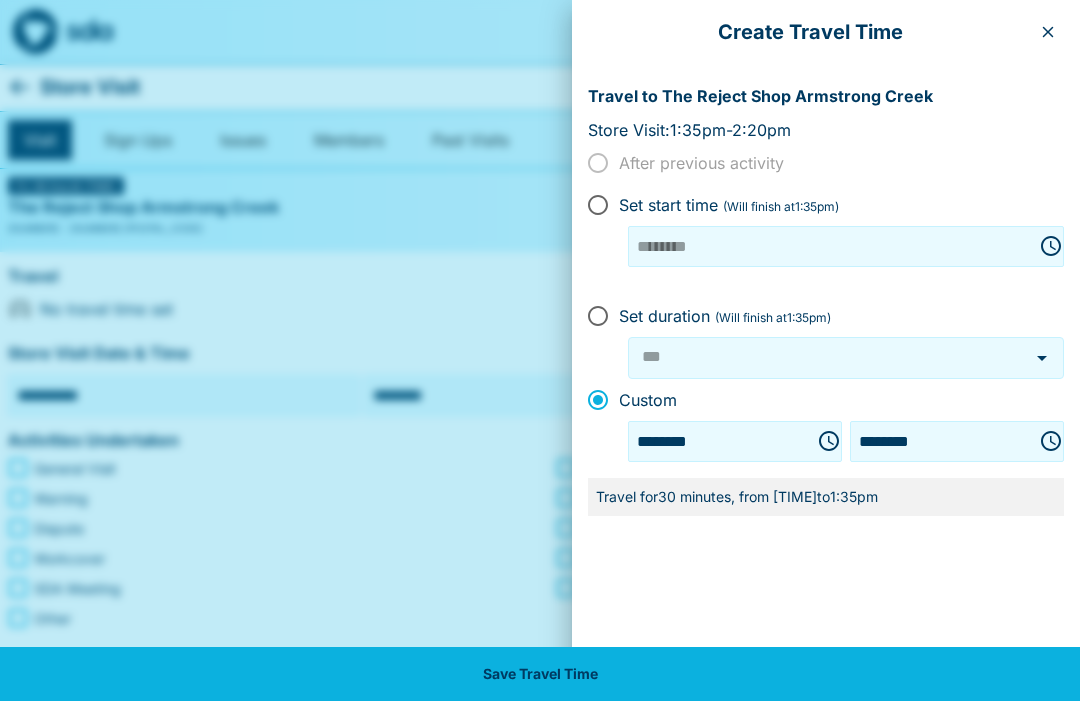 click at bounding box center (829, 441) 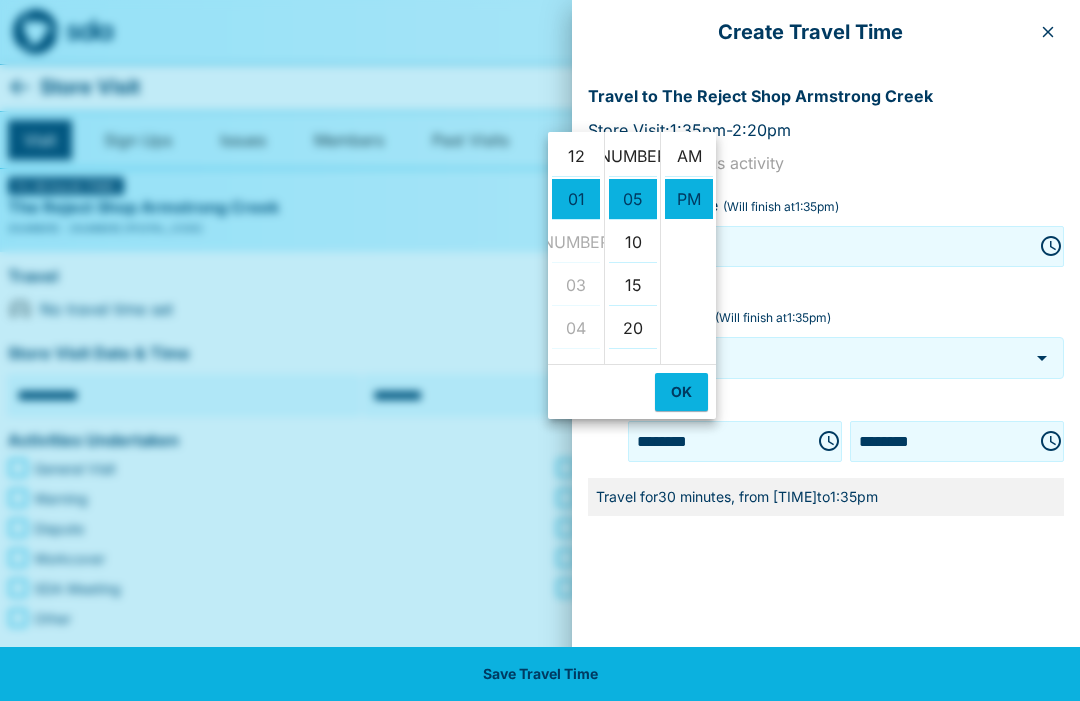 scroll, scrollTop: 43, scrollLeft: 0, axis: vertical 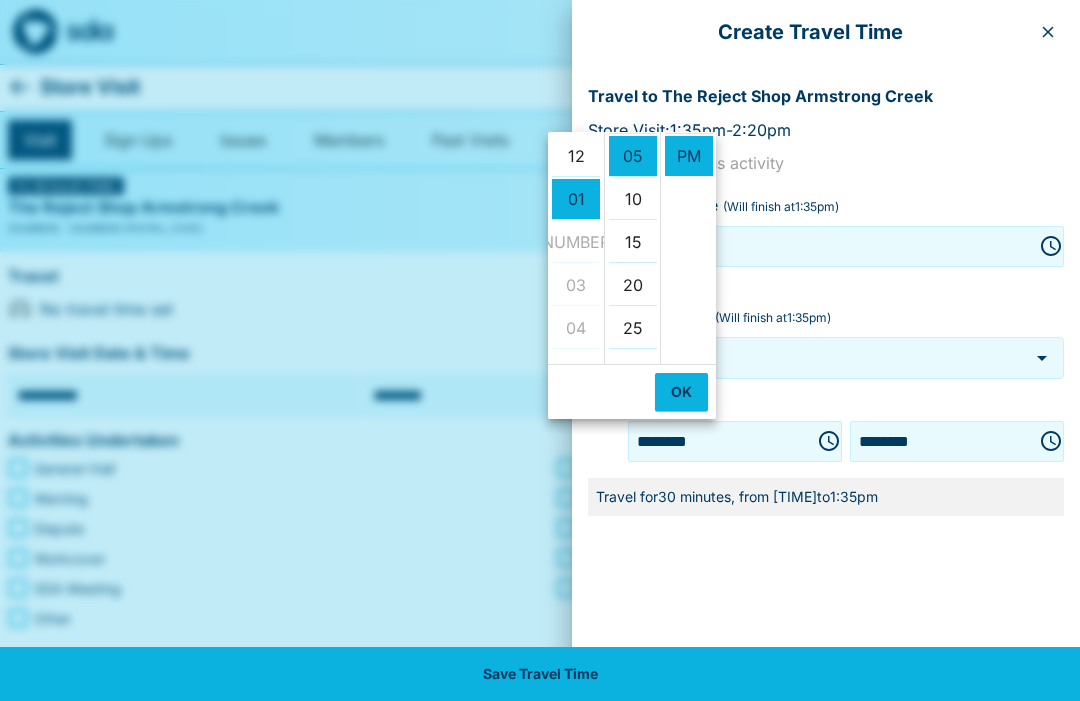 click on "12" at bounding box center [576, 156] 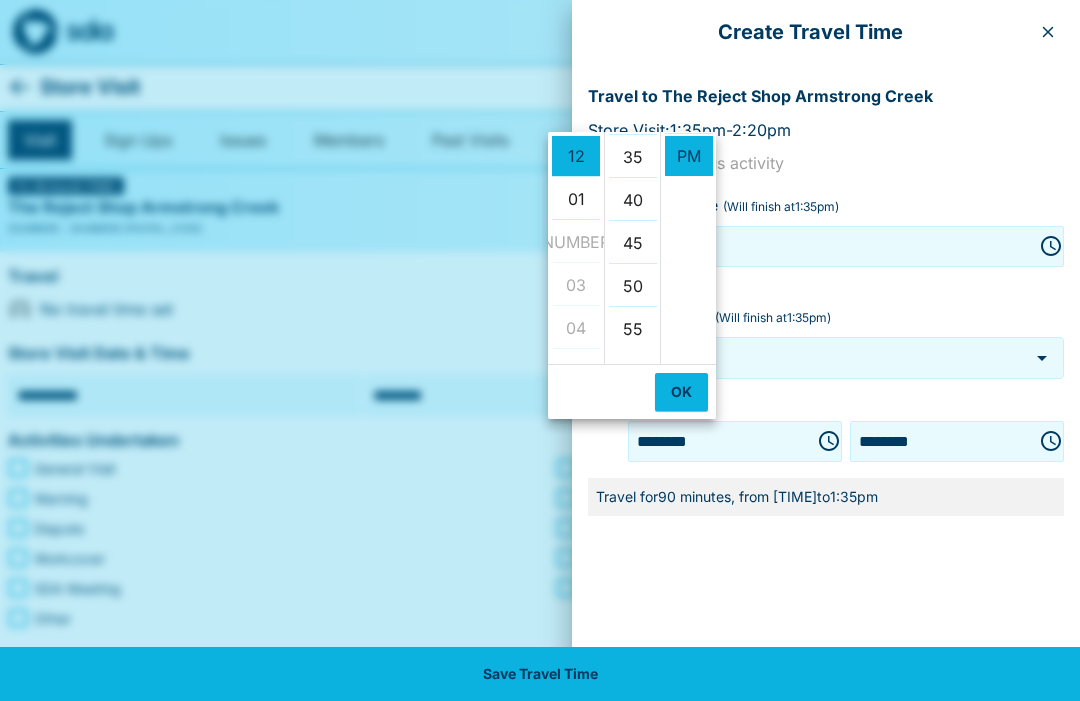 click on "35" at bounding box center (633, 157) 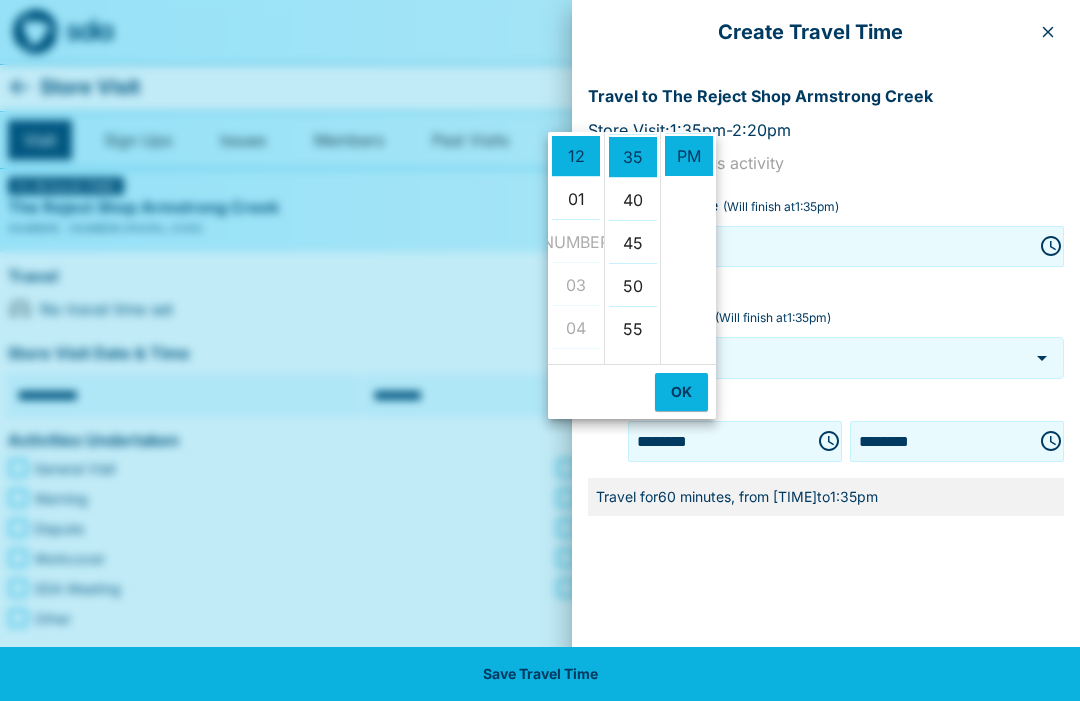 type on "********" 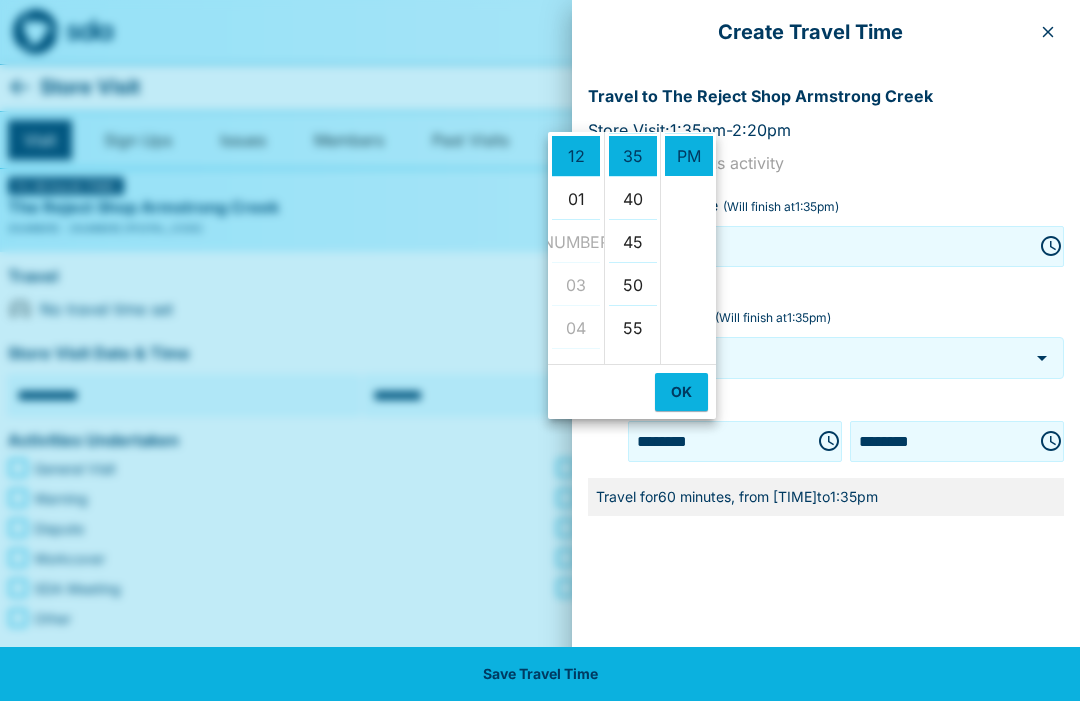 scroll, scrollTop: 301, scrollLeft: 0, axis: vertical 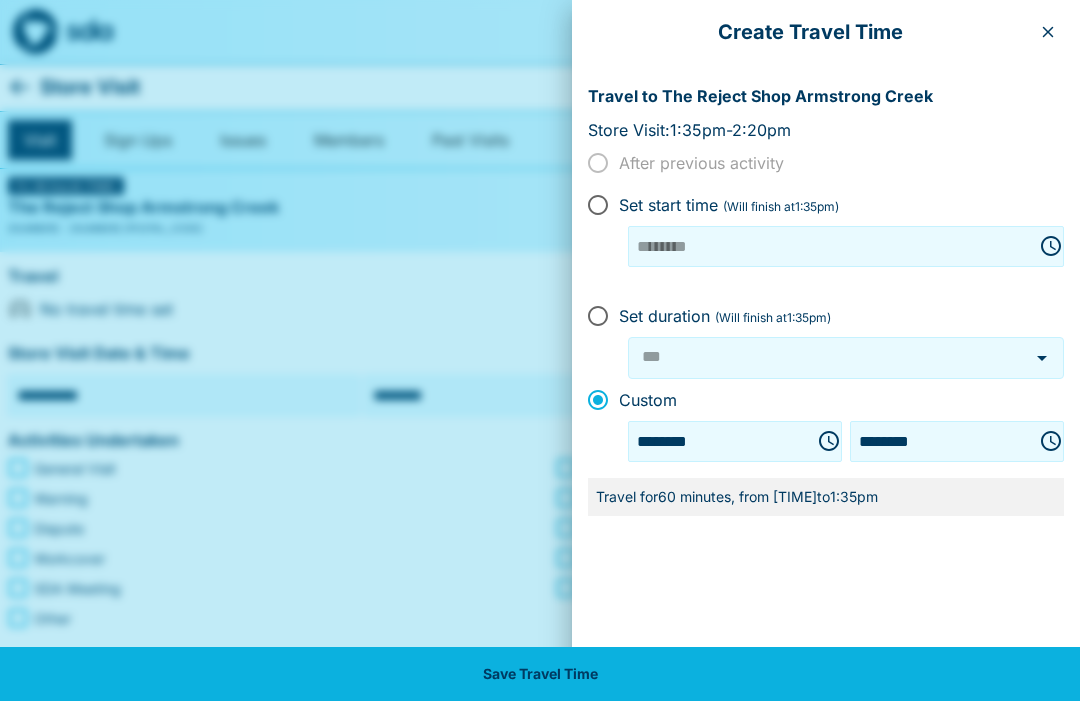 click at bounding box center (1051, 441) 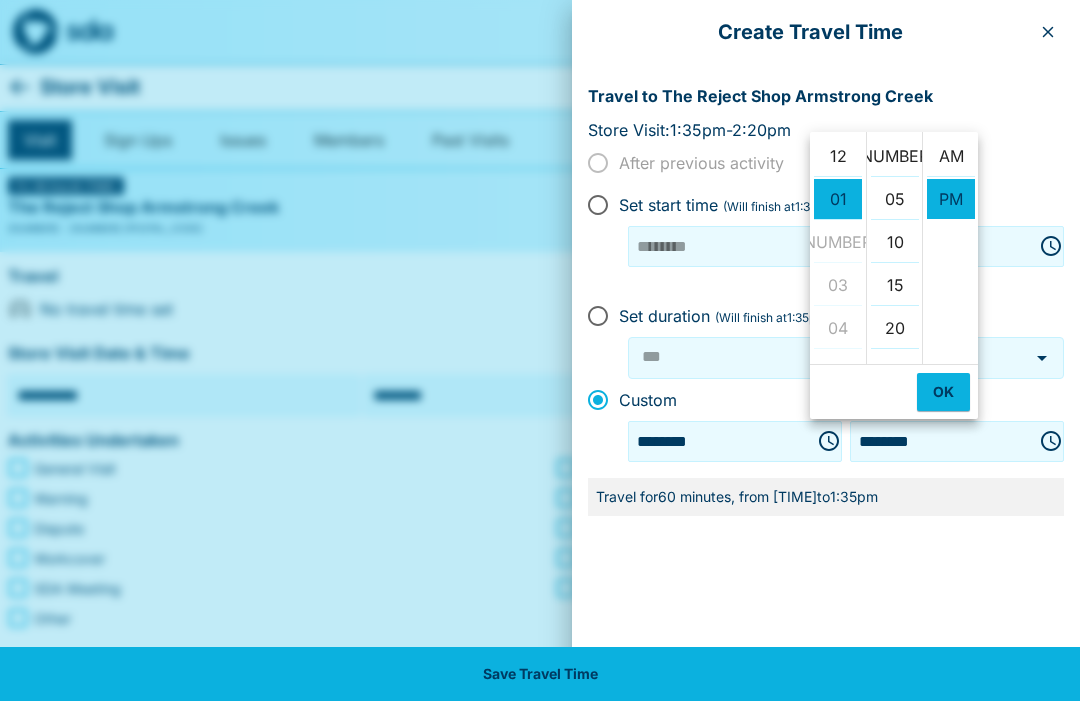 scroll, scrollTop: 43, scrollLeft: 0, axis: vertical 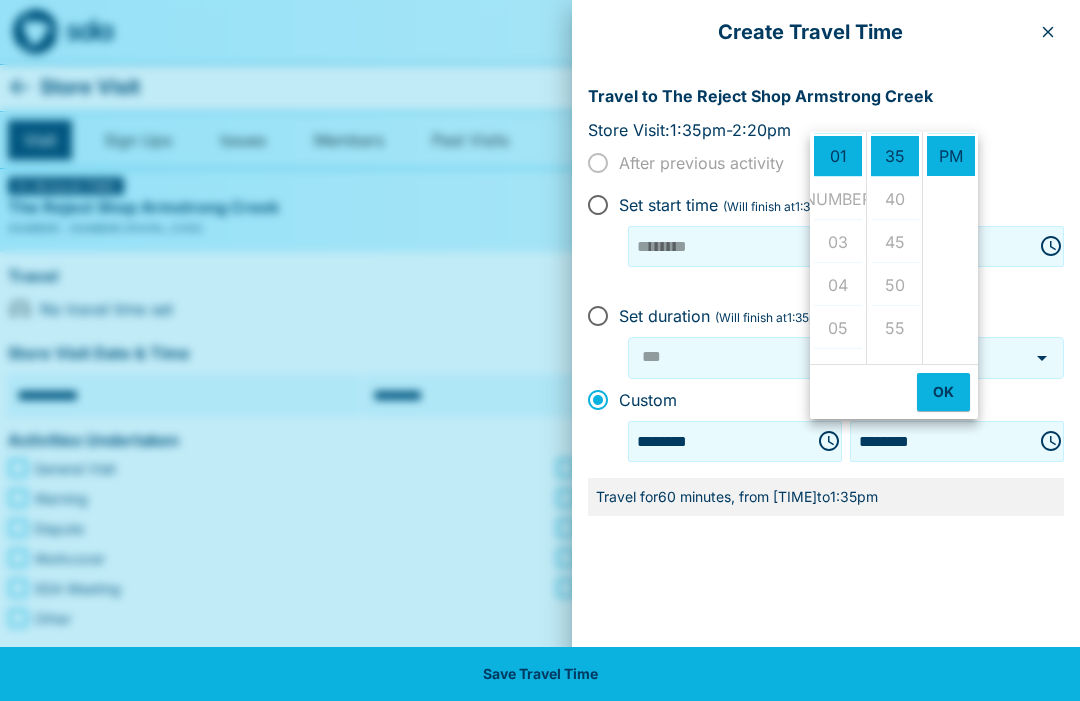 click on "OK" at bounding box center (943, 392) 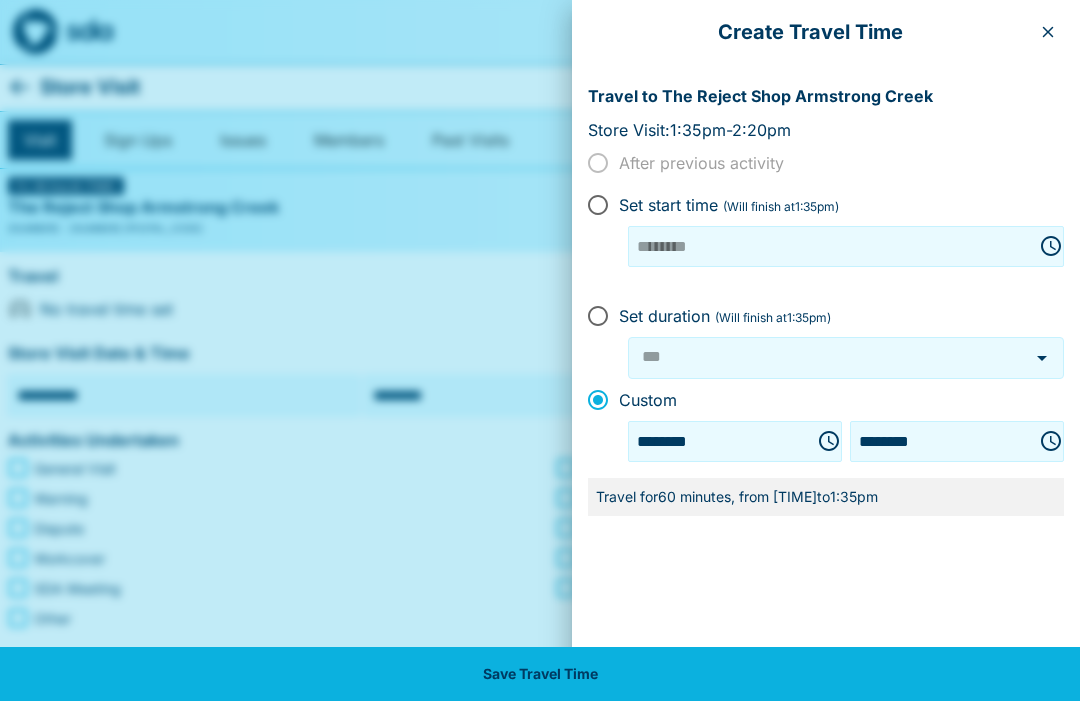 click on "Save Travel Time" at bounding box center (540, 674) 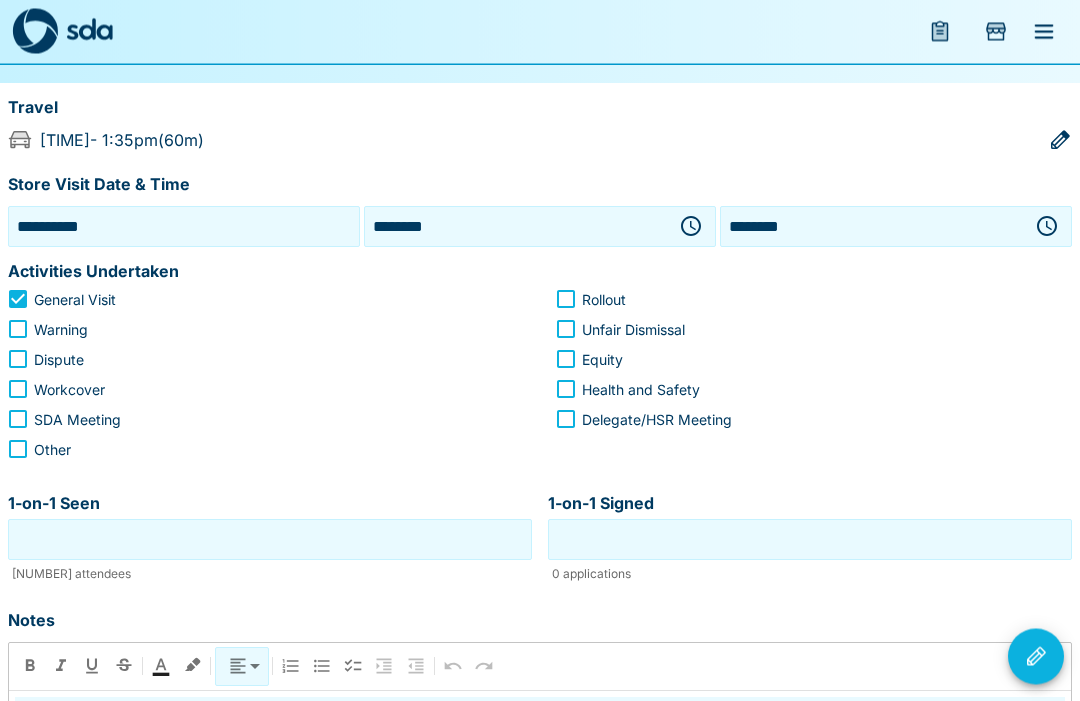 scroll, scrollTop: 170, scrollLeft: 0, axis: vertical 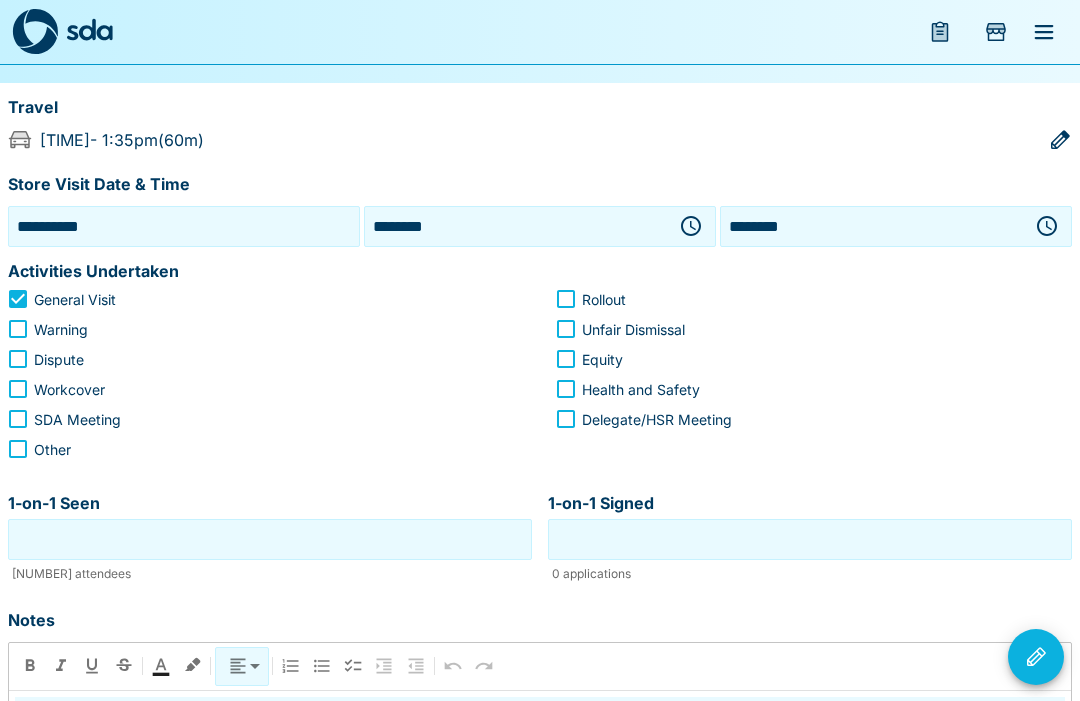 click on "1-on-1 Seen" at bounding box center (270, 539) 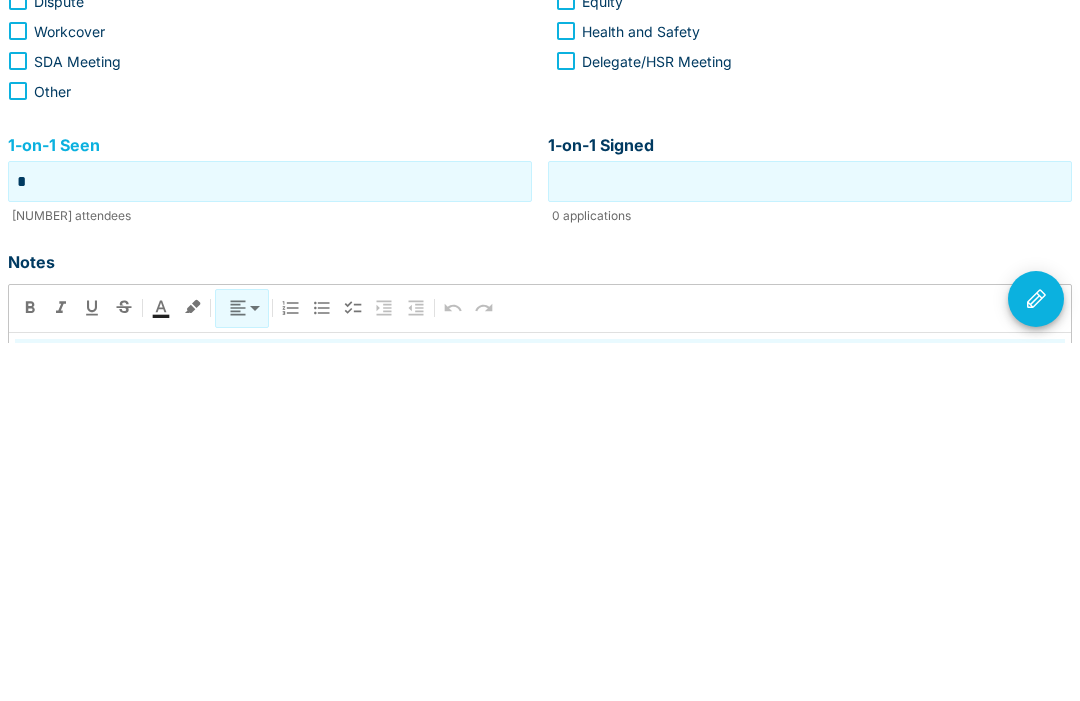 type on "*" 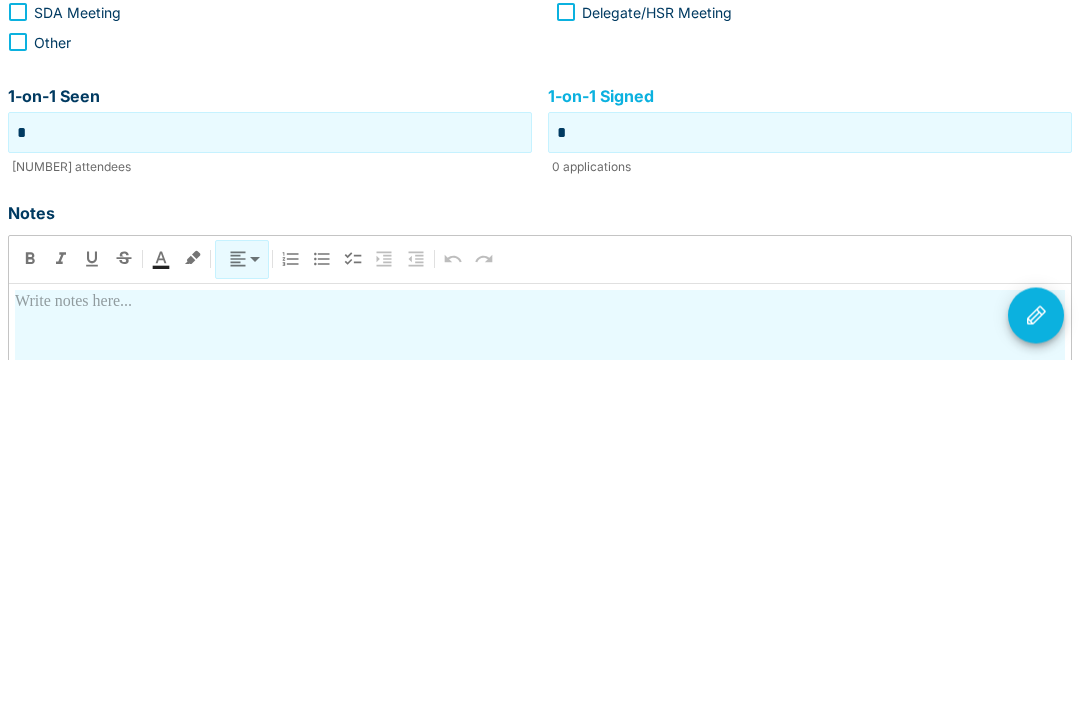 scroll, scrollTop: 302, scrollLeft: 0, axis: vertical 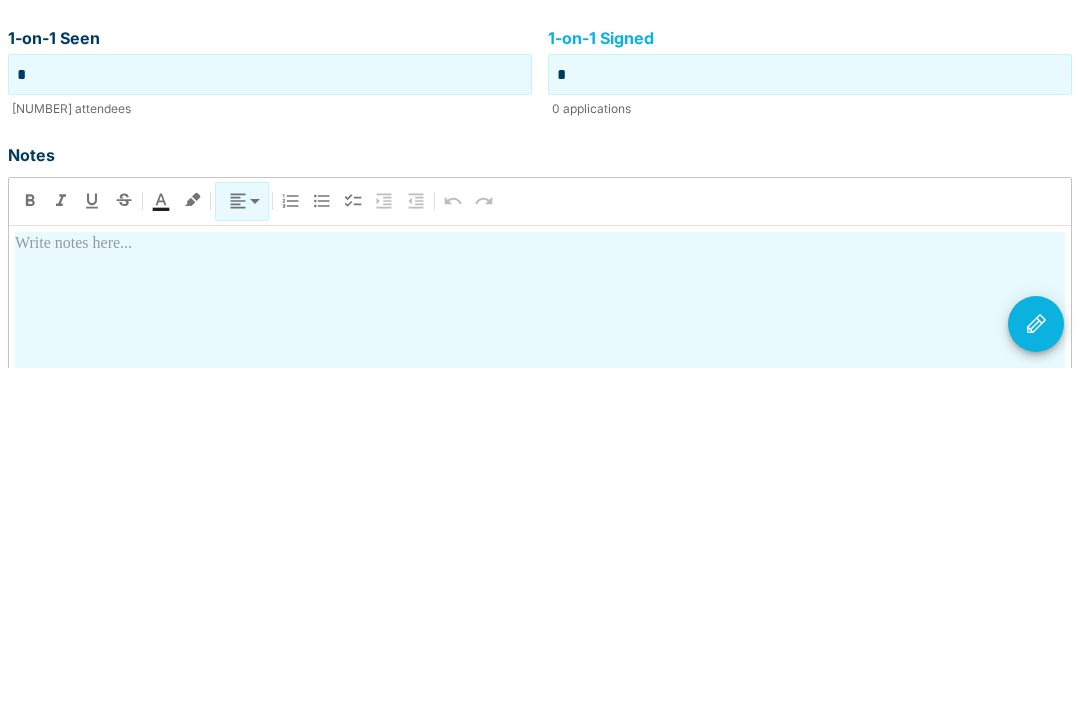 type on "*" 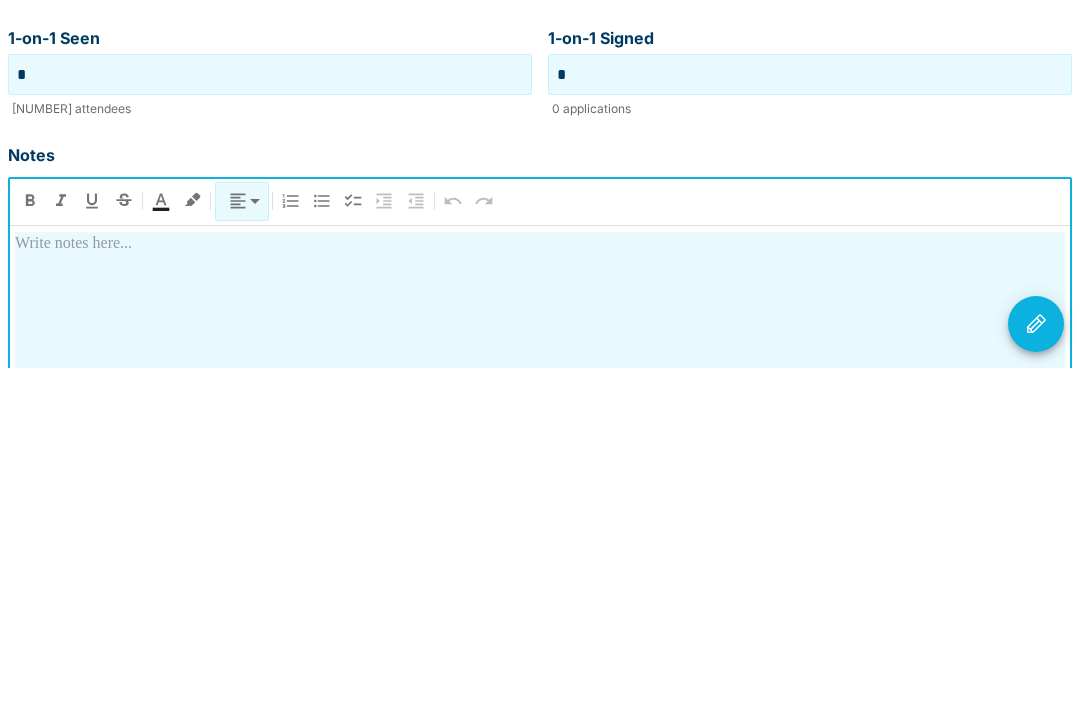 type 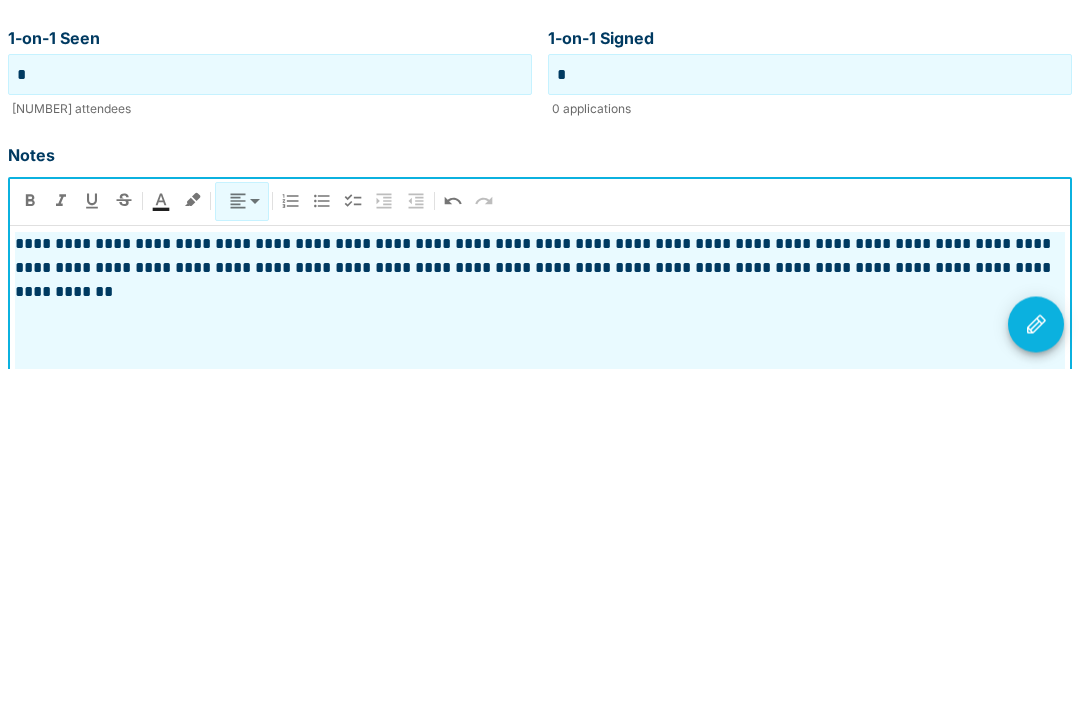 click at bounding box center (1036, 657) 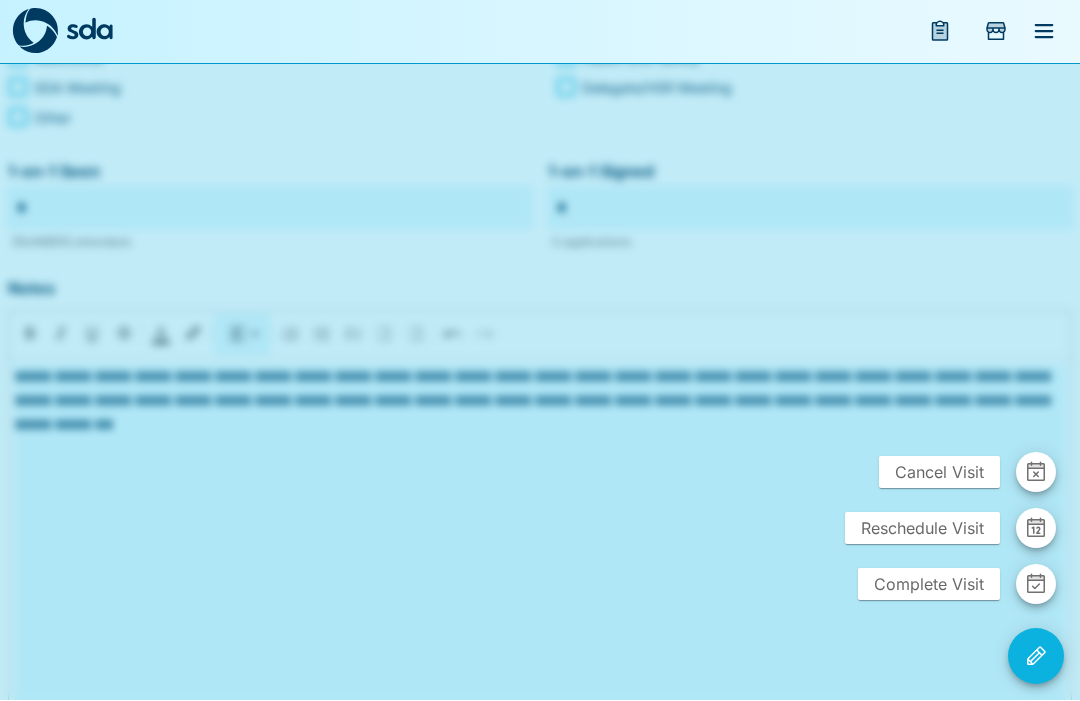 click on "Complete Visit" at bounding box center [929, 585] 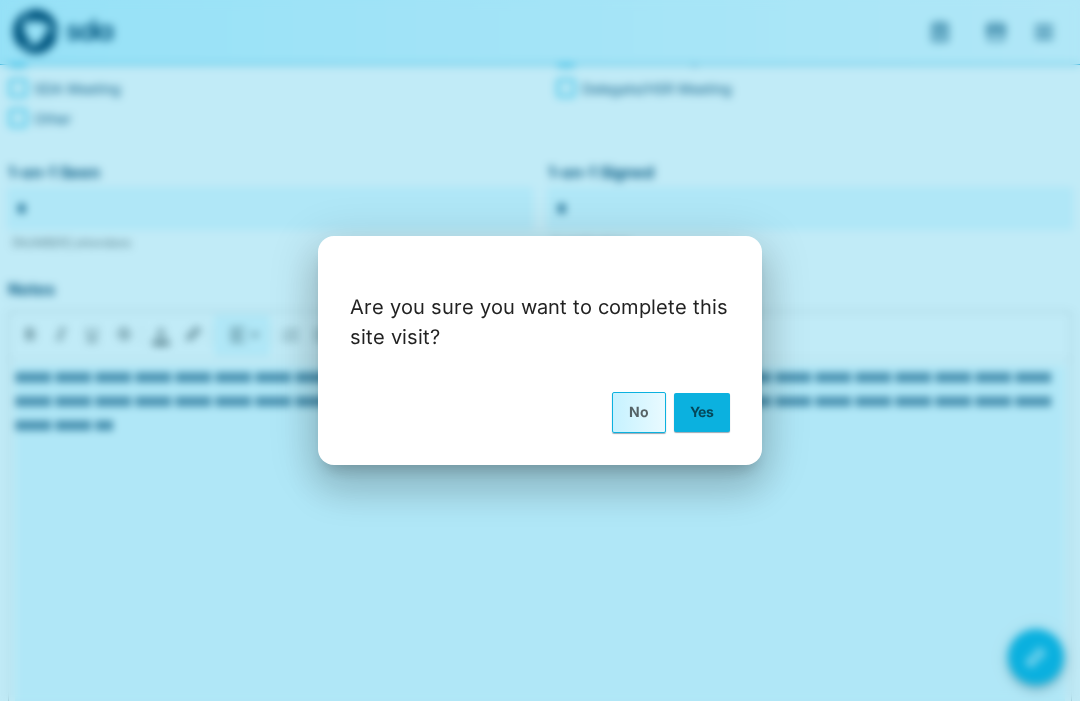 click on "Yes" at bounding box center [702, 412] 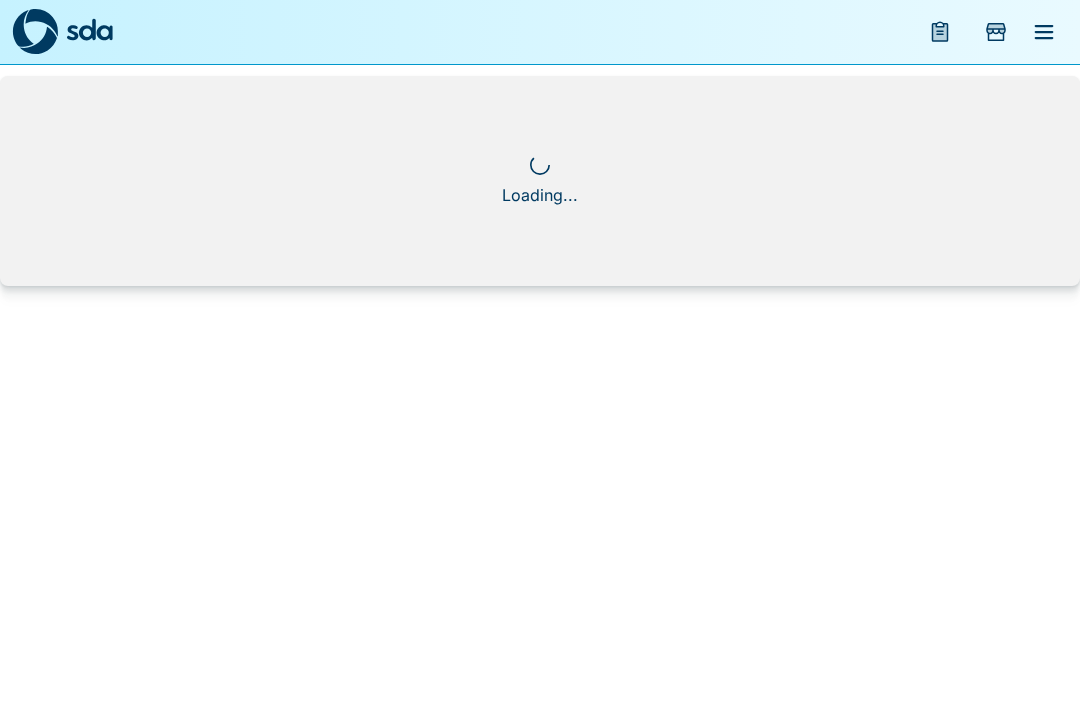 scroll, scrollTop: 0, scrollLeft: 0, axis: both 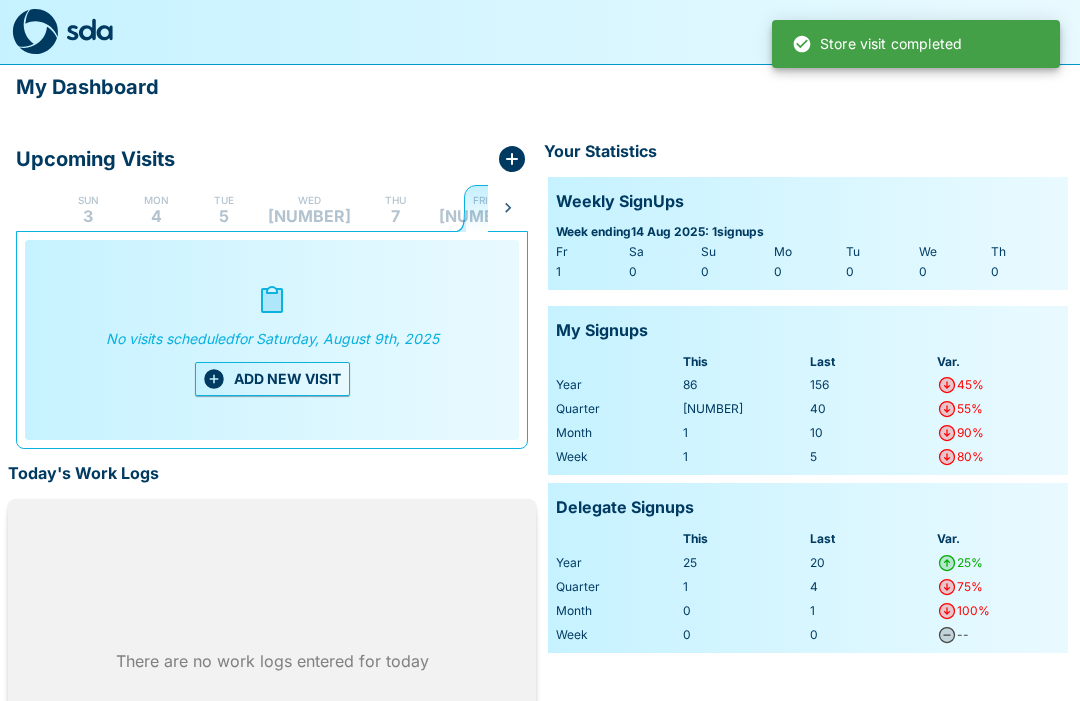 click on "Fri 8" at bounding box center (480, 208) 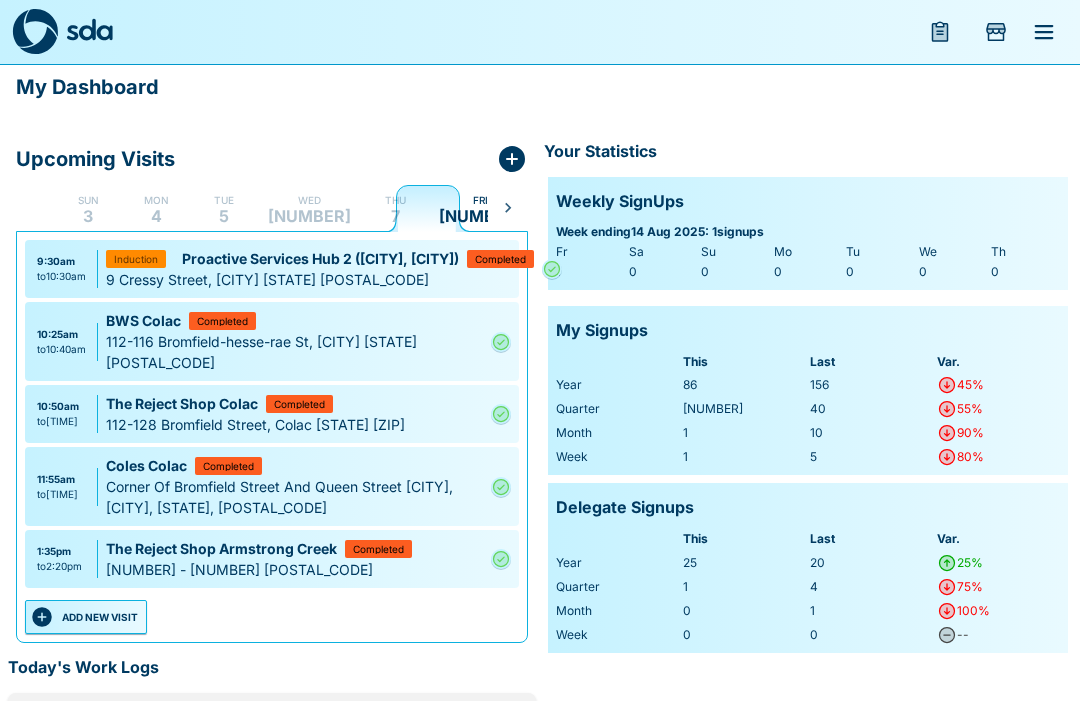 click on "ADD NEW VISIT" at bounding box center [86, 617] 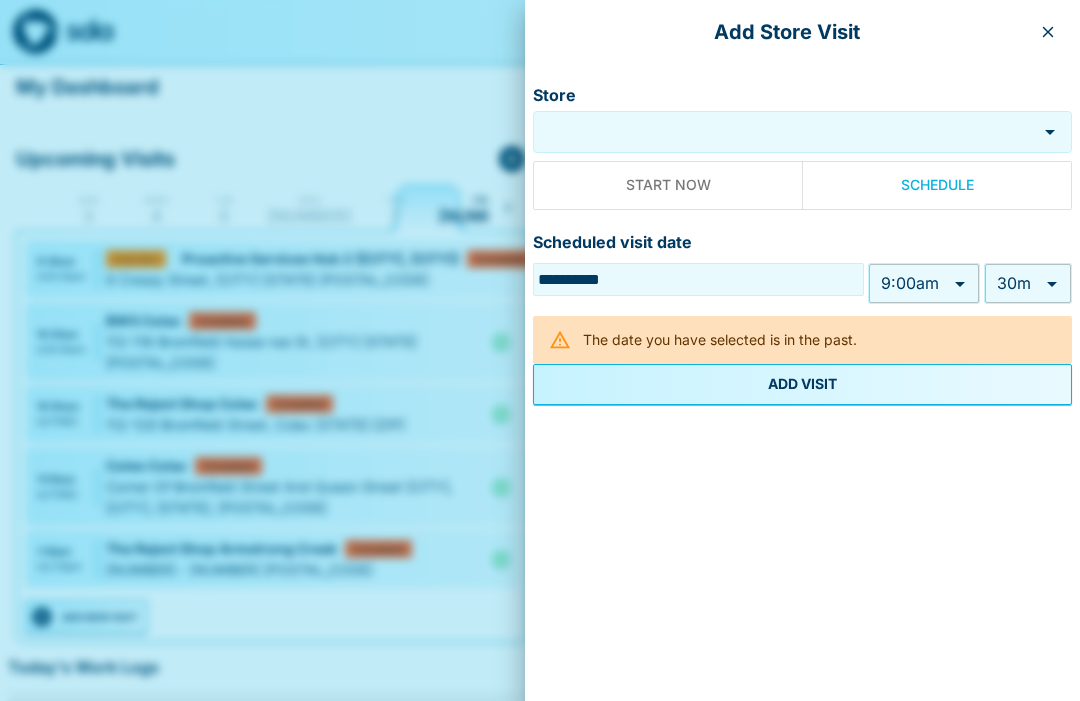 click on "Store" at bounding box center (785, 132) 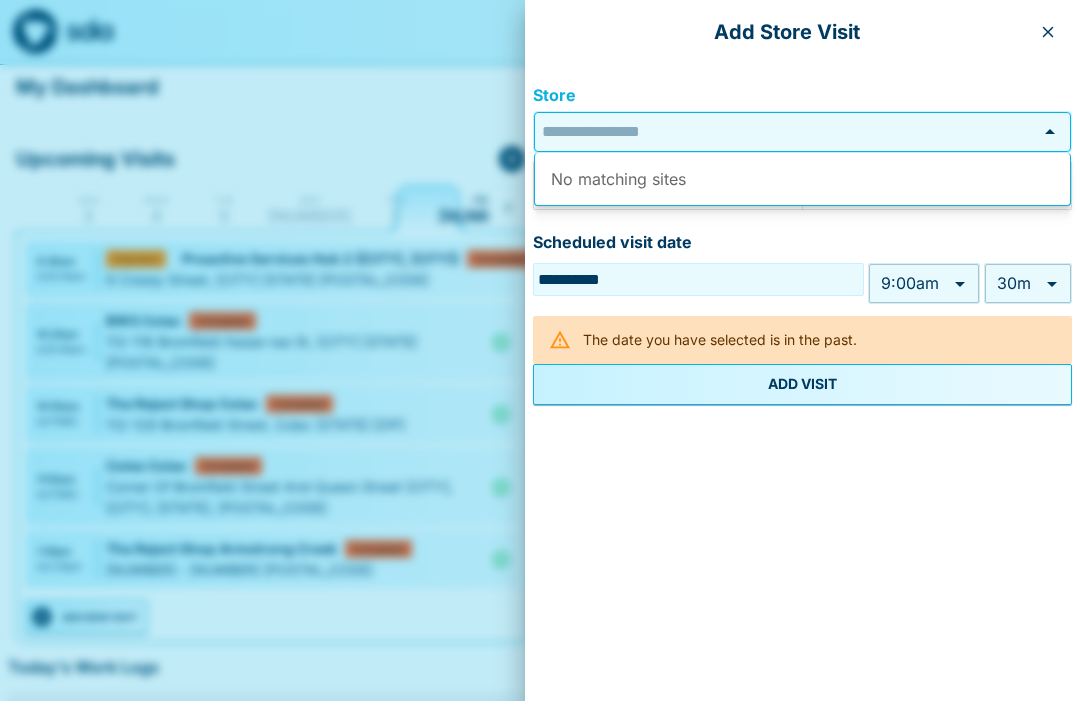 scroll, scrollTop: 0, scrollLeft: 0, axis: both 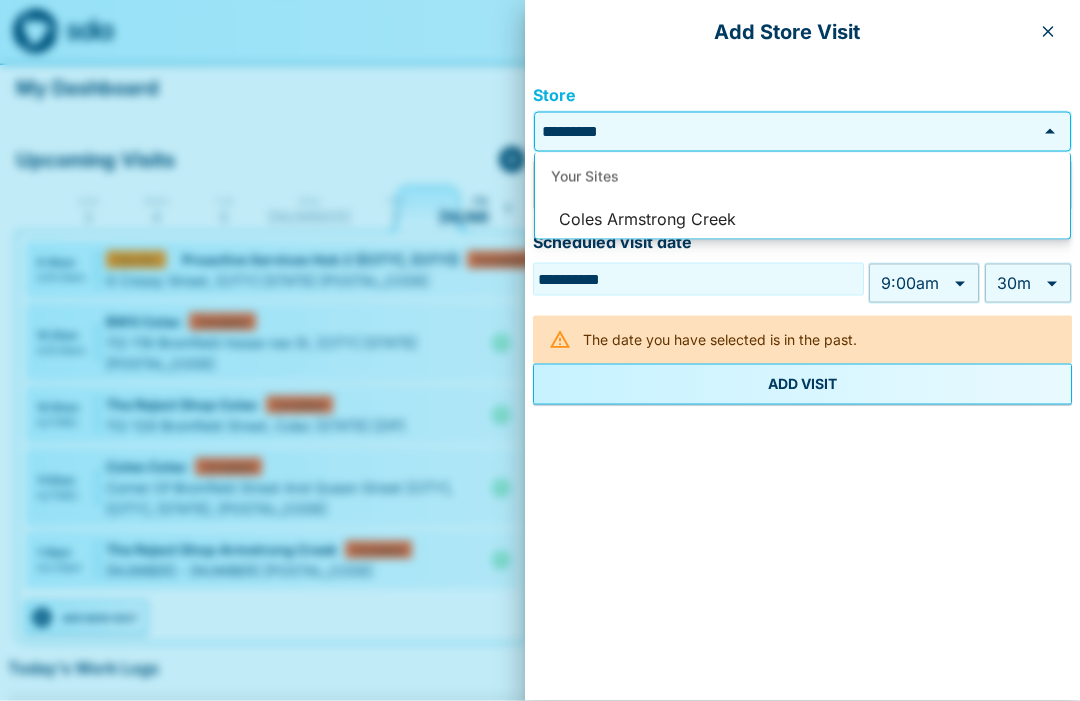 click on "Coles Armstrong Creek" at bounding box center (802, 220) 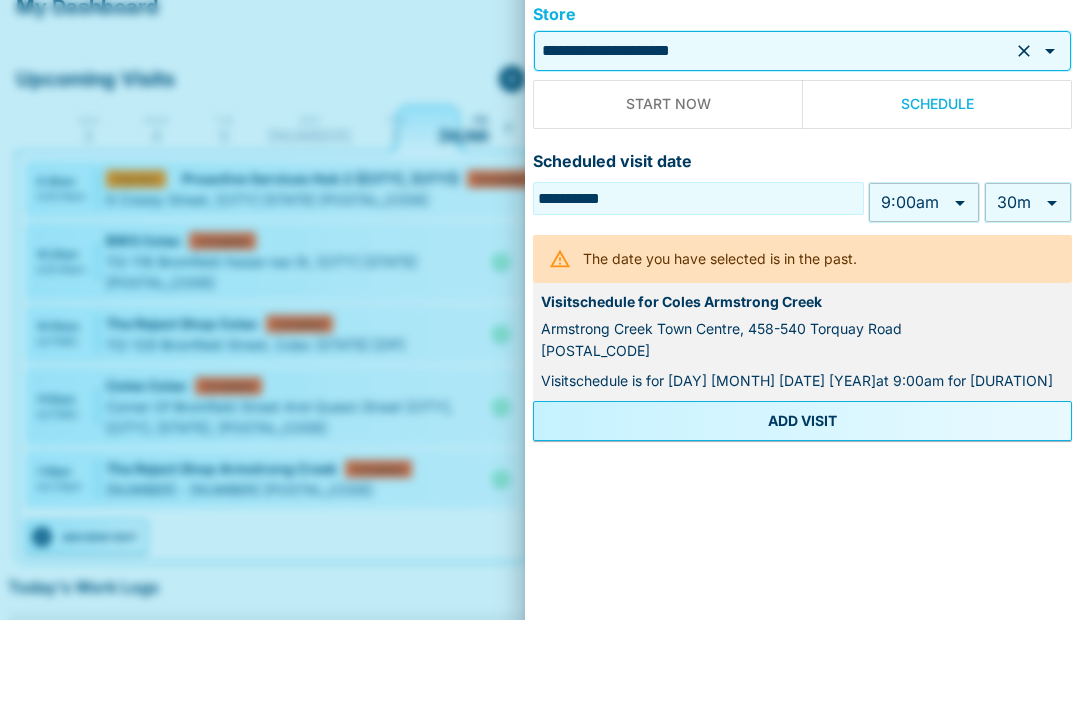 click on "My Dashboard Upcoming Visits Sun 3 Mon 4 Tue 5 Wed 6 Thu 7 Fri 8 Sat 9 Sun 10 Mon 11 Tue 12 Wed 13 Thu 14 Fri 15 Sat 16 Sun 17 Mon 18 Tue 19 Wed 20 Thu 21 Fri 22 Sat 23 Sun 24 Mon 25 Tue 26 Wed 27 Thu 28 Fri 29 Sat 30 Sun 31 Mon 1 [TIME] to [TIME] Proactive Services Hub 2 ([CITY], [CITY]) Completed Induction 9 Cressy Street, [CITY] [STATE] [POSTAL_CODE] [TIME] to [TIME] BWS [CITY] Completed 112-116 Bromfield-hesse-rae St, [CITY] [STATE] [POSTAL_CODE] [TIME] to [TIME] The Reject Shop [CITY] Completed 112-128 Bromfield Street, [CITY] [STATE] [POSTAL_CODE] [TIME] to [TIME] Coles [CITY] Completed Corner Of Bromfield Street And Queen Street [CITY], [CITY], [STATE], [POSTAL_CODE] [TIME] to [TIME] The Reject Shop Armstrong Creek Completed 500 - 540 torquay road, ARMSTRONG CREEK [STATE] [POSTAL_CODE] ADD NEW VISIT Today's Work Logs There are no work logs entered for today Your Statistics Weekly SignUps Week ending 14 Aug 2025 : 1 signups Fr Sa Su Mo Tu We Th 1 0 0 0 0 0 0 My Signups This Last Var. Year 86 156 45% Quarter 18 40 55% Month 1 10 90% Week 1" at bounding box center (540, 519) 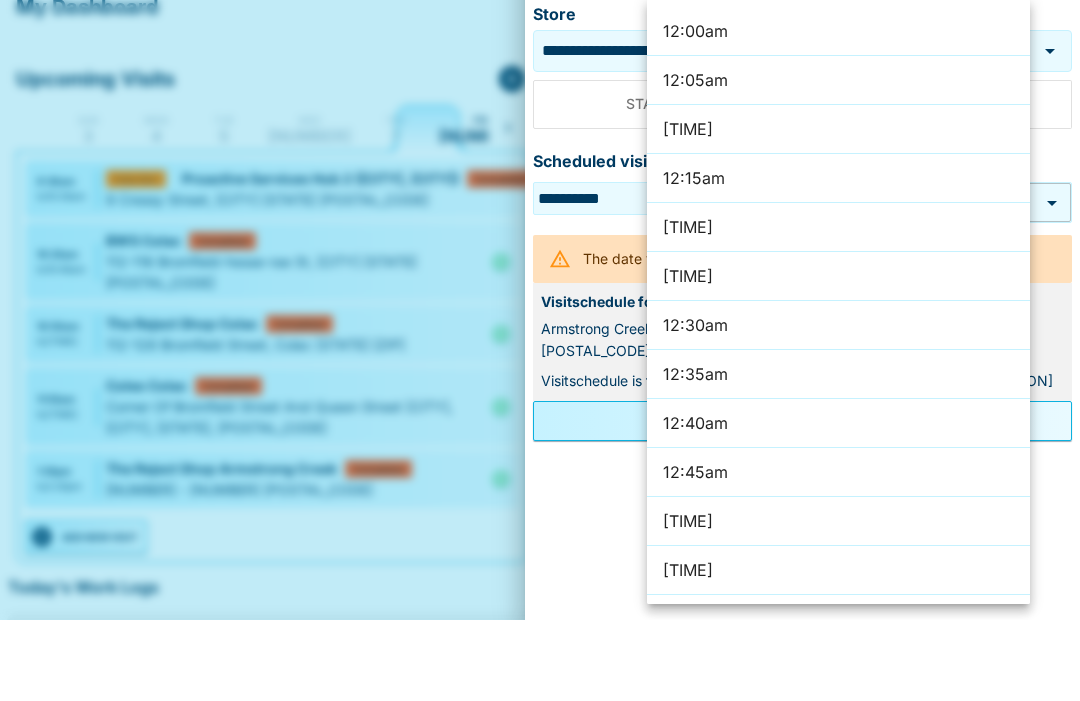 scroll, scrollTop: 81, scrollLeft: 0, axis: vertical 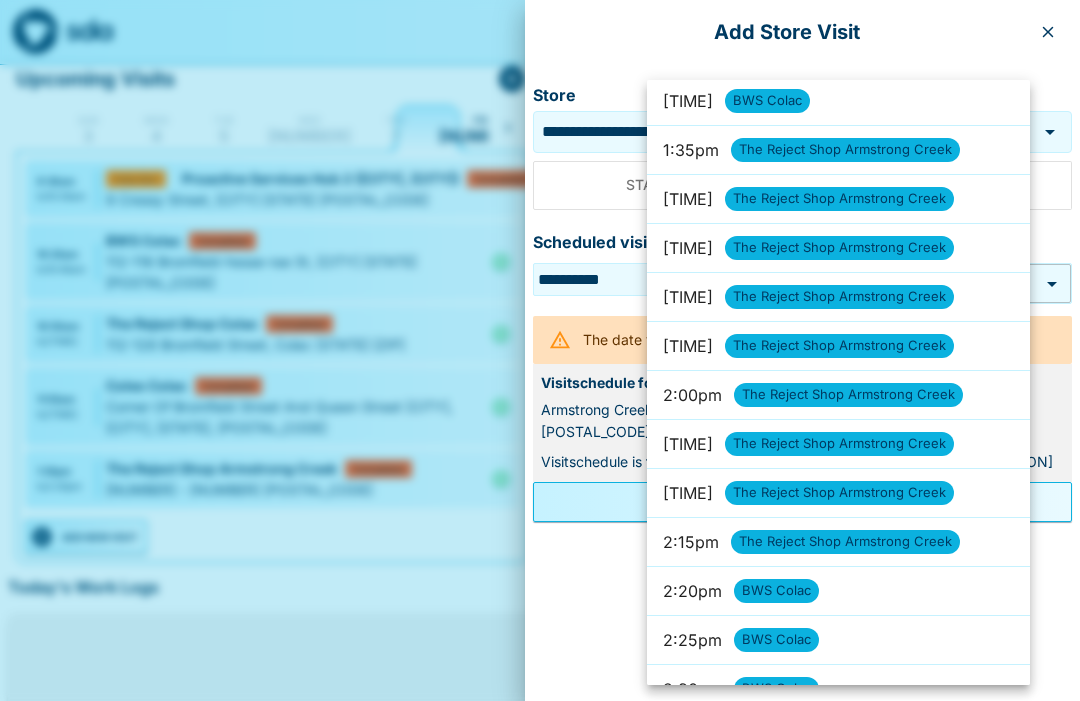 click on "The Reject Shop Armstrong Creek" at bounding box center [845, 542] 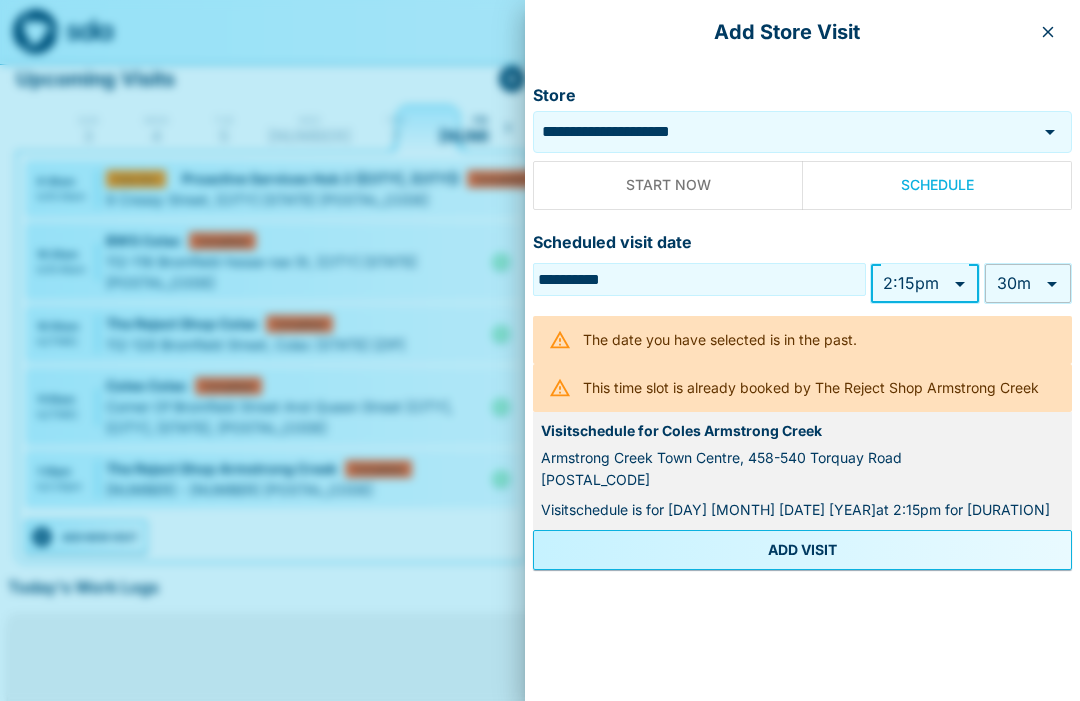 click on "My Dashboard Upcoming Visits Sun 3 Mon 4 Tue 5 Wed 6 Thu 7 Fri 8 Sat 9 Sun 10 Mon 11 Tue 12 Wed 13 Thu 14 Fri 15 Sat 16 Sun 17 Mon 18 Tue 19 Wed 20 Thu 21 Fri 22 Sat 23 Sun 24 Mon 25 Tue 26 Wed 27 Thu 28 Fri 29 Sat 30 Sun 31 Mon 1 [TIME] to [TIME] Proactive Services Hub 2 ([CITY], [CITY]) Completed Induction 9 Cressy Street, [CITY] [STATE] [POSTAL_CODE] [TIME] to [TIME] BWS [CITY] Completed 112-116 Bromfield-hesse-rae St, [CITY] [STATE] [POSTAL_CODE] [TIME] to [TIME] The Reject Shop [CITY] Completed 112-128 Bromfield Street, [CITY] [STATE] [POSTAL_CODE] [TIME] to [TIME] Coles [CITY] Completed Corner Of Bromfield Street And Queen Street [CITY], [CITY], [STATE], [POSTAL_CODE] [TIME] to [TIME] The Reject Shop Armstrong Creek Completed 500 - 540 torquay road, ARMSTRONG CREEK [STATE] [POSTAL_CODE] ADD NEW VISIT Today's Work Logs There are no work logs entered for today Your Statistics Weekly SignUps Week ending 14 Aug 2025 : 1 signups Fr Sa Su Mo Tu We Th 1 0 0 0 0 0 0 My Signups This Last Var. Year 86 156 45% Quarter 18 40 55% Month 1 10 90% Week 1" at bounding box center [540, 438] 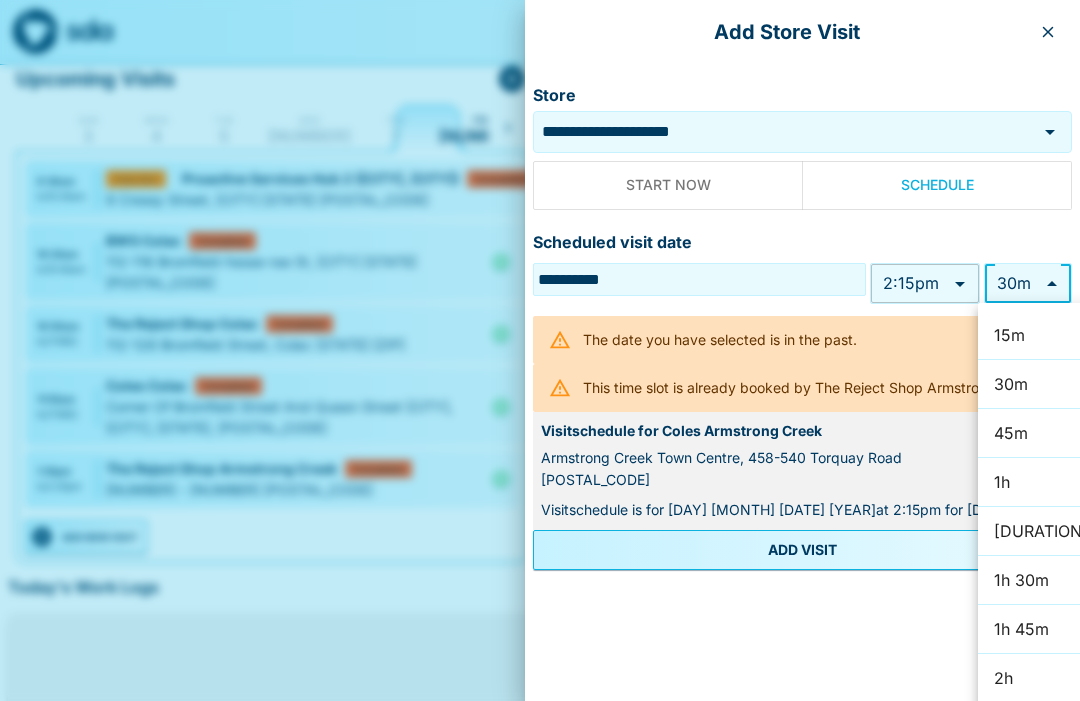 click on "[DURATION]" at bounding box center [1041, 531] 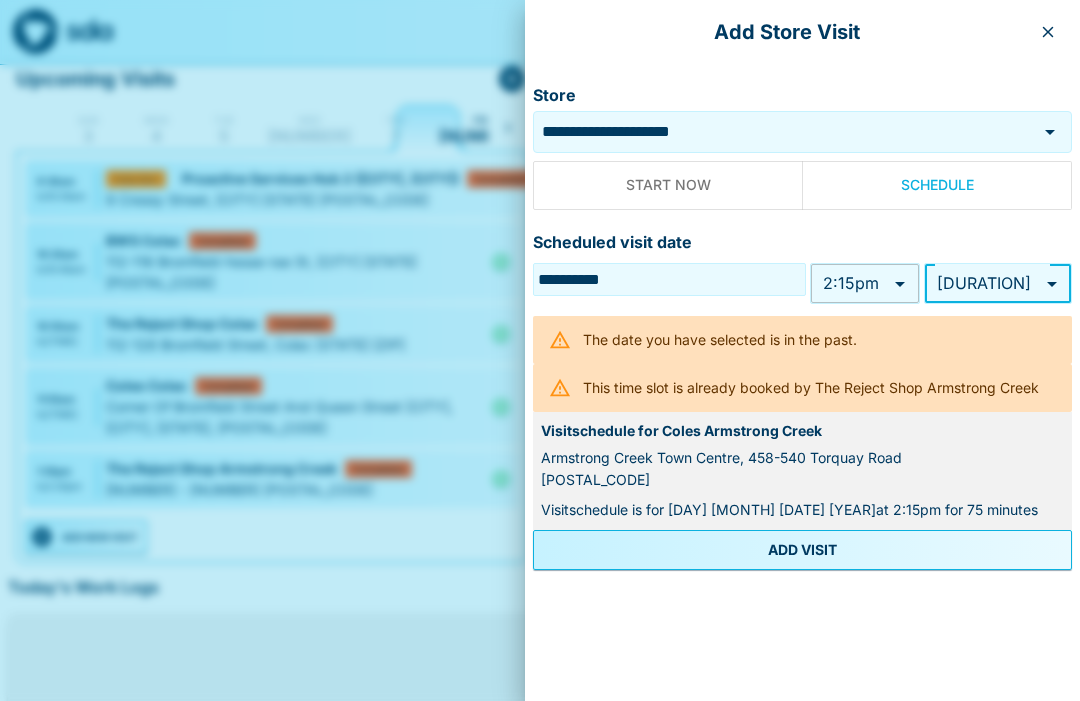 type on "**" 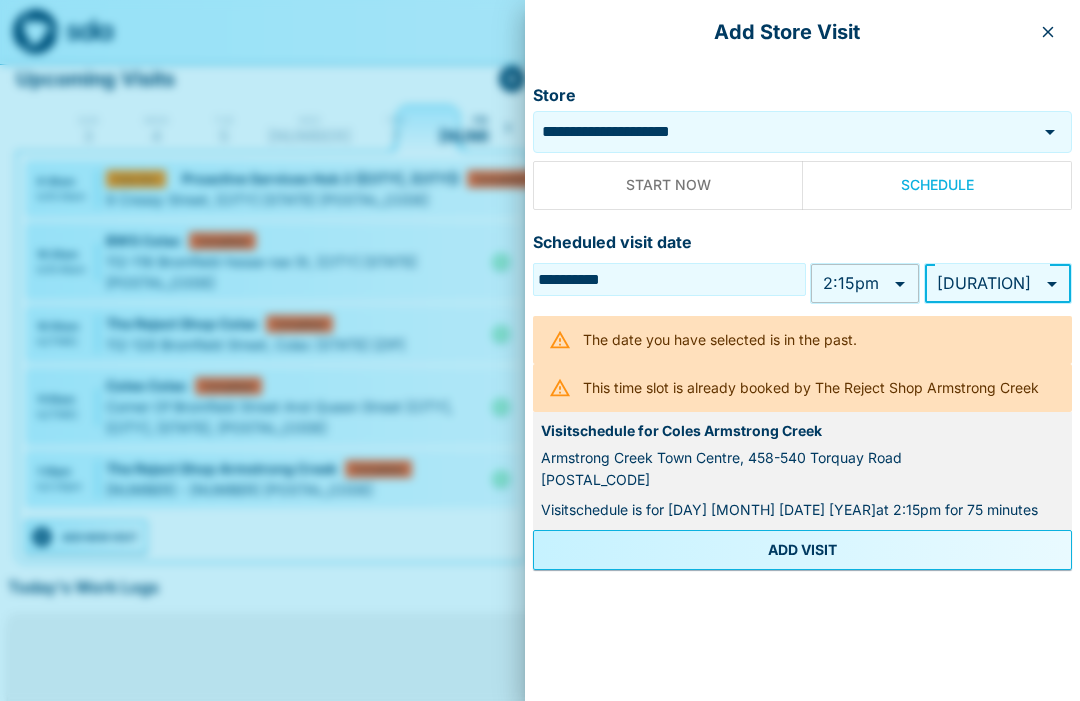 click on "ADD VISIT" at bounding box center [802, 550] 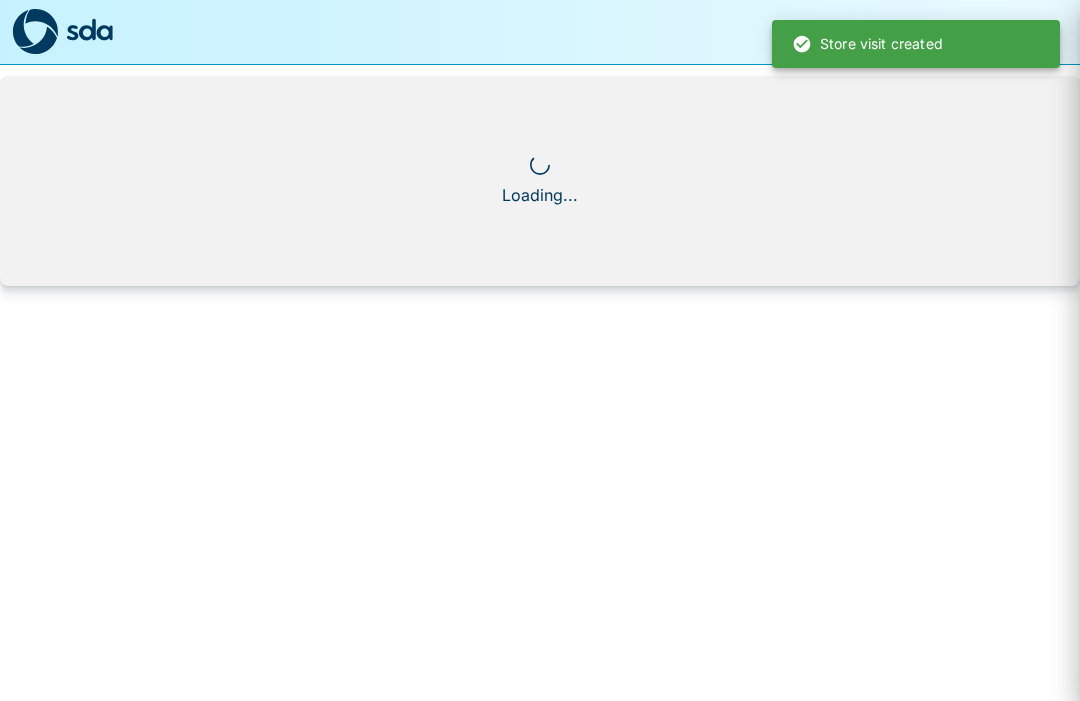 scroll, scrollTop: 0, scrollLeft: 0, axis: both 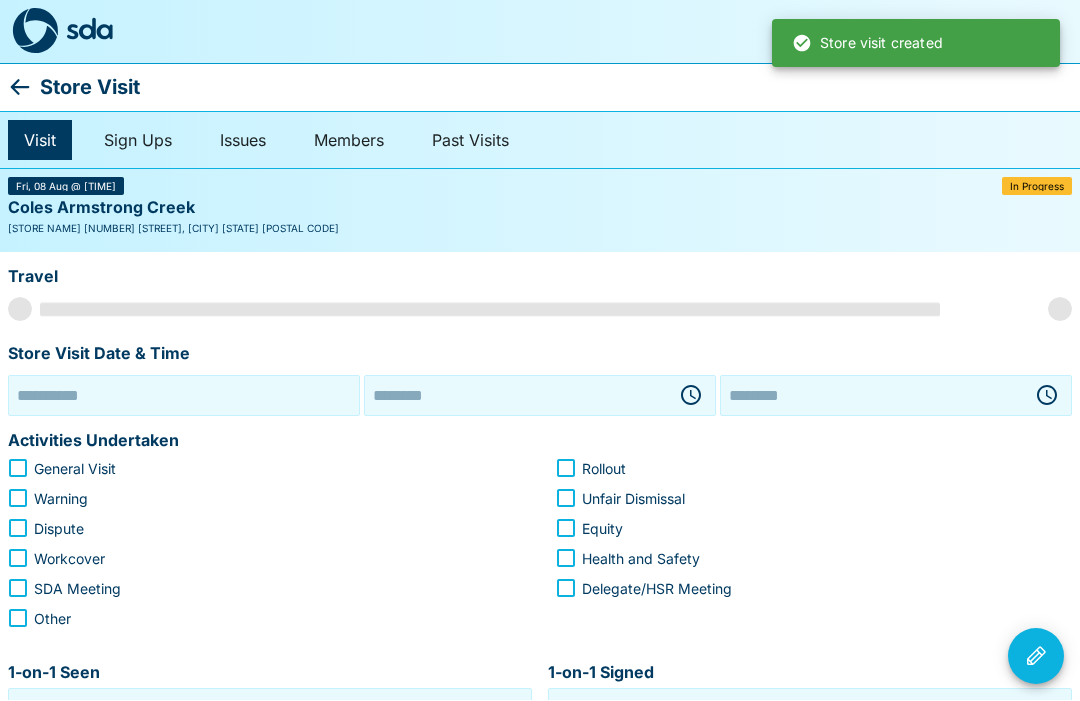 type on "**********" 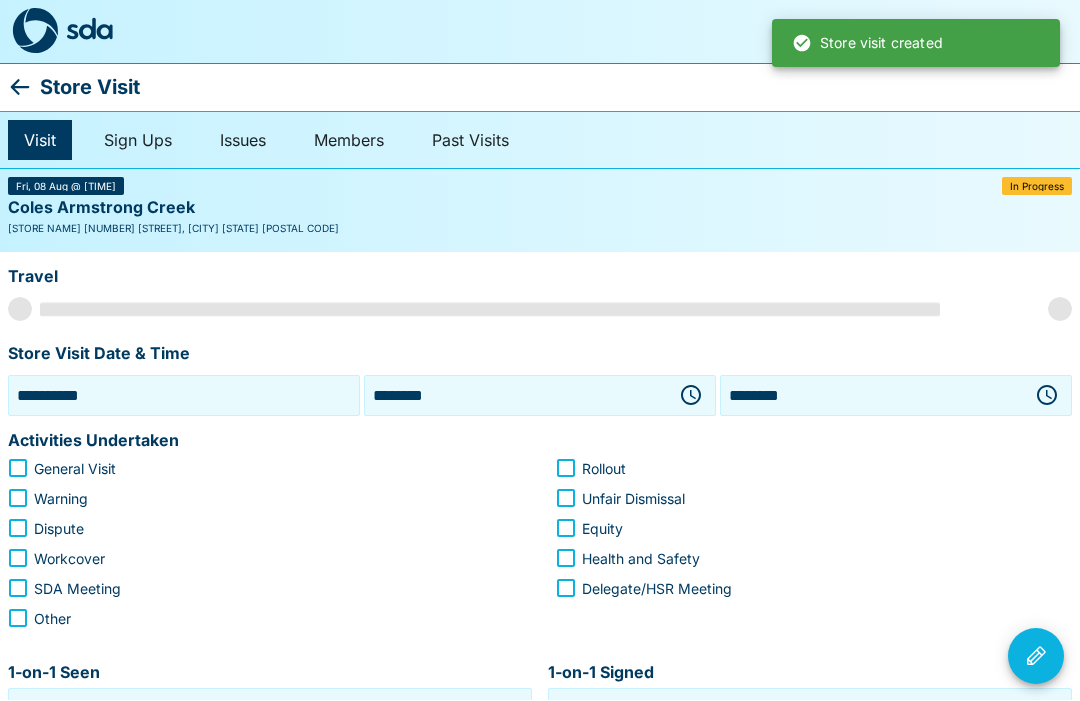 scroll, scrollTop: 1, scrollLeft: 0, axis: vertical 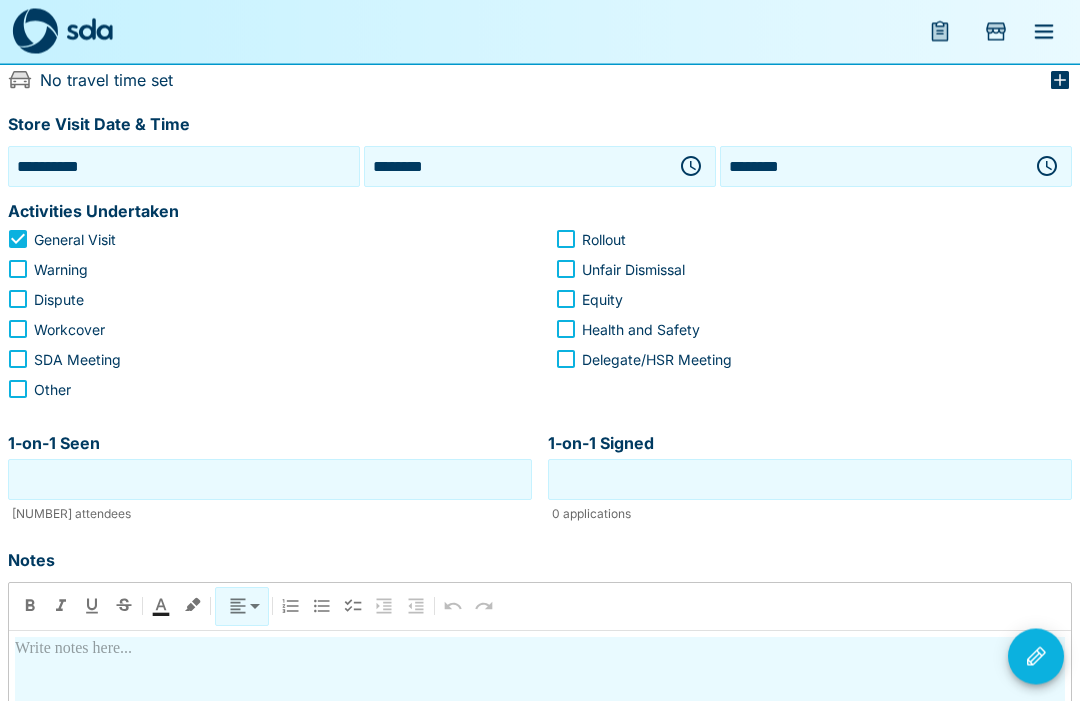 click on "1-on-1 Seen" at bounding box center [270, 480] 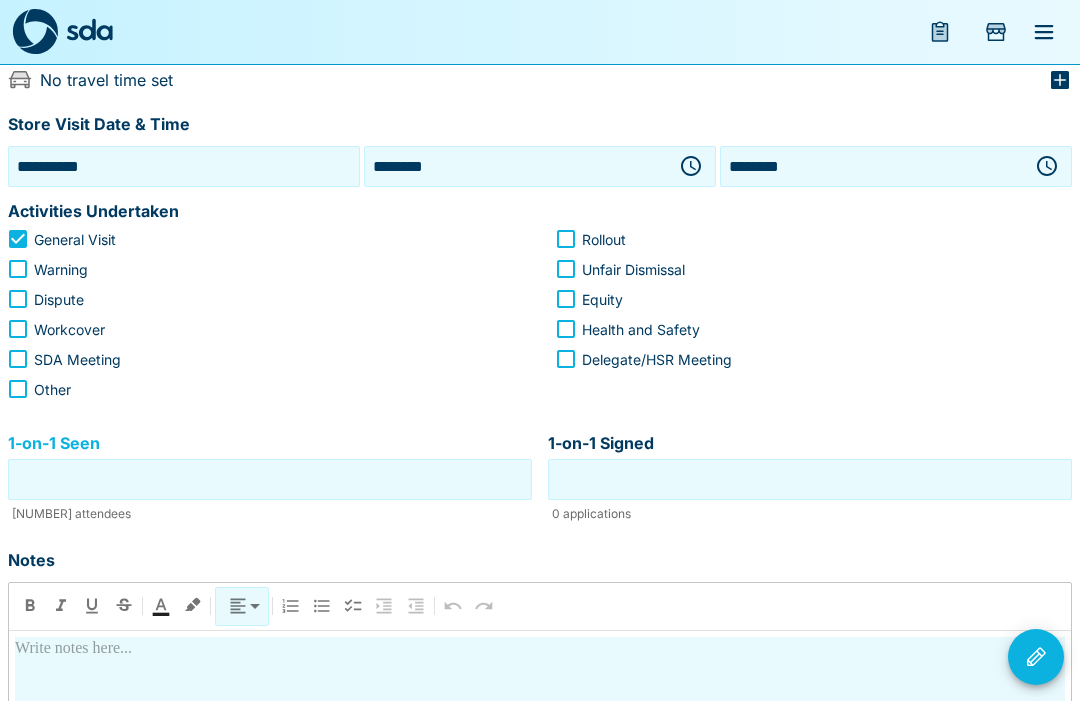 scroll, scrollTop: 229, scrollLeft: 0, axis: vertical 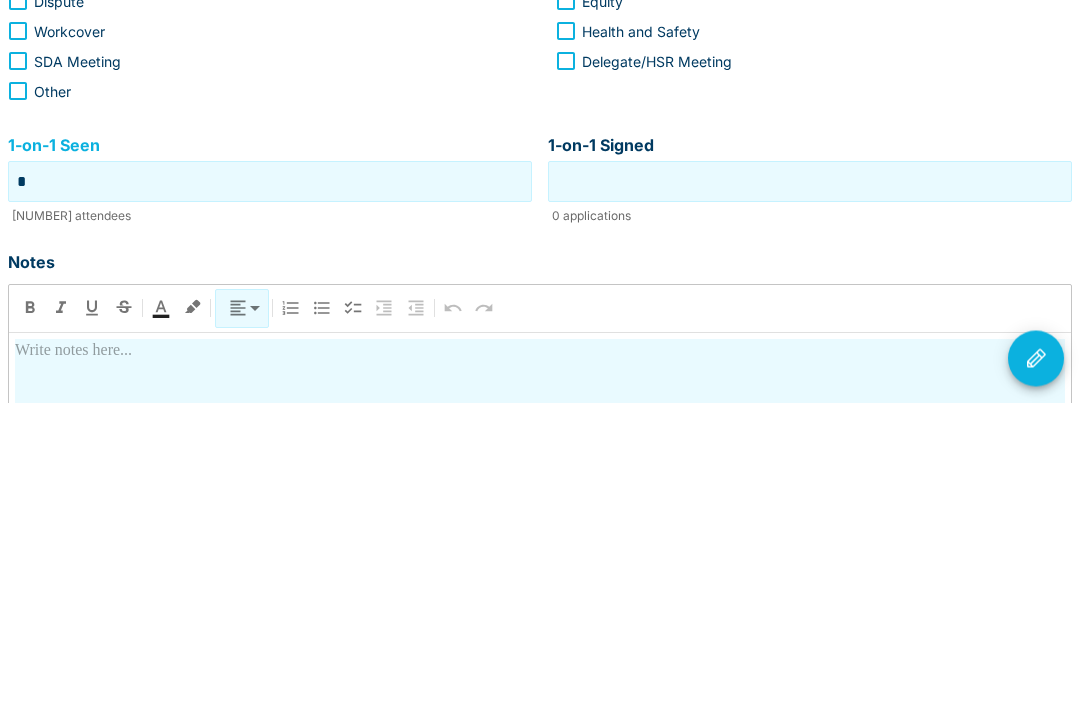 type on "*" 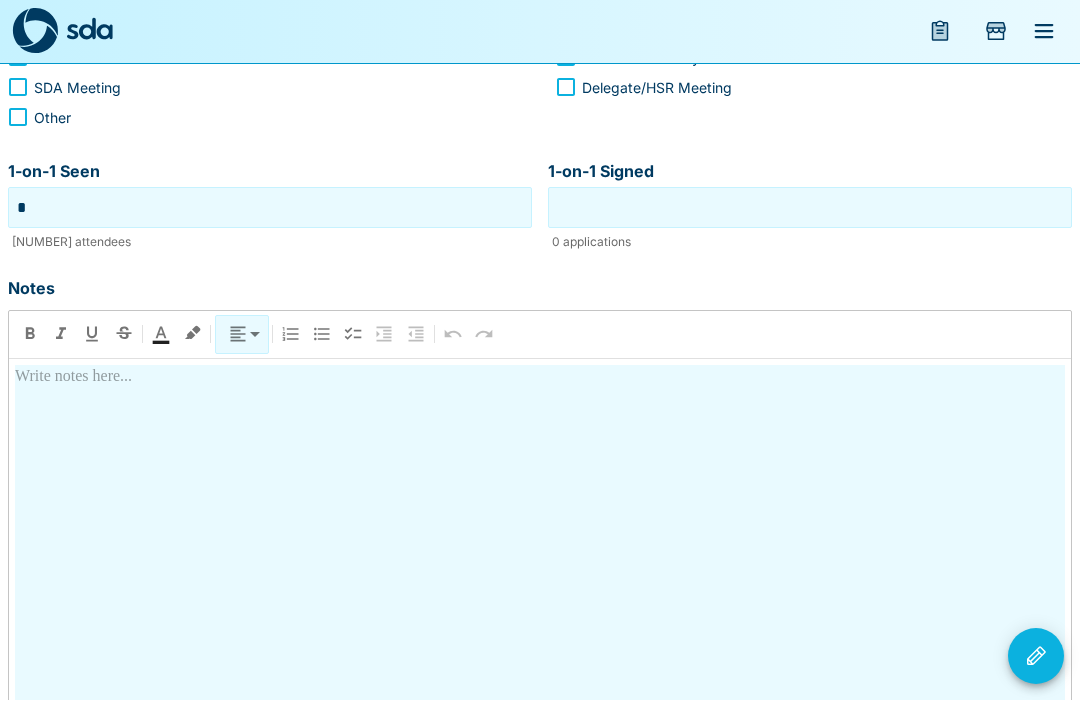 click on "1-on-1 Signed" at bounding box center (810, 208) 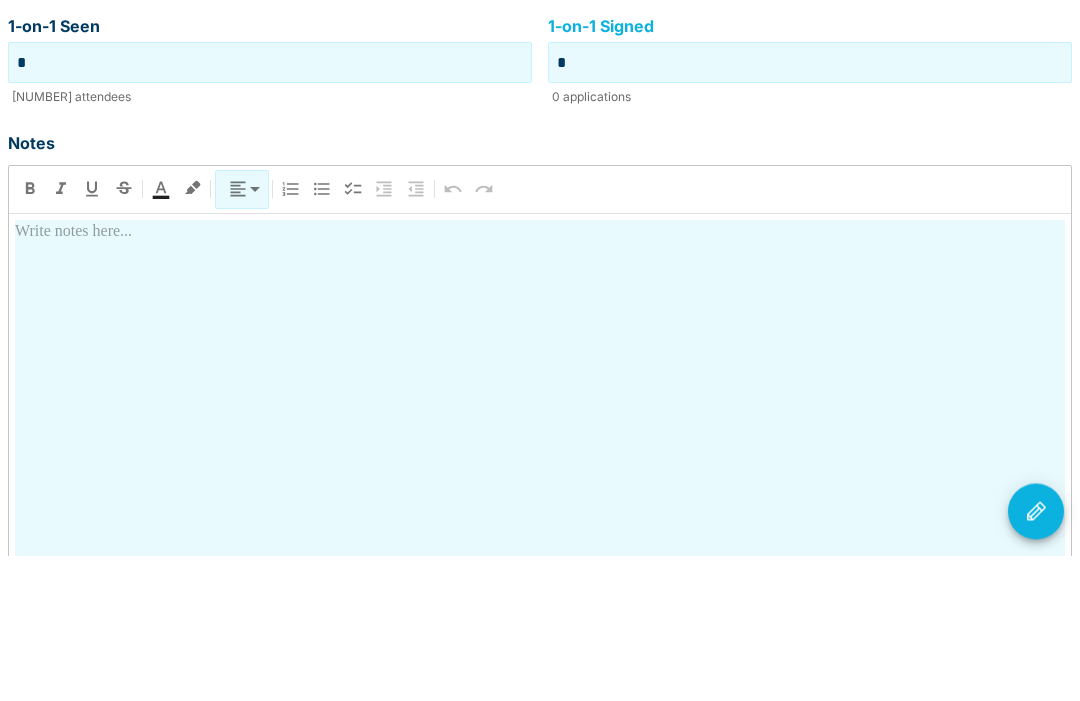 type on "*" 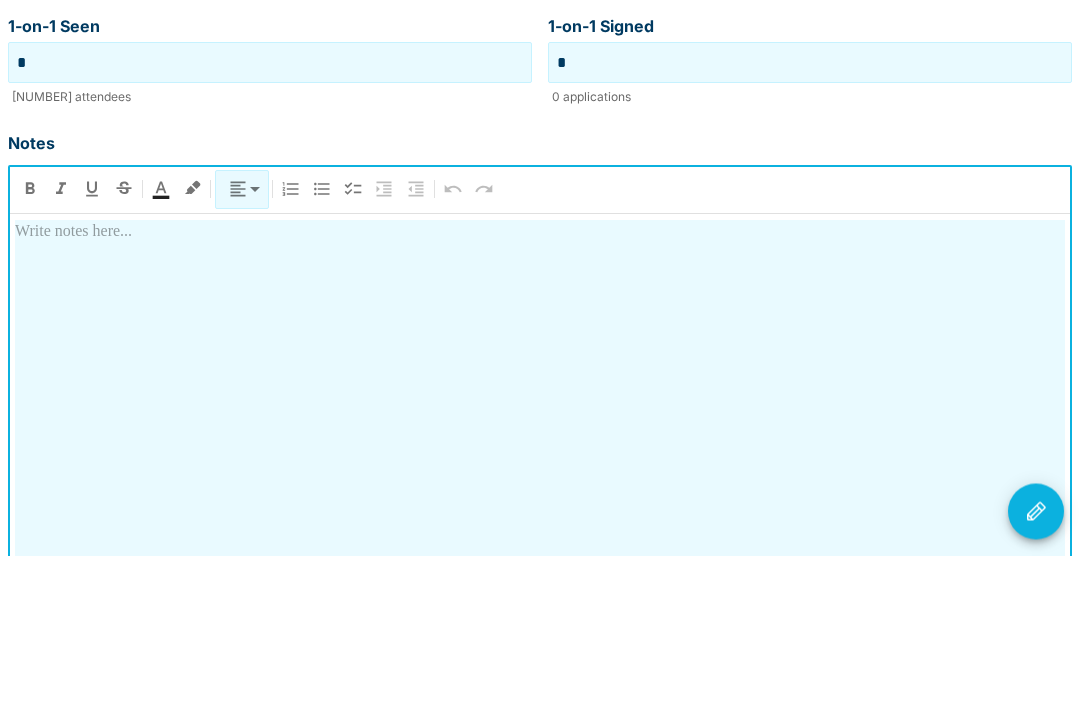 type 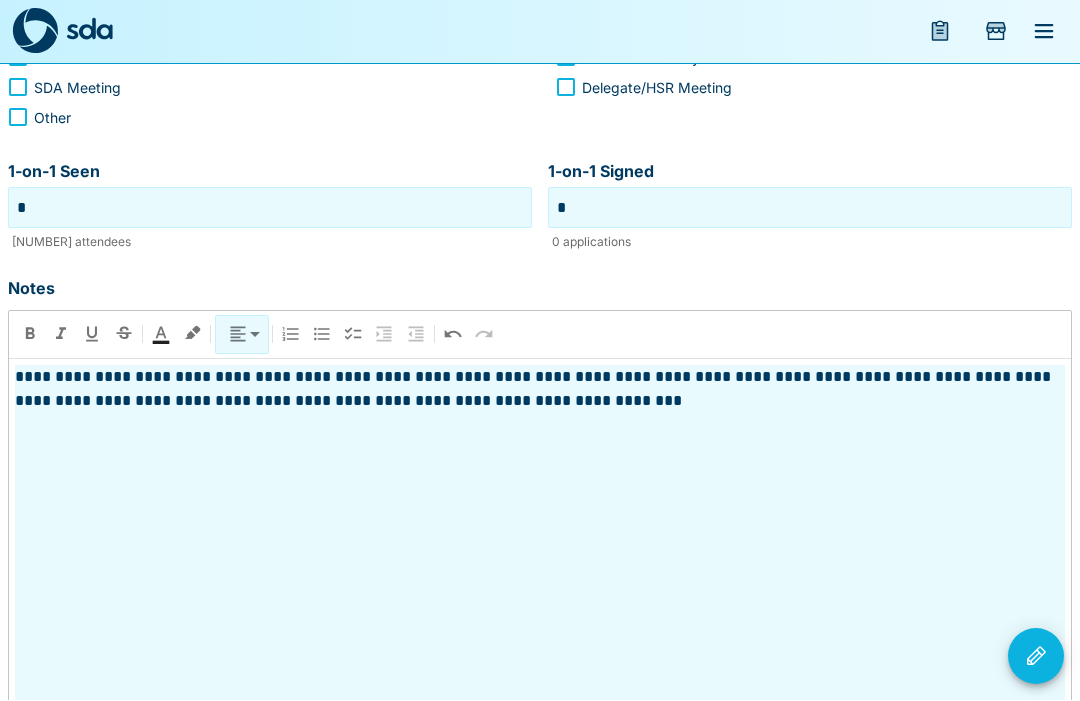 click on "**********" at bounding box center (540, 541) 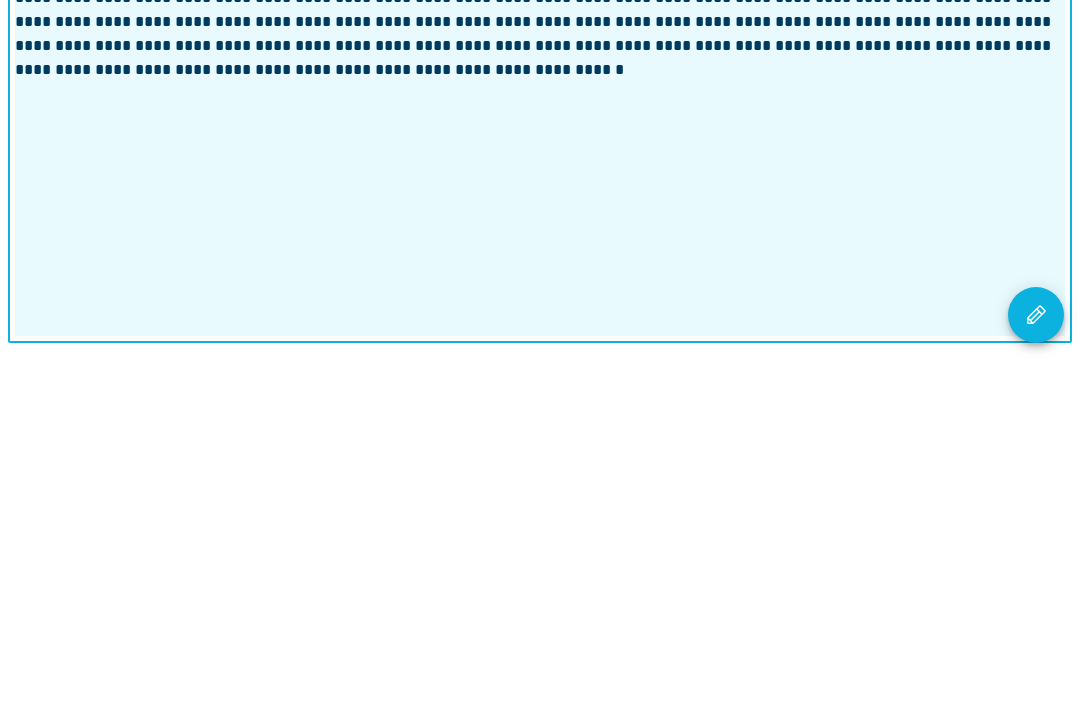 click 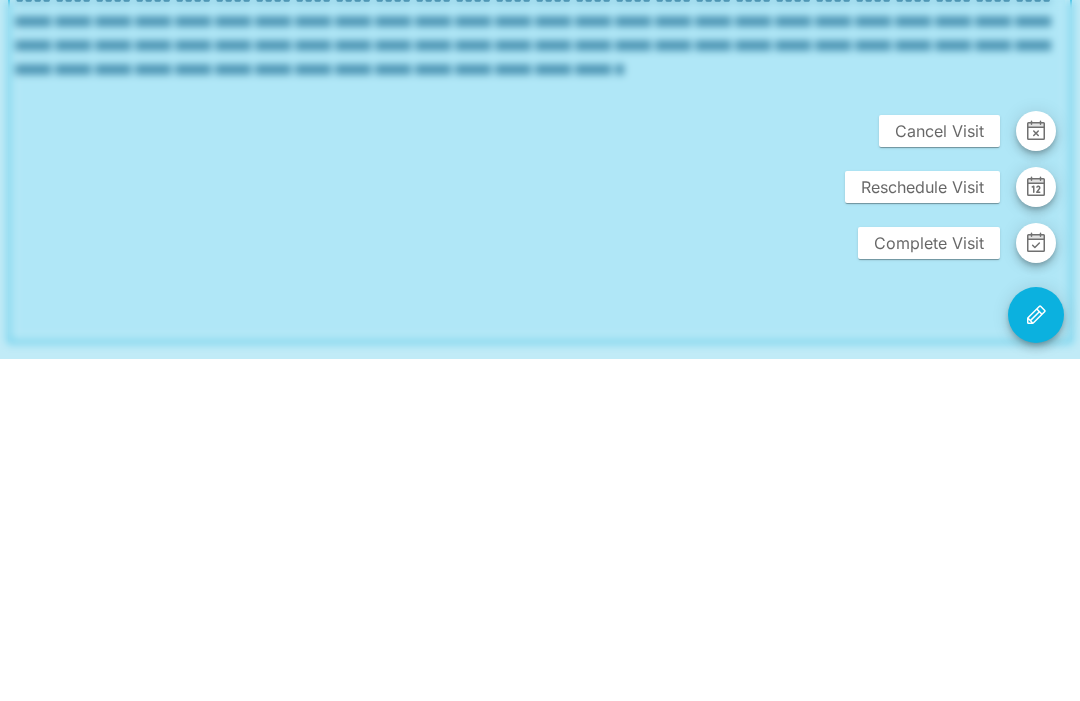 scroll, scrollTop: 501, scrollLeft: 0, axis: vertical 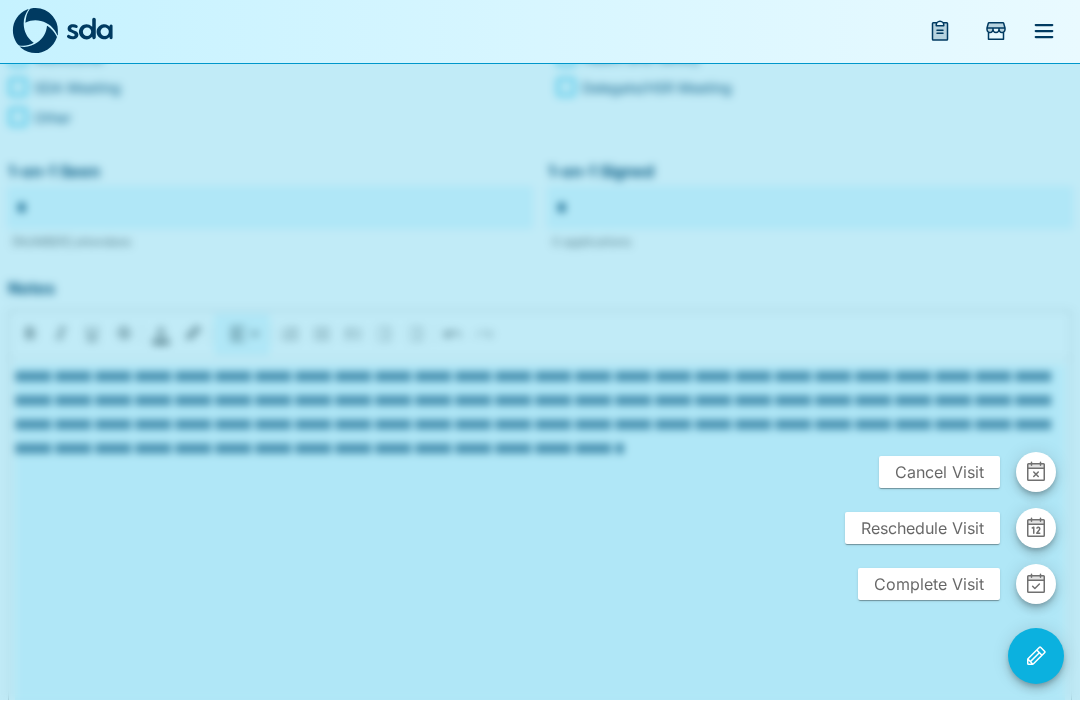 click on "Complete Visit" at bounding box center (929, 585) 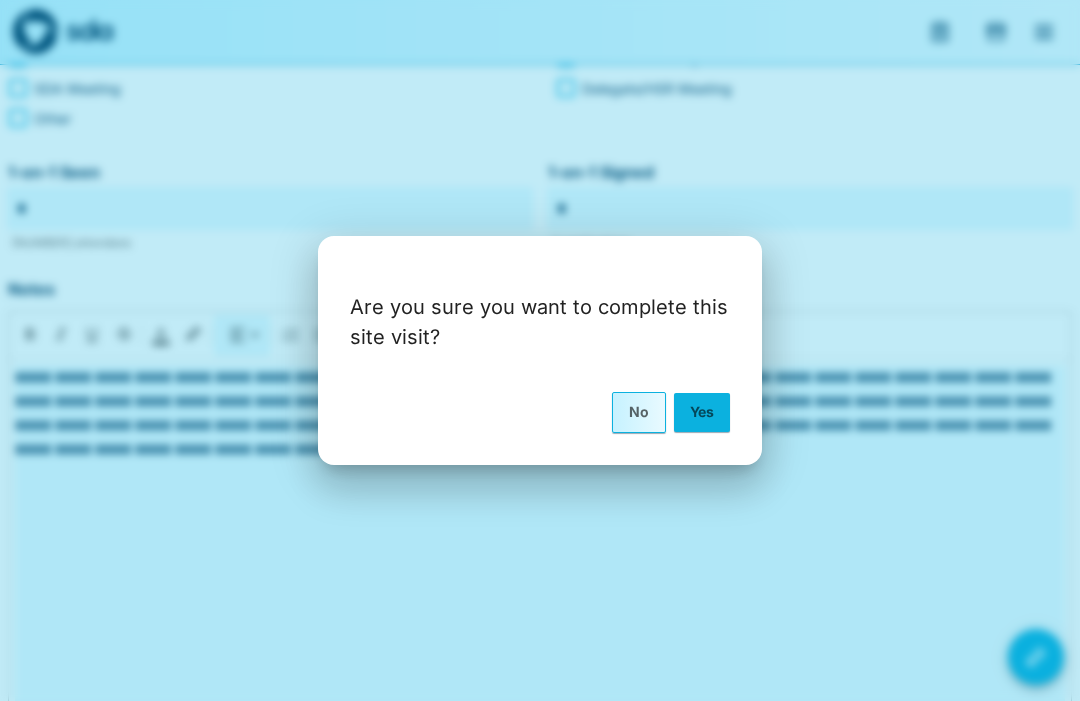 click on "Yes" at bounding box center [702, 412] 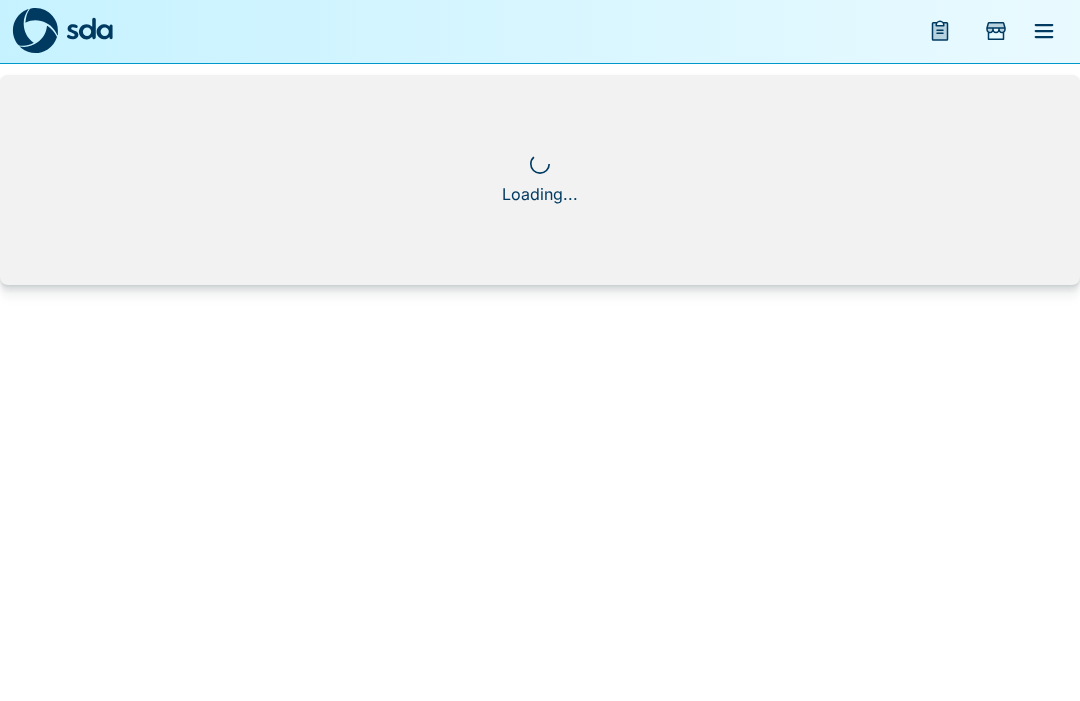 scroll, scrollTop: 1, scrollLeft: 0, axis: vertical 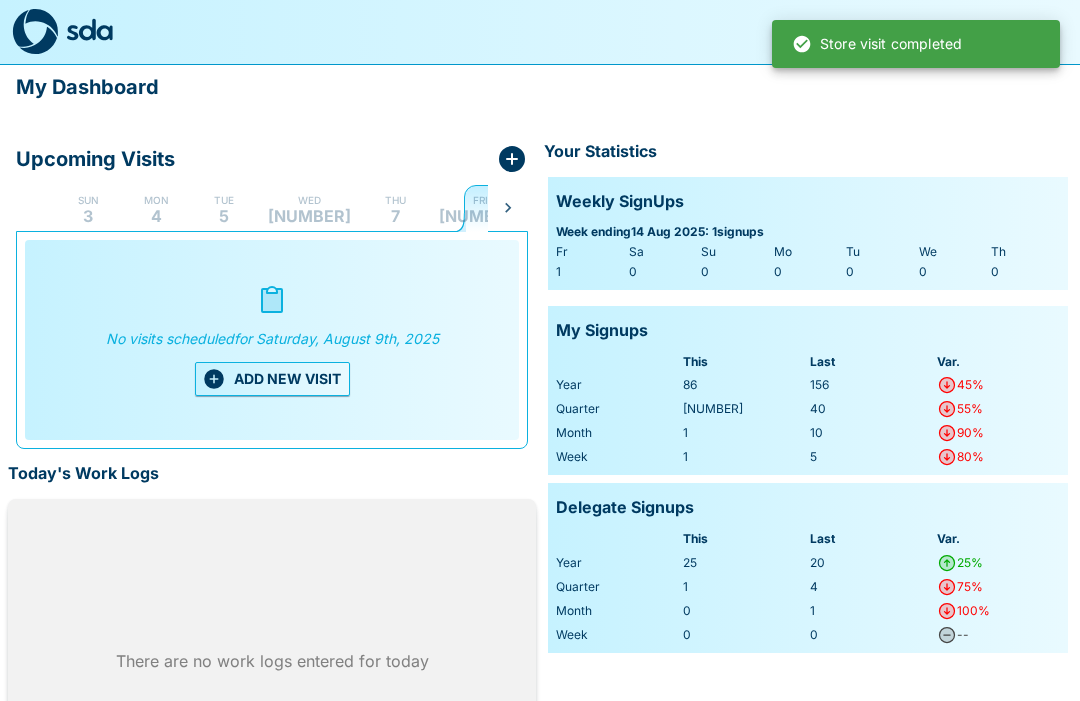 click on "Fri 8" at bounding box center (480, 208) 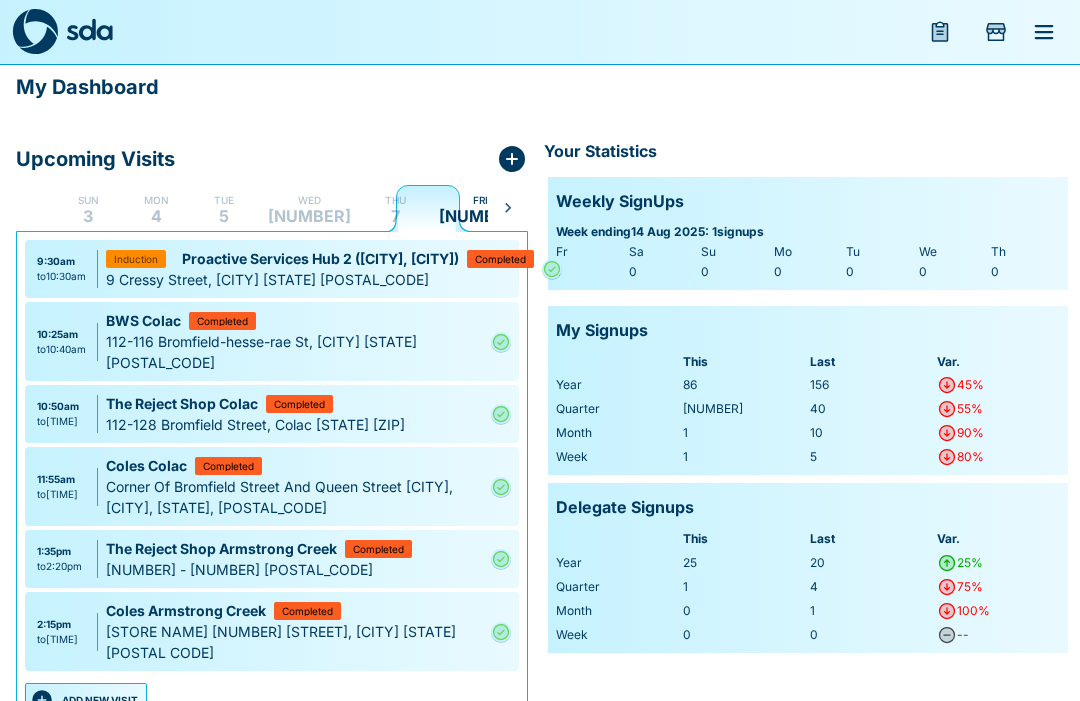 click 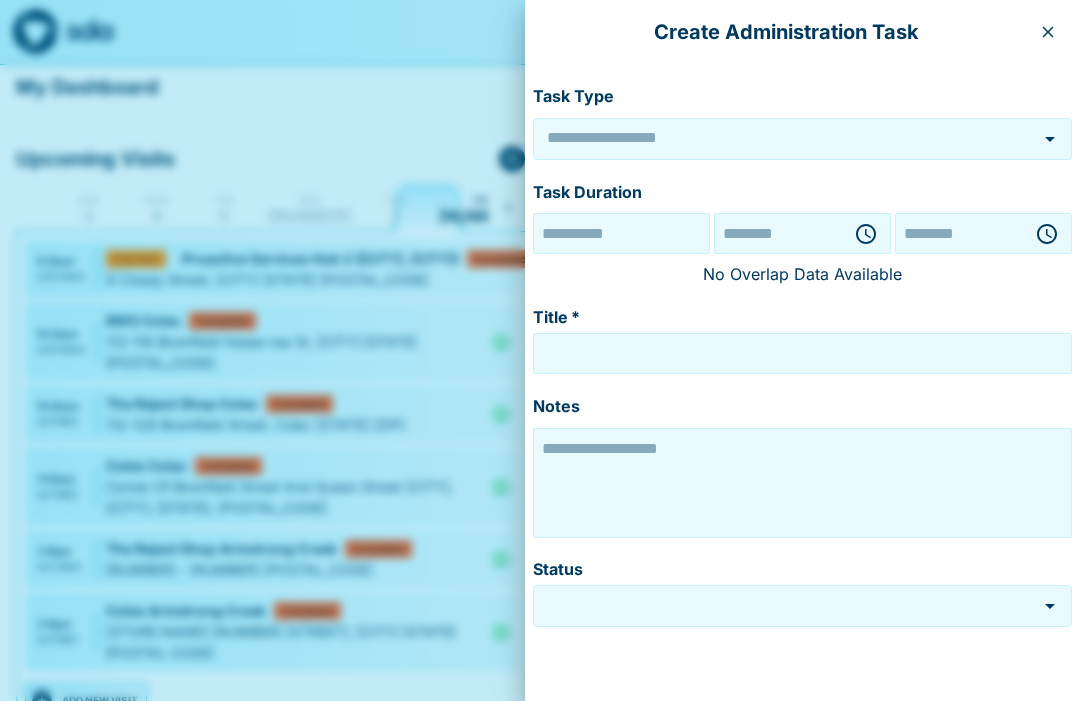 type on "******" 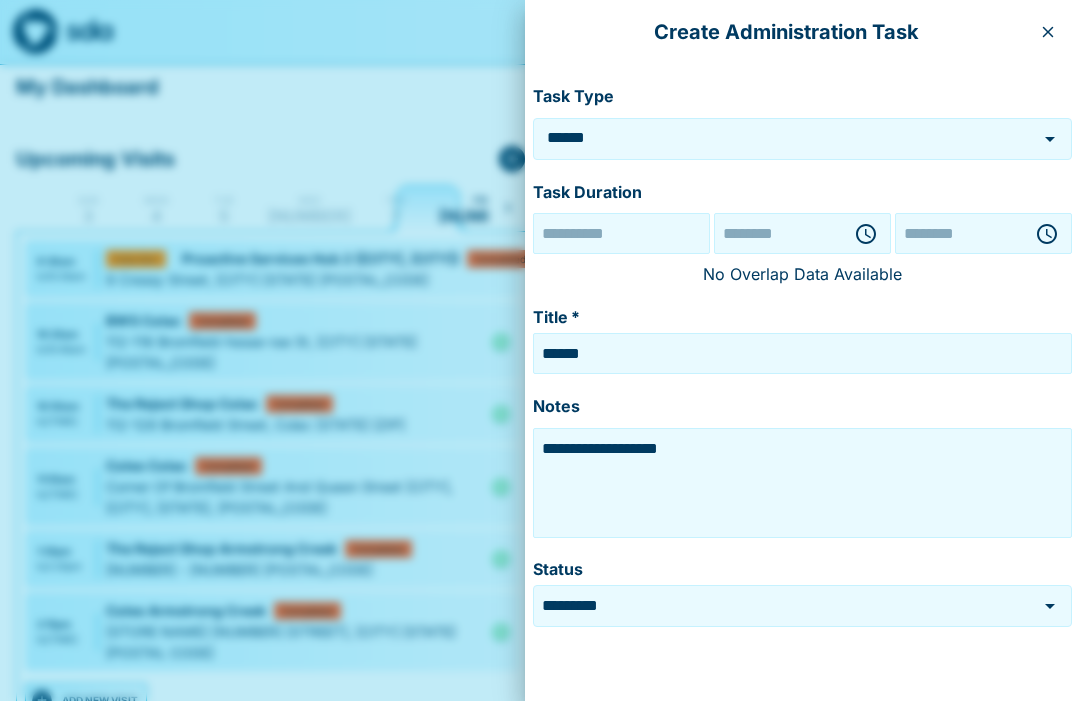 type on "**********" 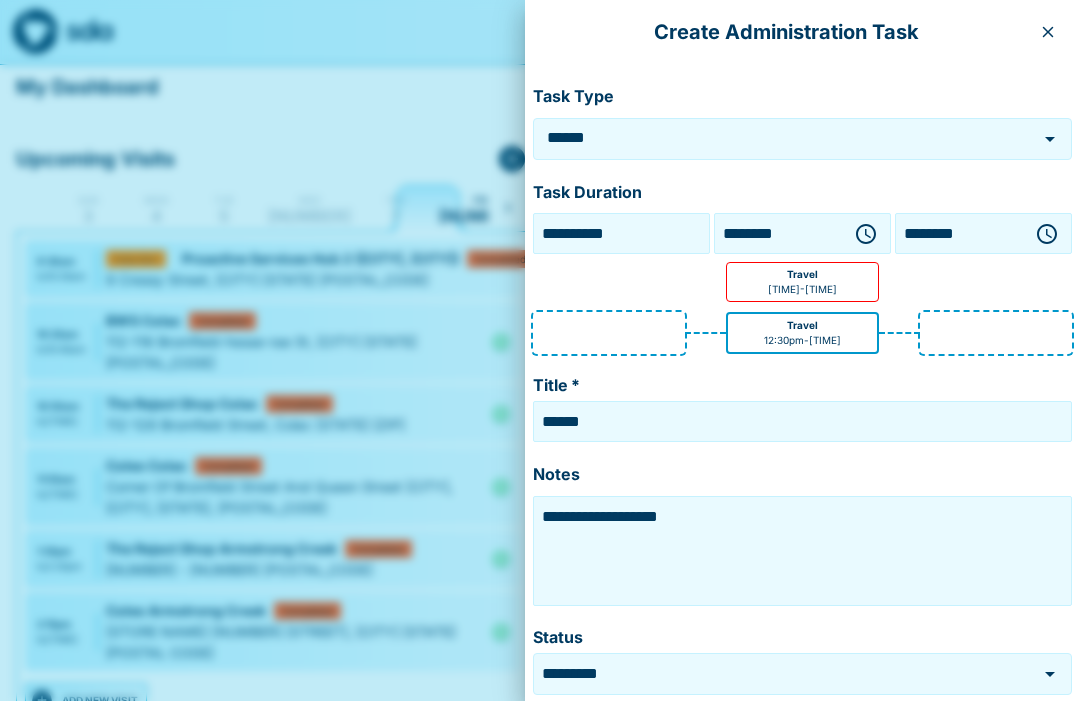 click on "**********" at bounding box center [621, 233] 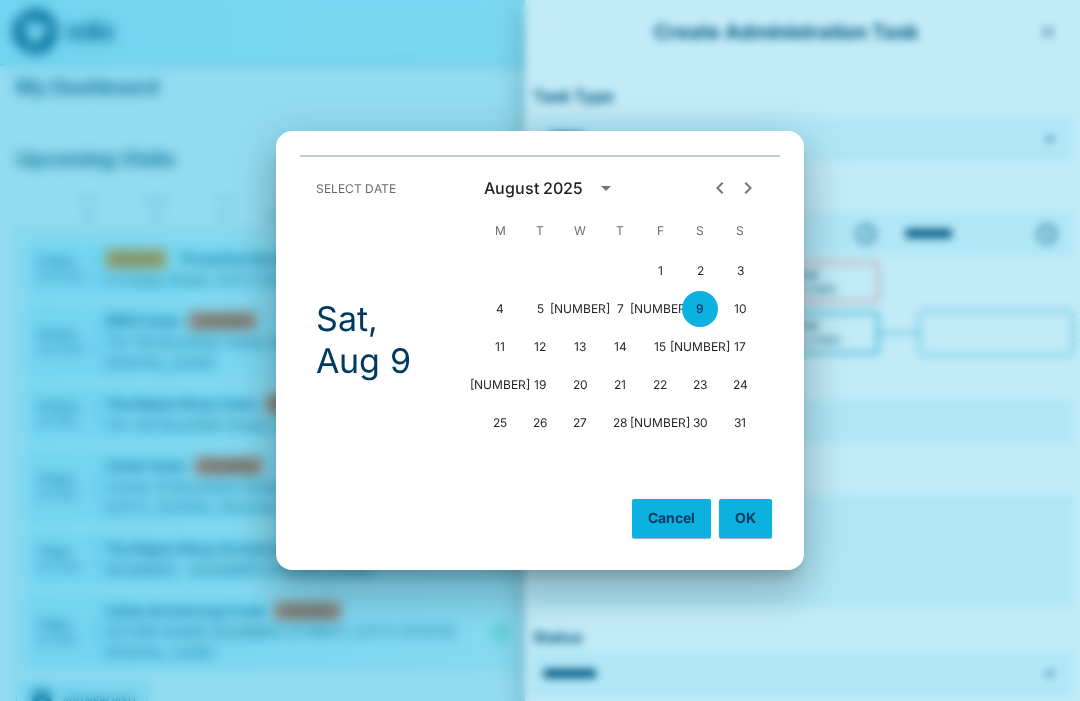 click on "[NUMBER]" at bounding box center [660, 309] 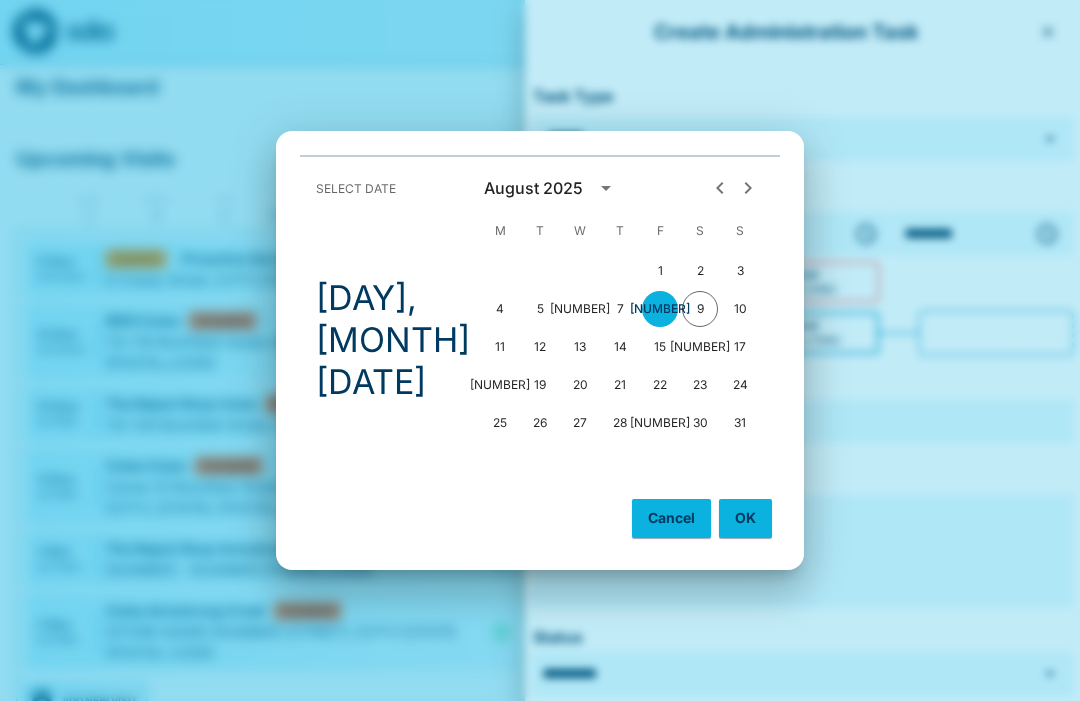 click on "OK" at bounding box center [745, 518] 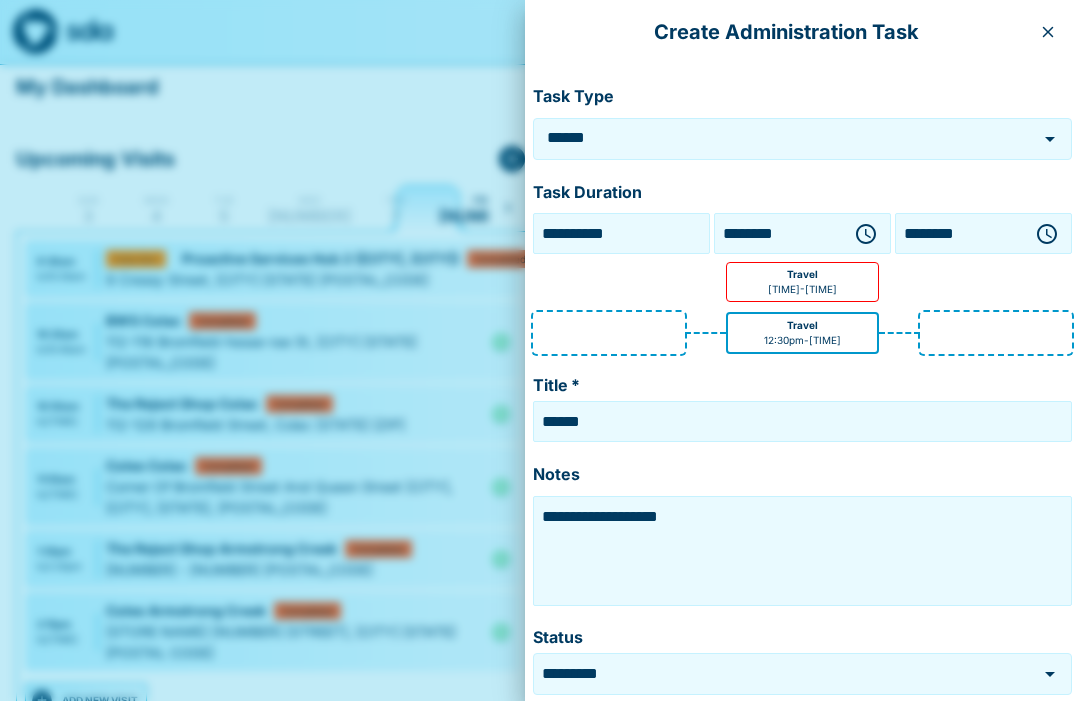 click 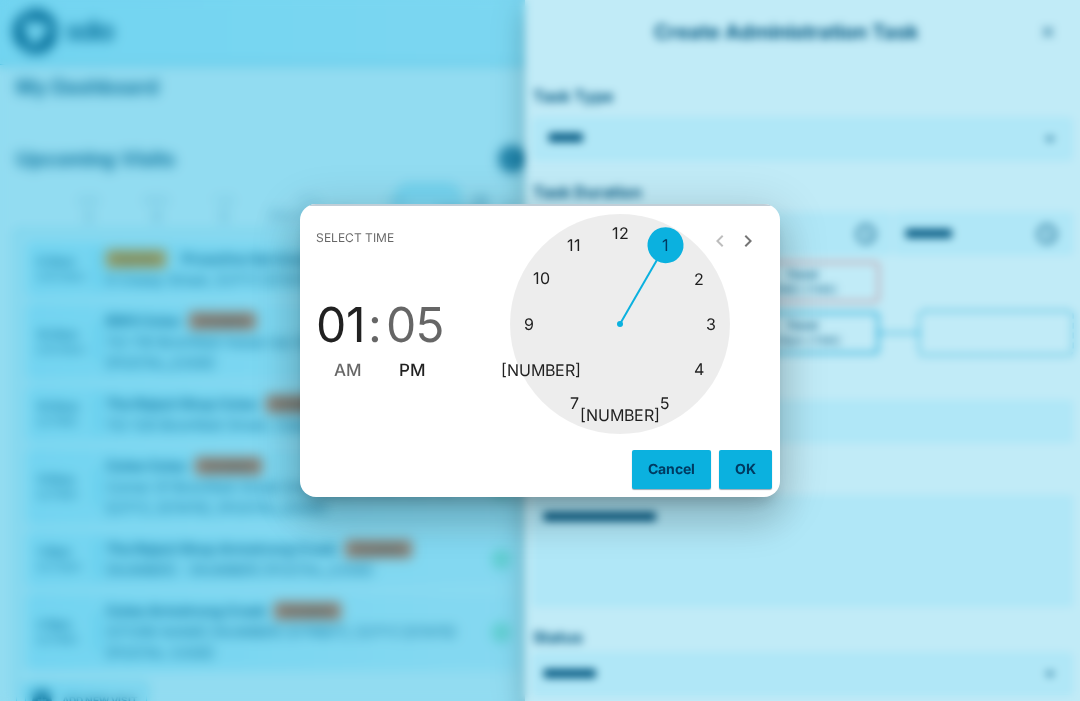click at bounding box center [620, 324] 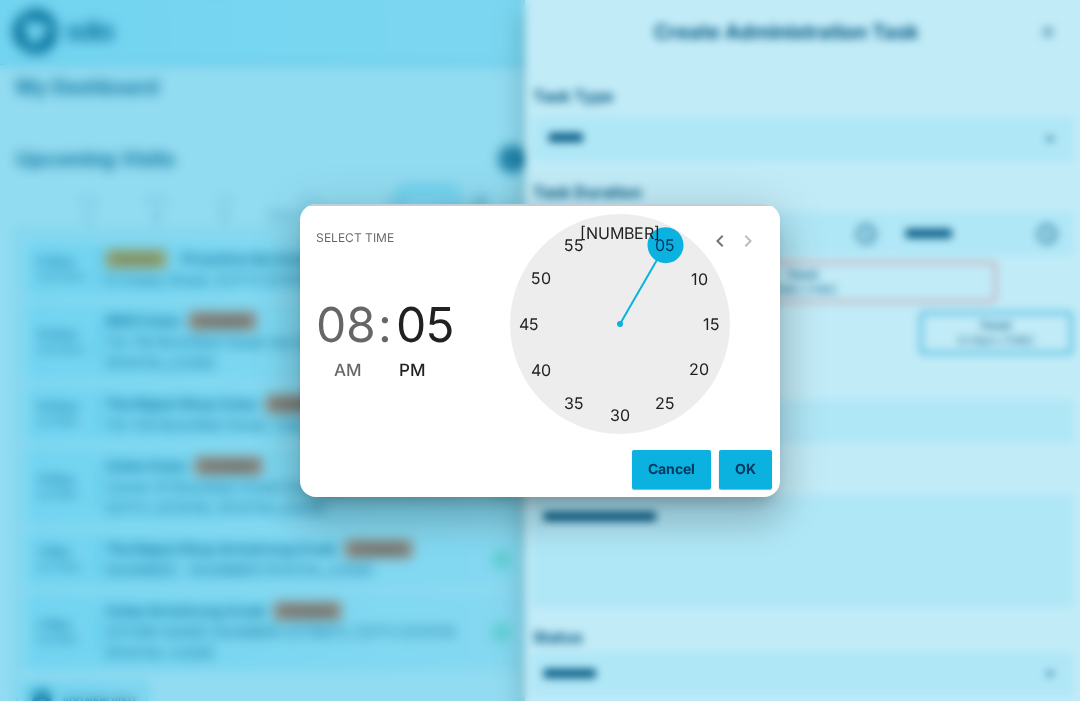 click at bounding box center (620, 324) 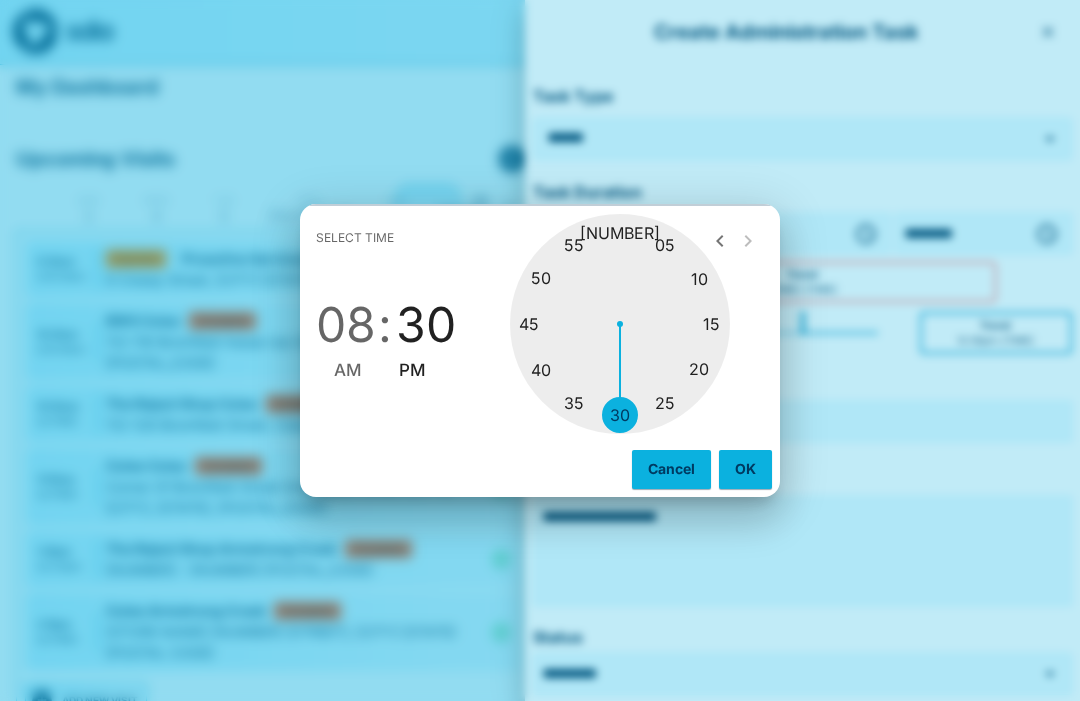 click on "AM" at bounding box center (348, 370) 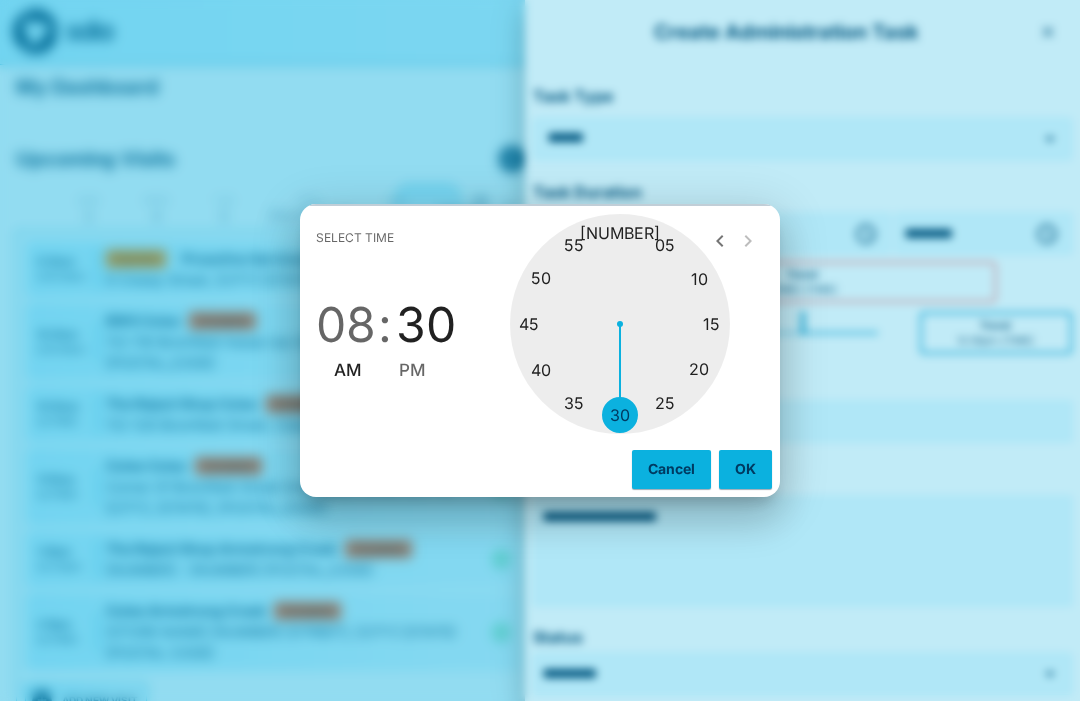 click on "OK" at bounding box center (745, 469) 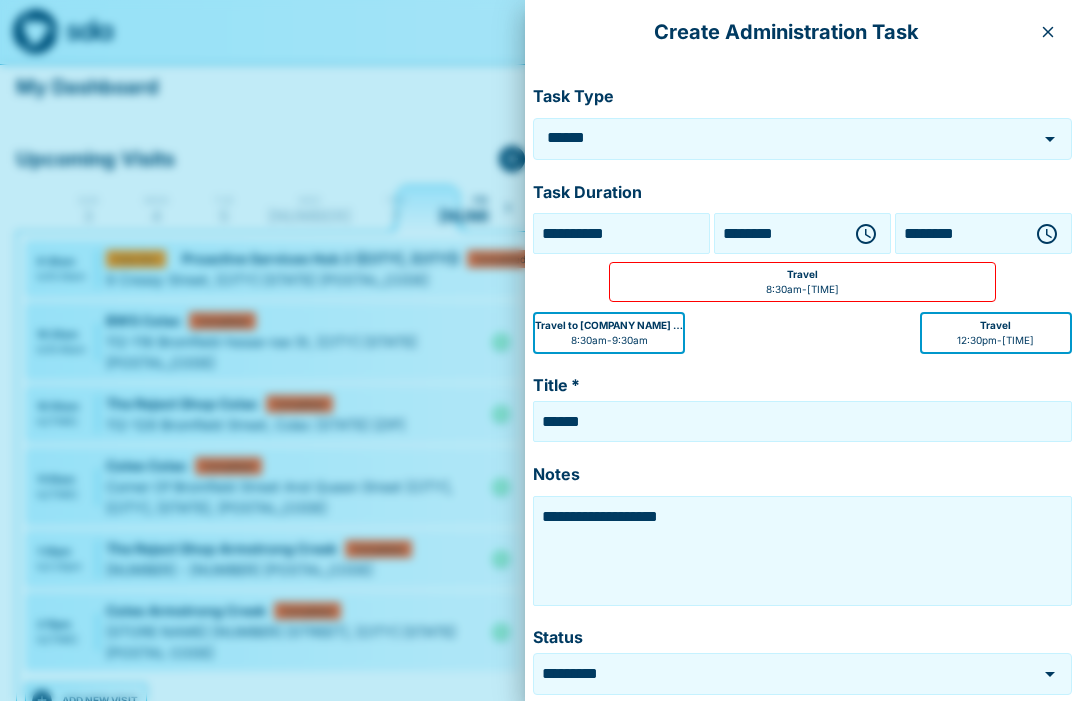 click at bounding box center (1047, 234) 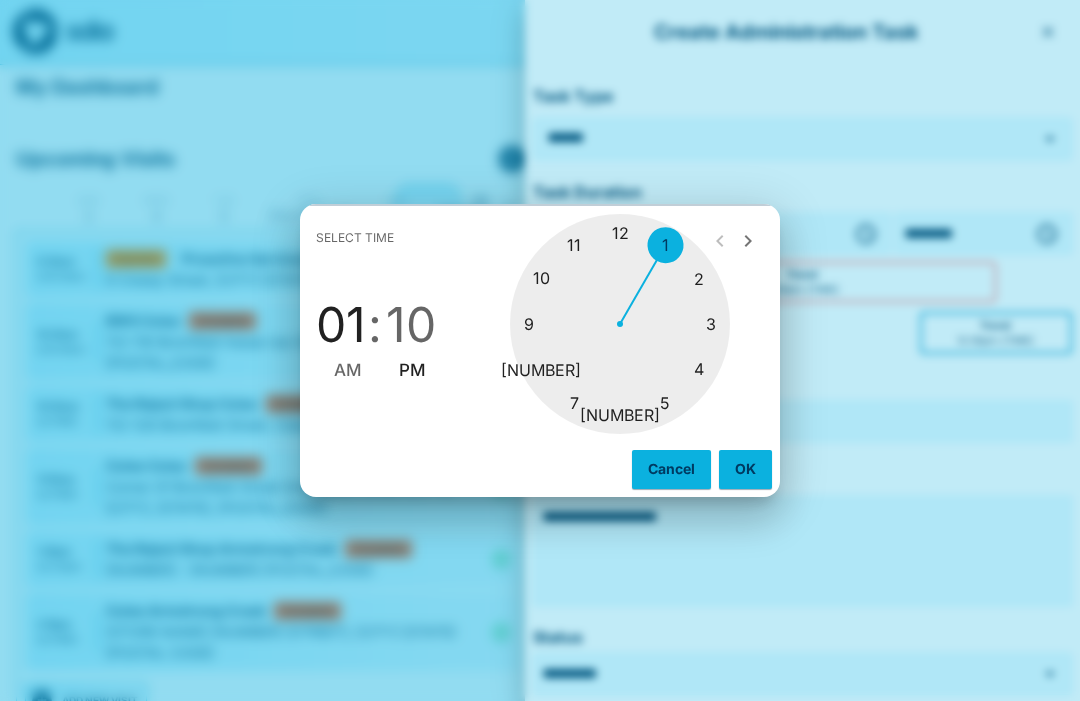 click at bounding box center (620, 324) 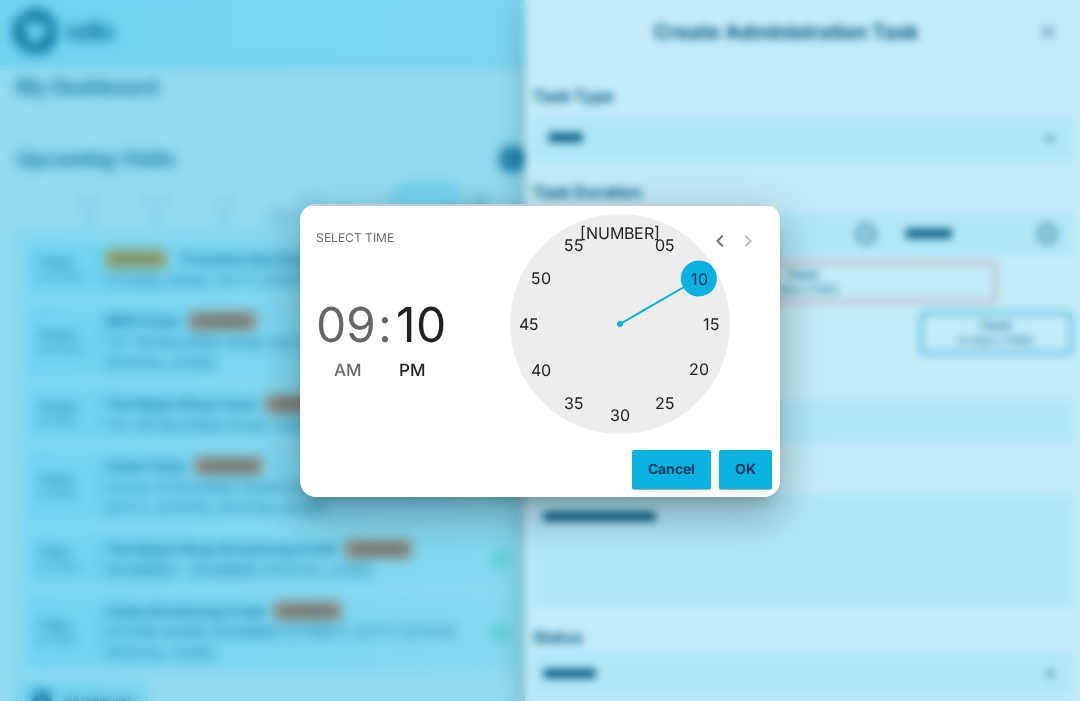 click at bounding box center (620, 324) 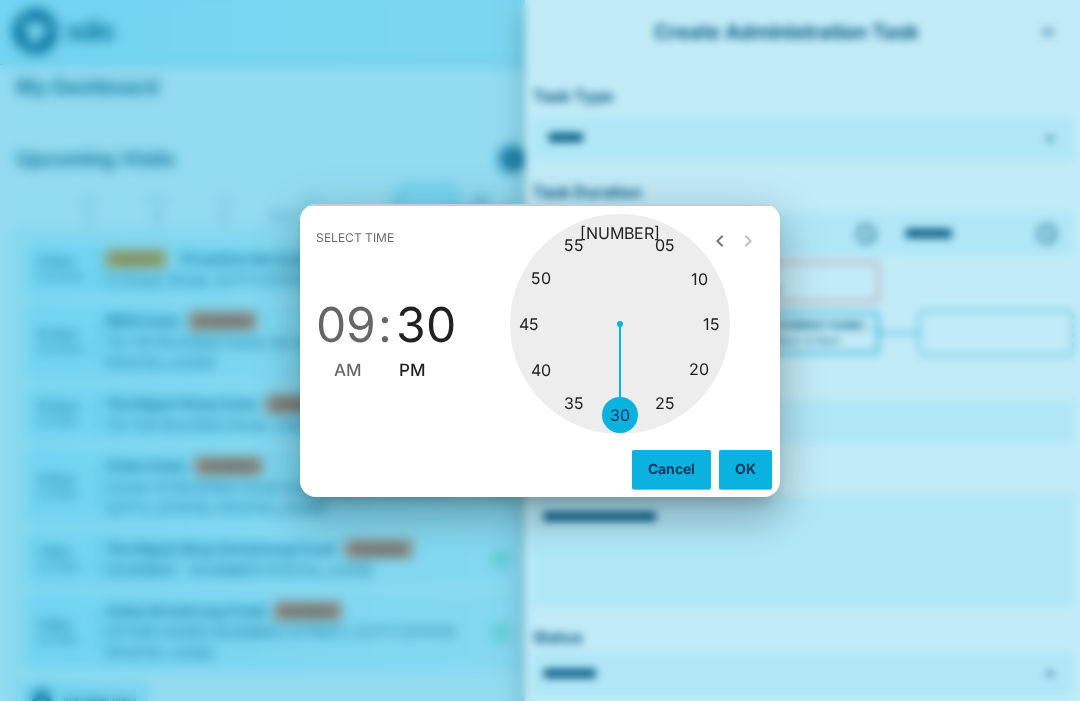 click on "OK" at bounding box center [745, 469] 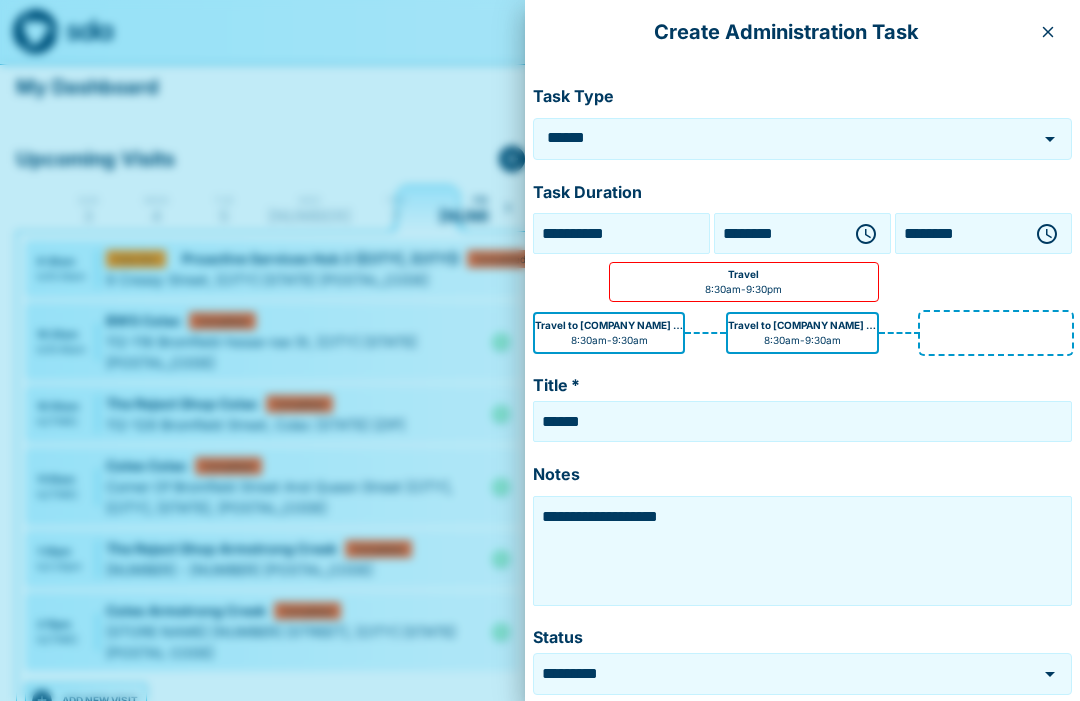 click on "**********" at bounding box center (802, 551) 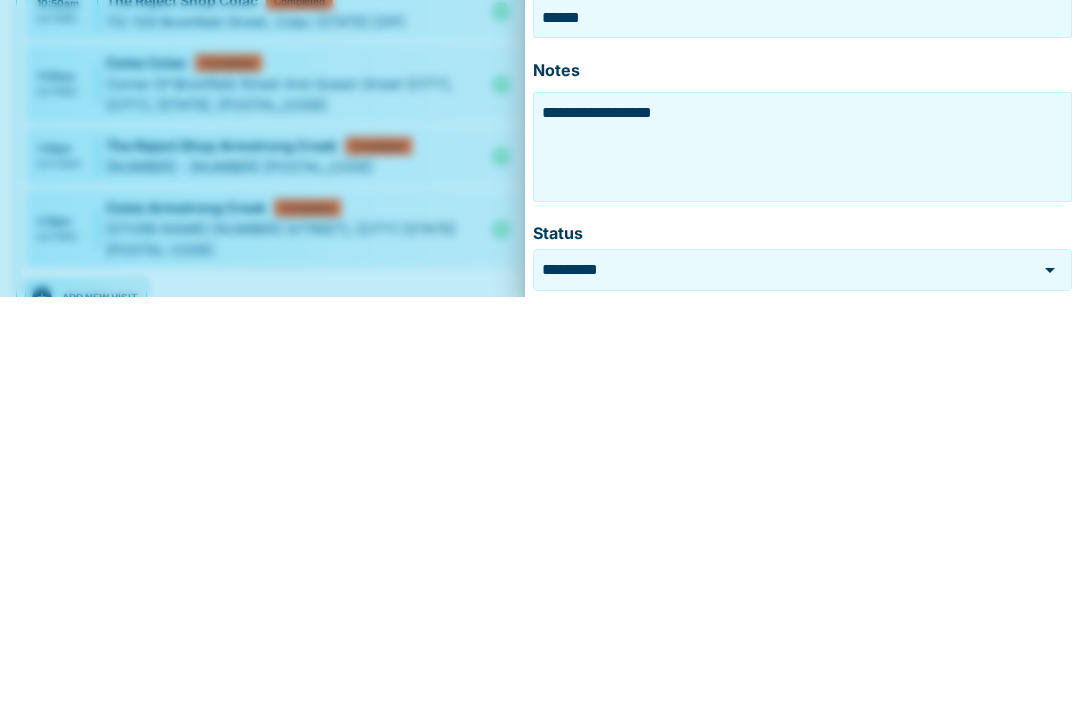 scroll, scrollTop: 17, scrollLeft: 0, axis: vertical 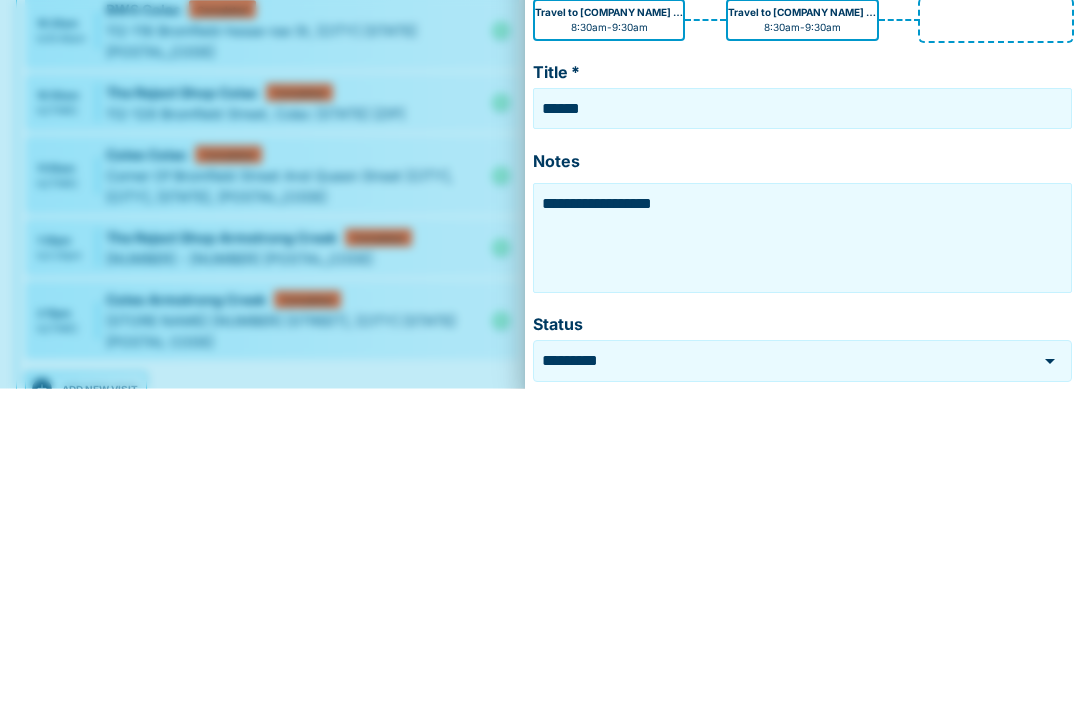 click on "**********" at bounding box center [802, 551] 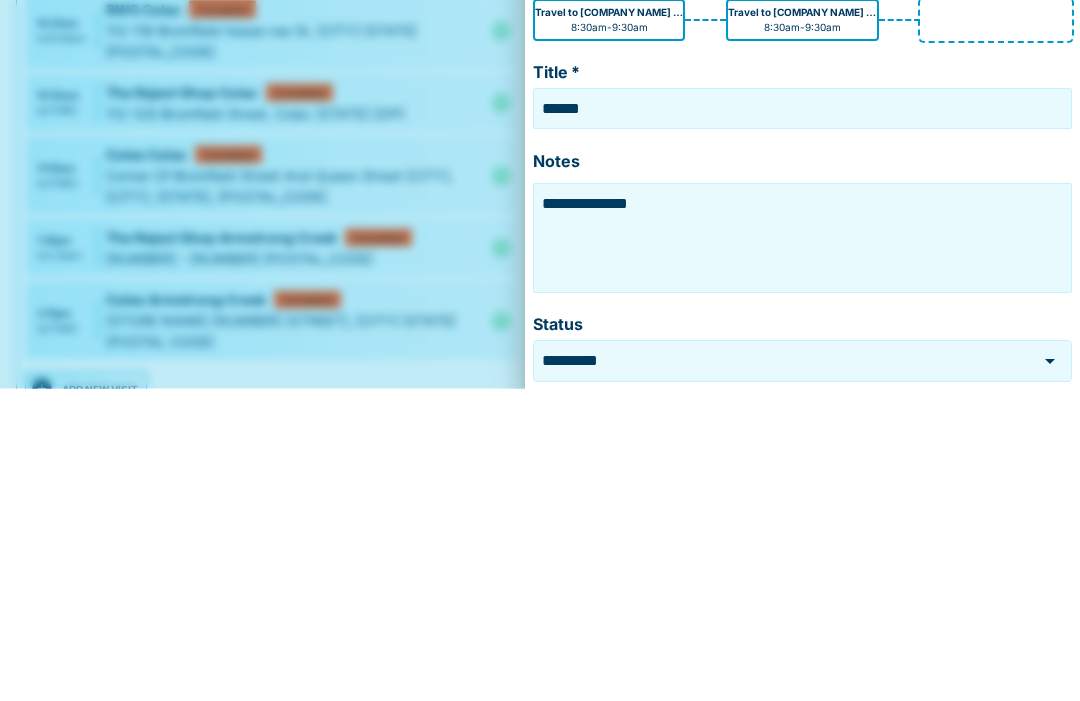 click on "**********" at bounding box center (802, 551) 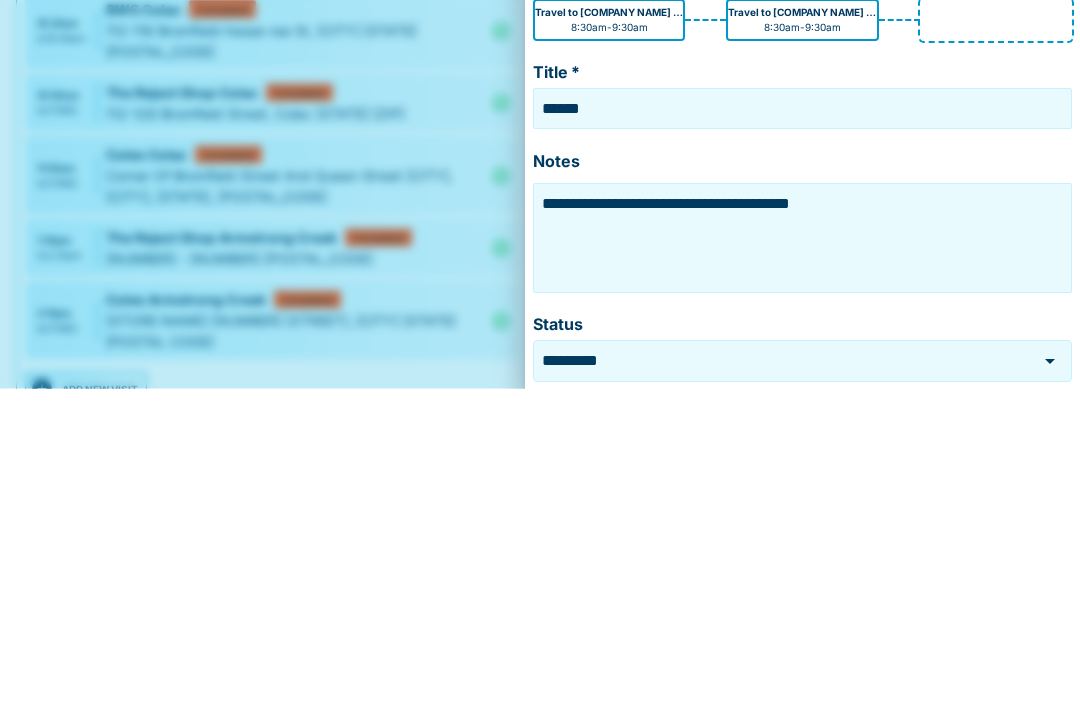 scroll, scrollTop: 23, scrollLeft: 0, axis: vertical 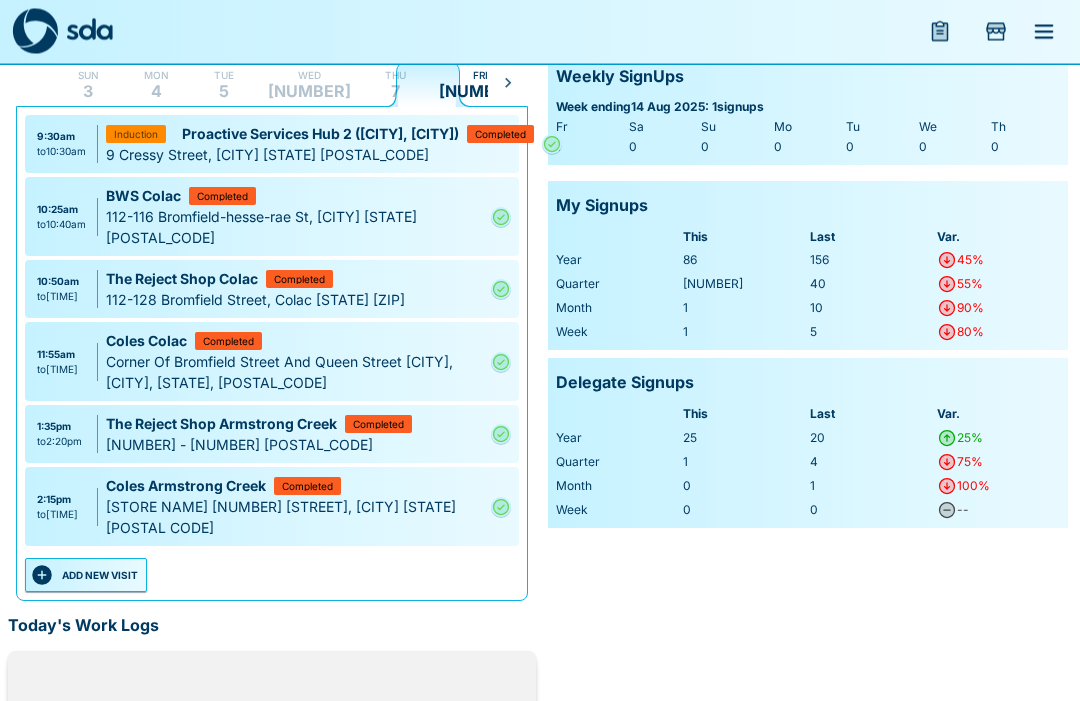click 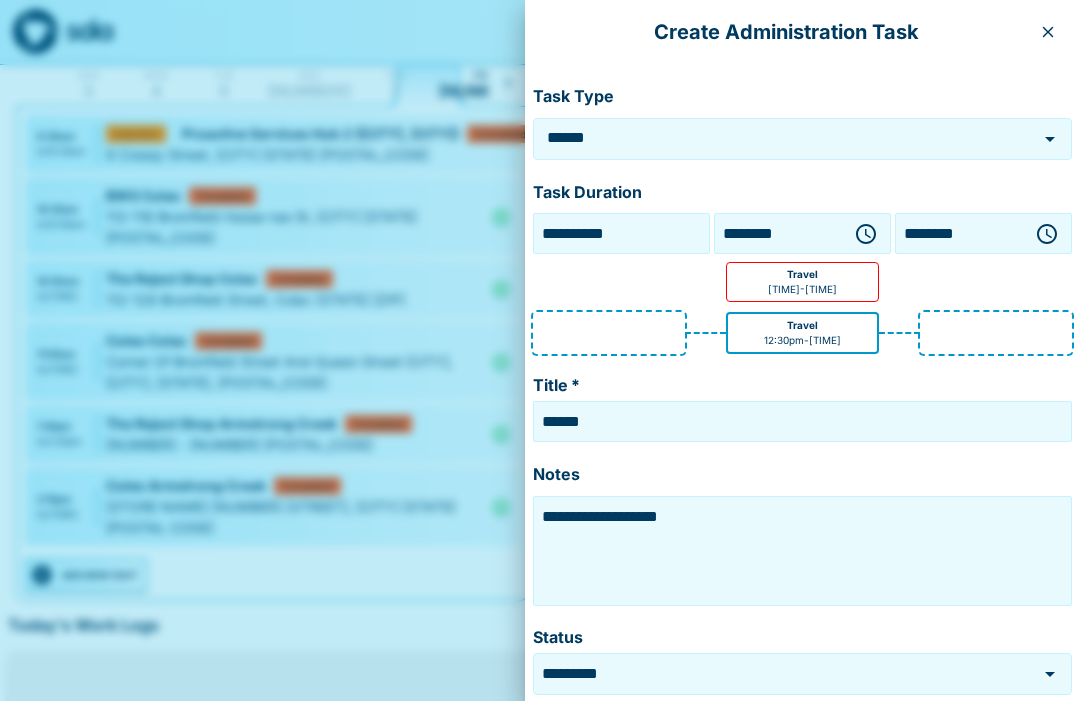 click at bounding box center (1050, 139) 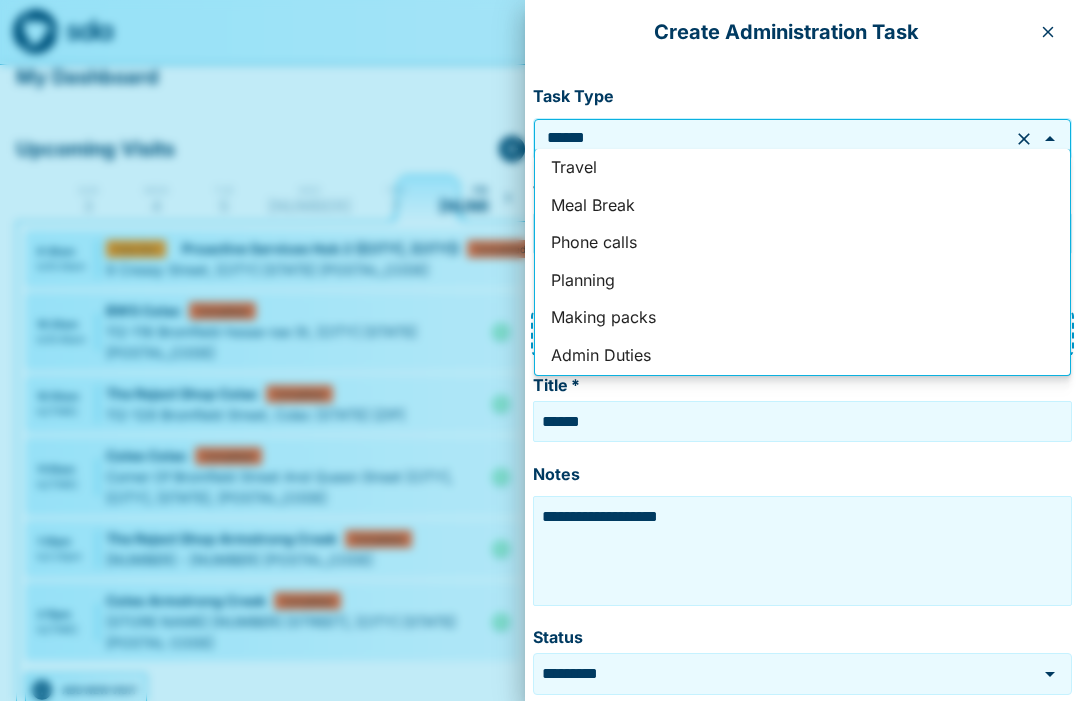 scroll, scrollTop: 1, scrollLeft: 0, axis: vertical 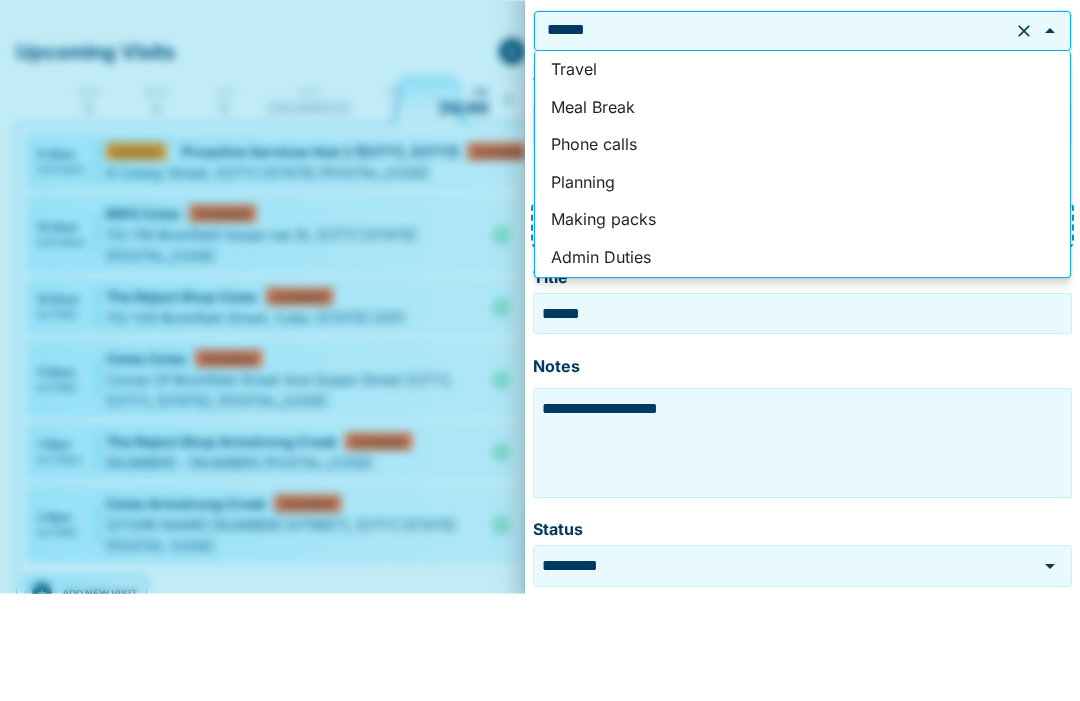 click at bounding box center (1024, 139) 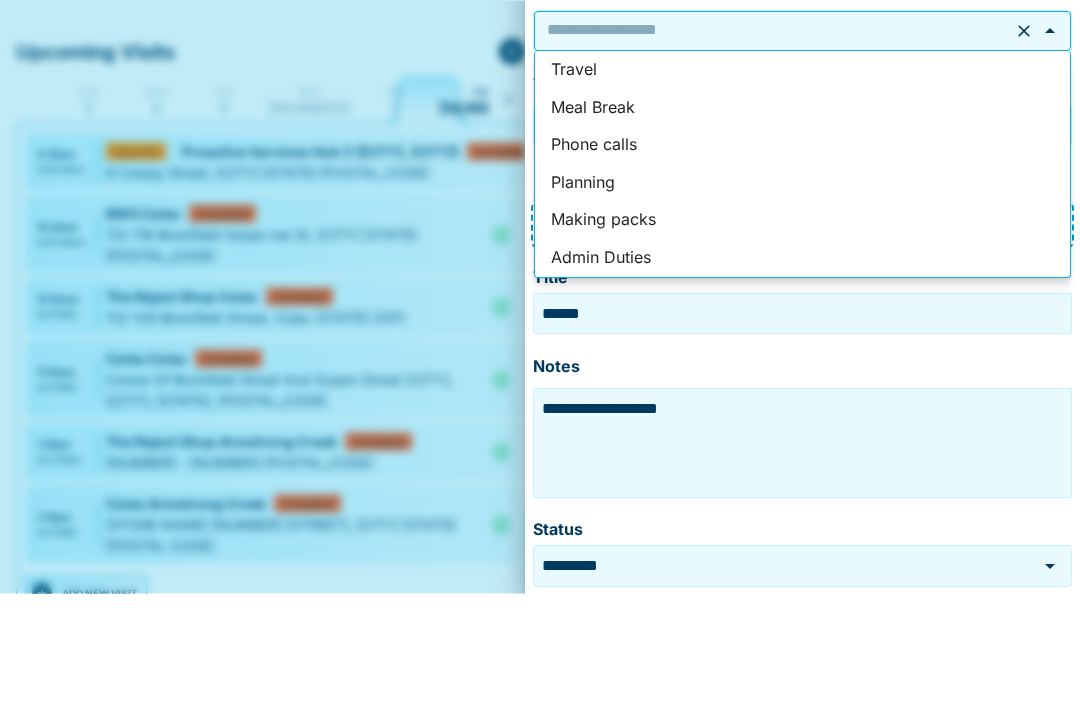 type on "******" 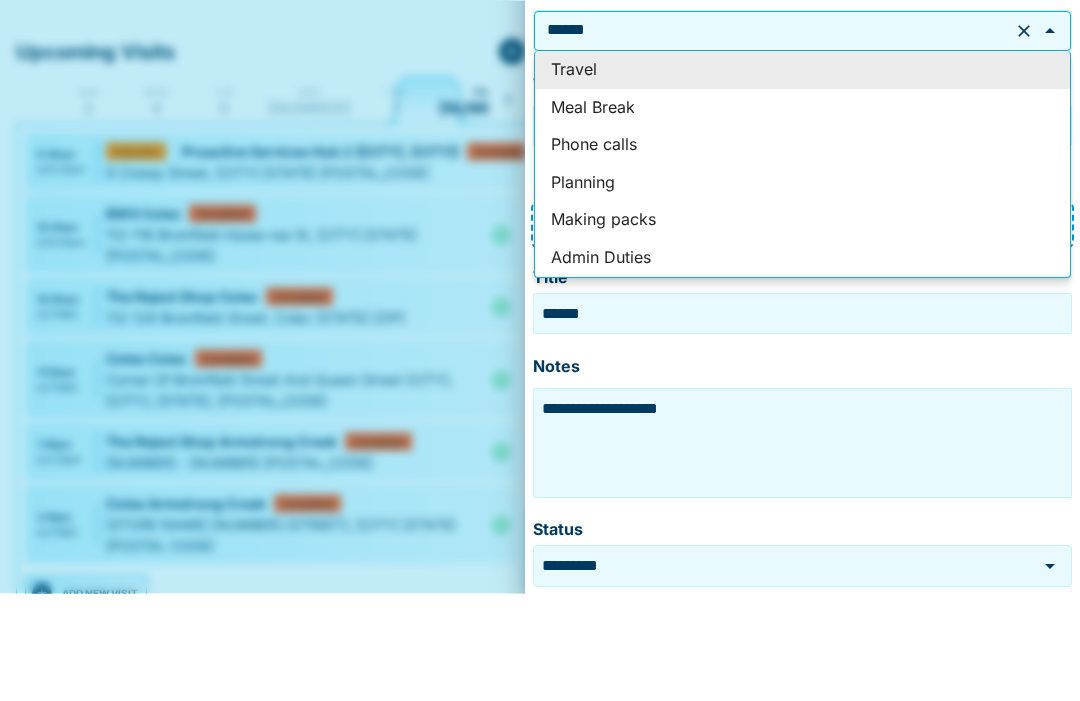 click at bounding box center (1050, 139) 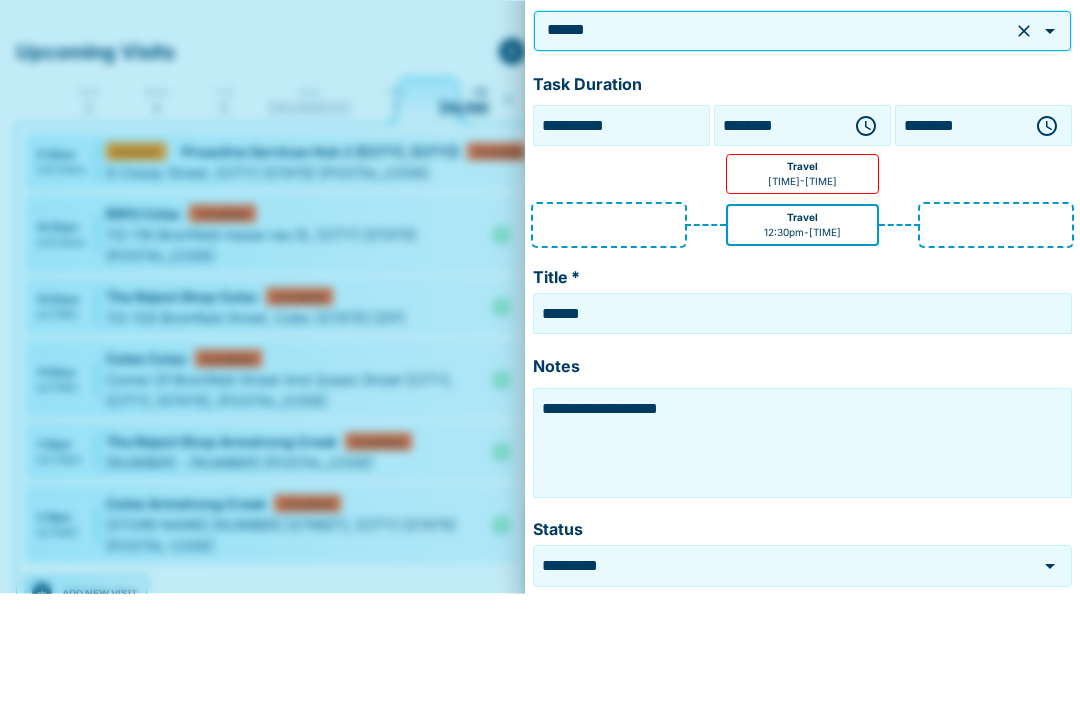 click at bounding box center [1024, 139] 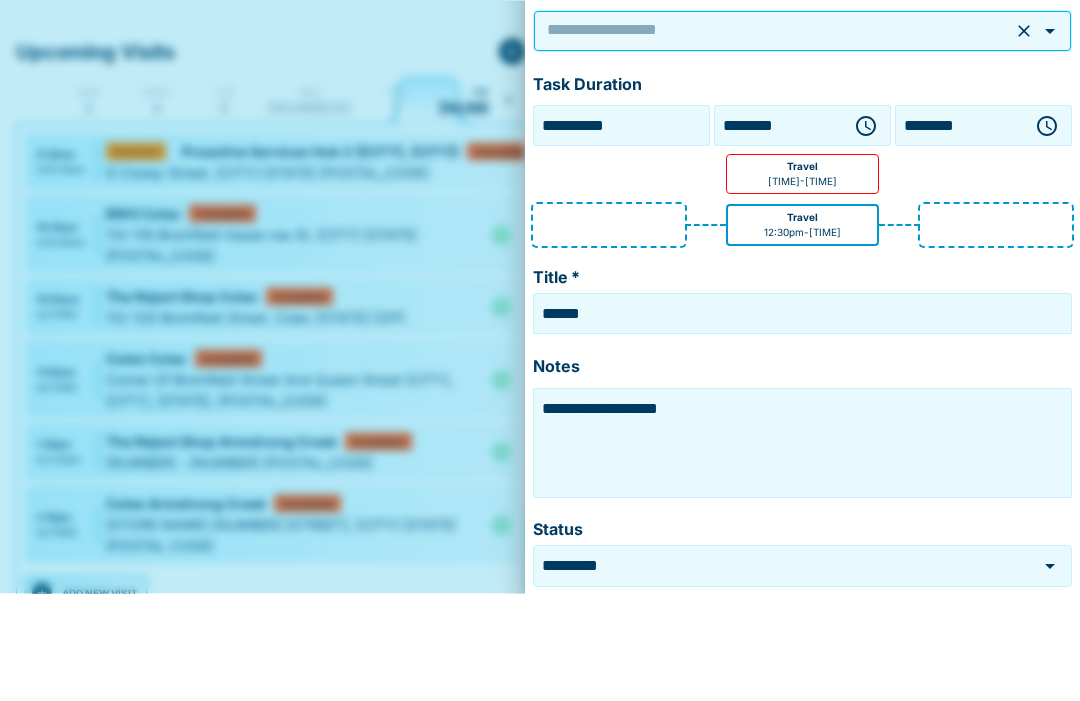 click at bounding box center [1024, 139] 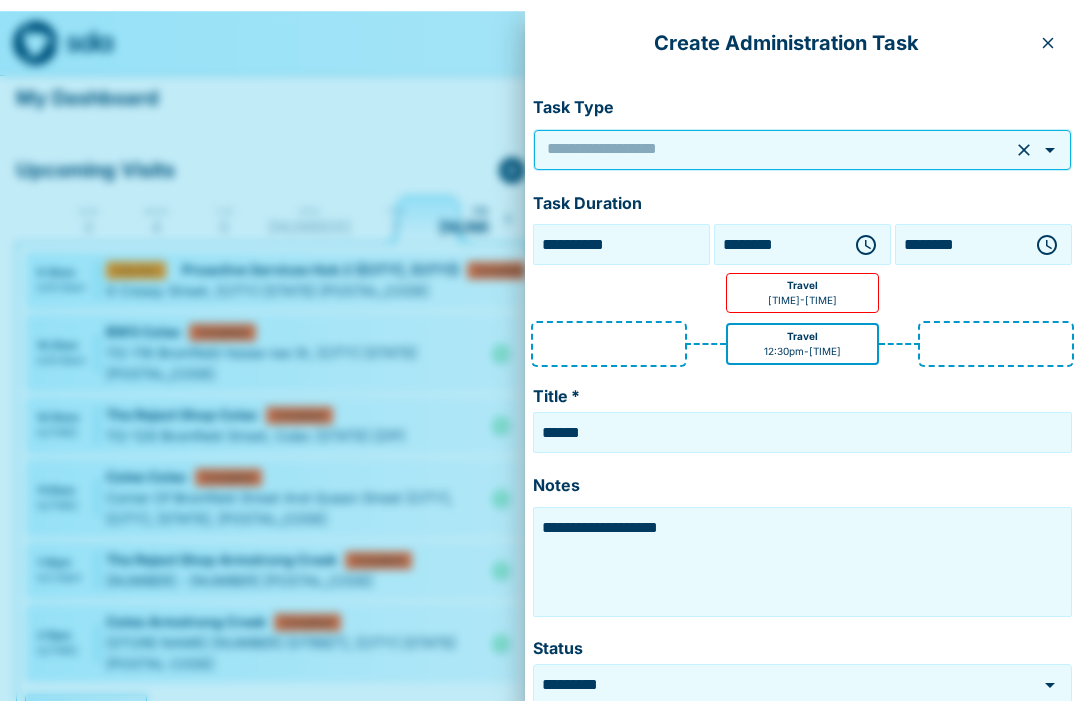 scroll, scrollTop: 0, scrollLeft: 0, axis: both 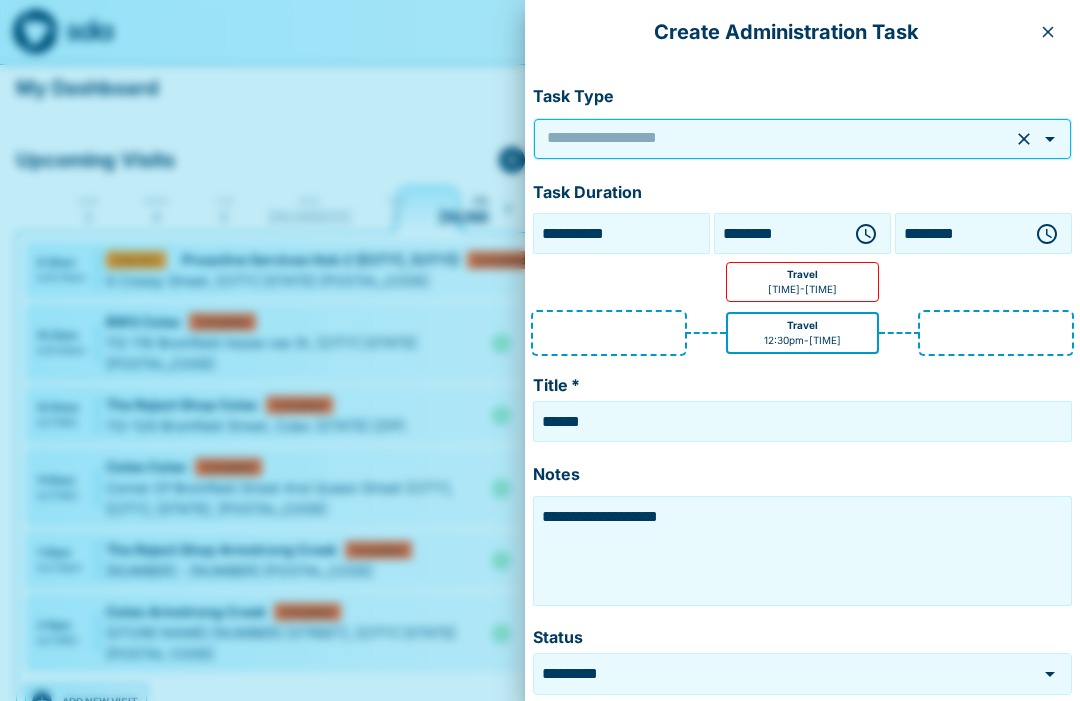 click 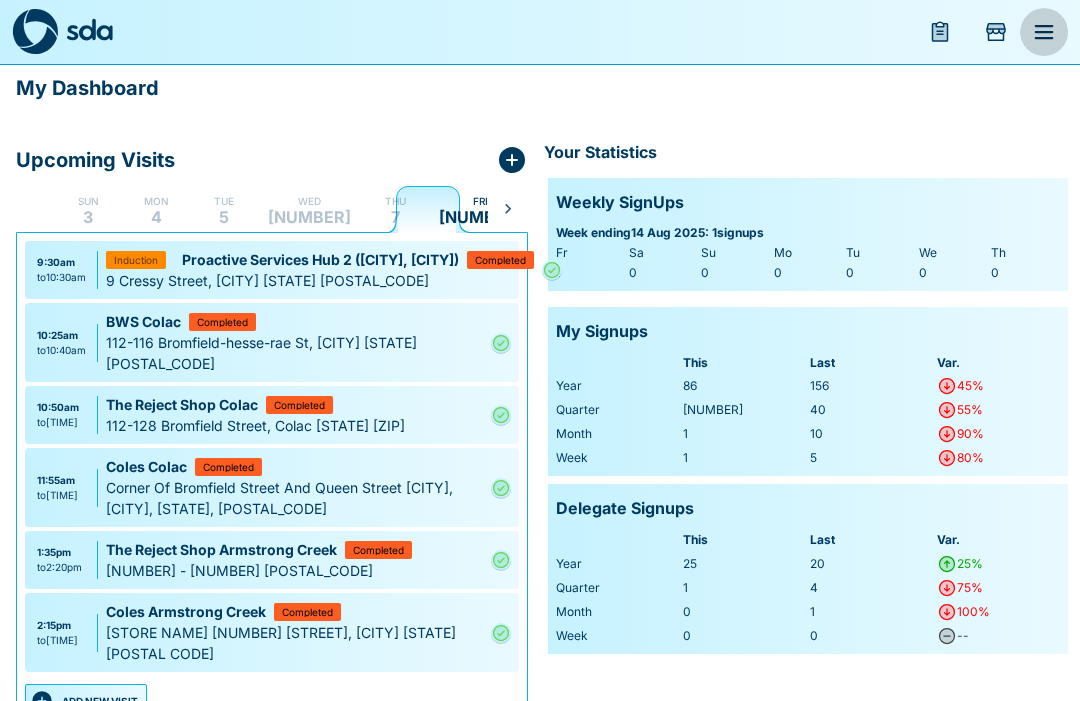 click 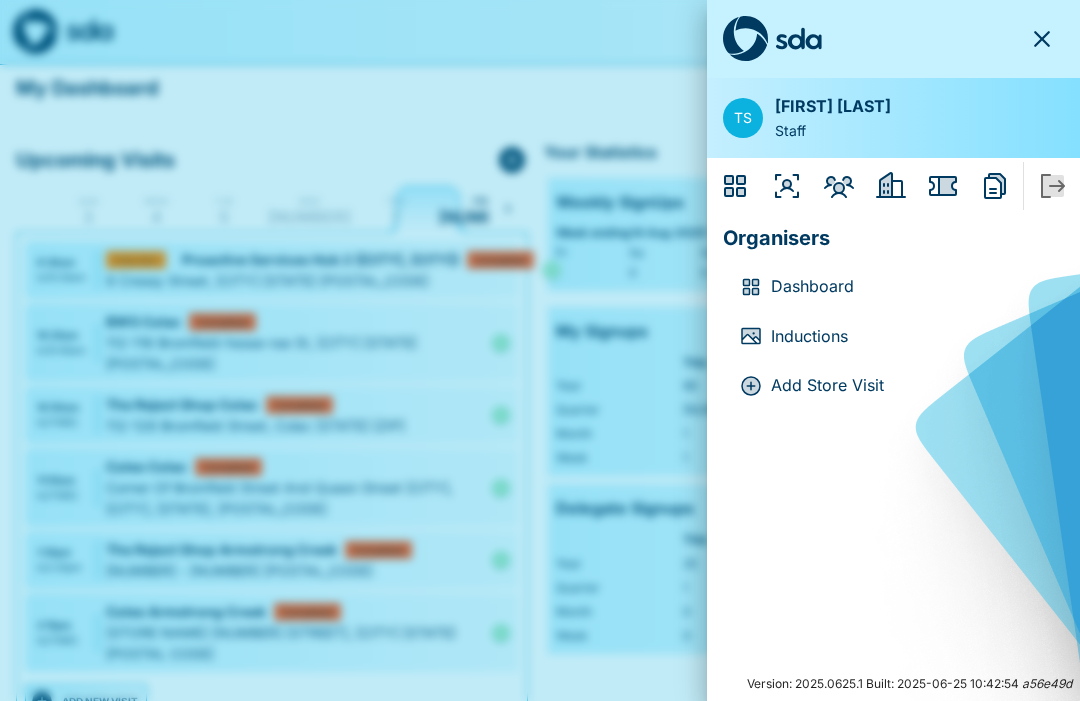 click 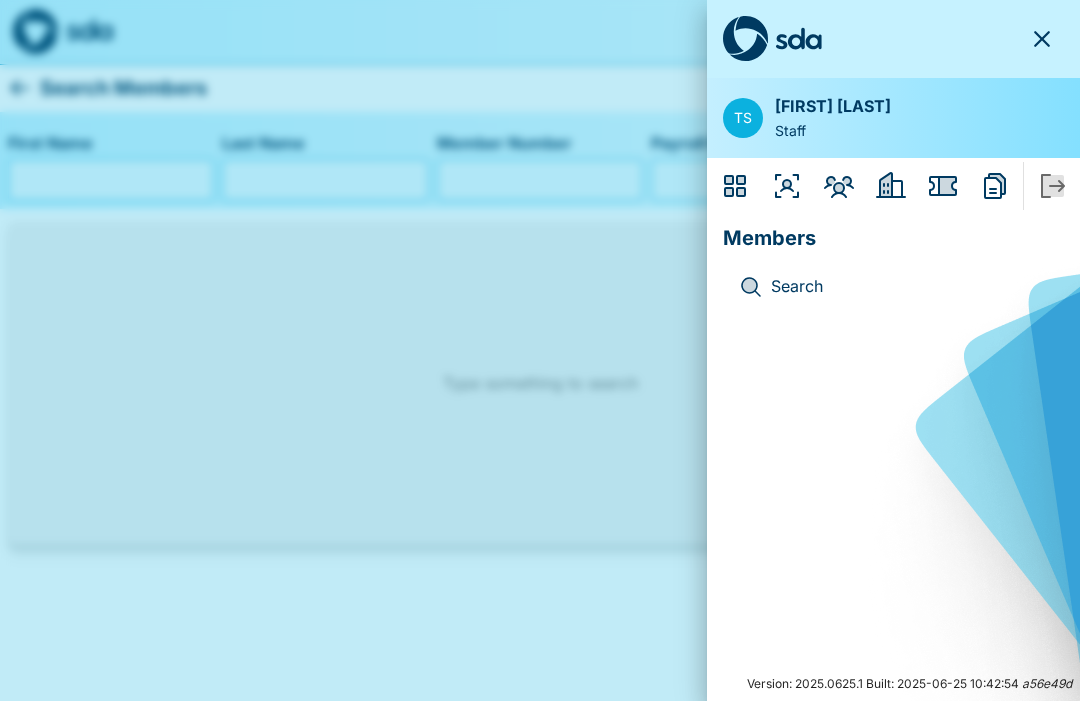 click 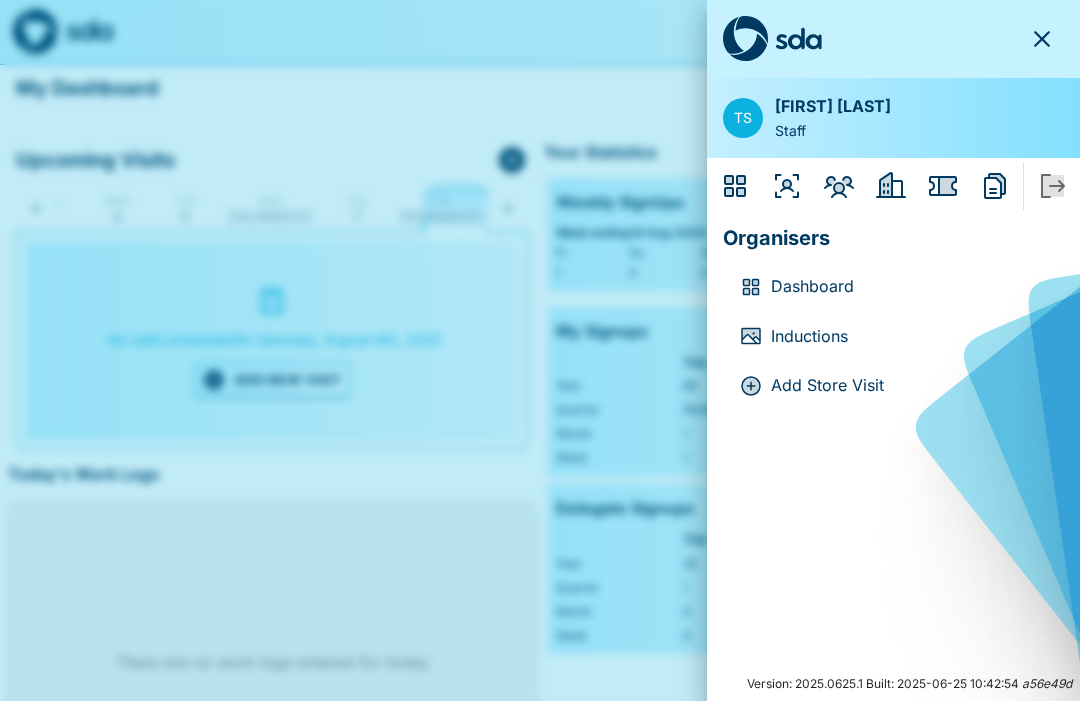 scroll, scrollTop: 0, scrollLeft: 40, axis: horizontal 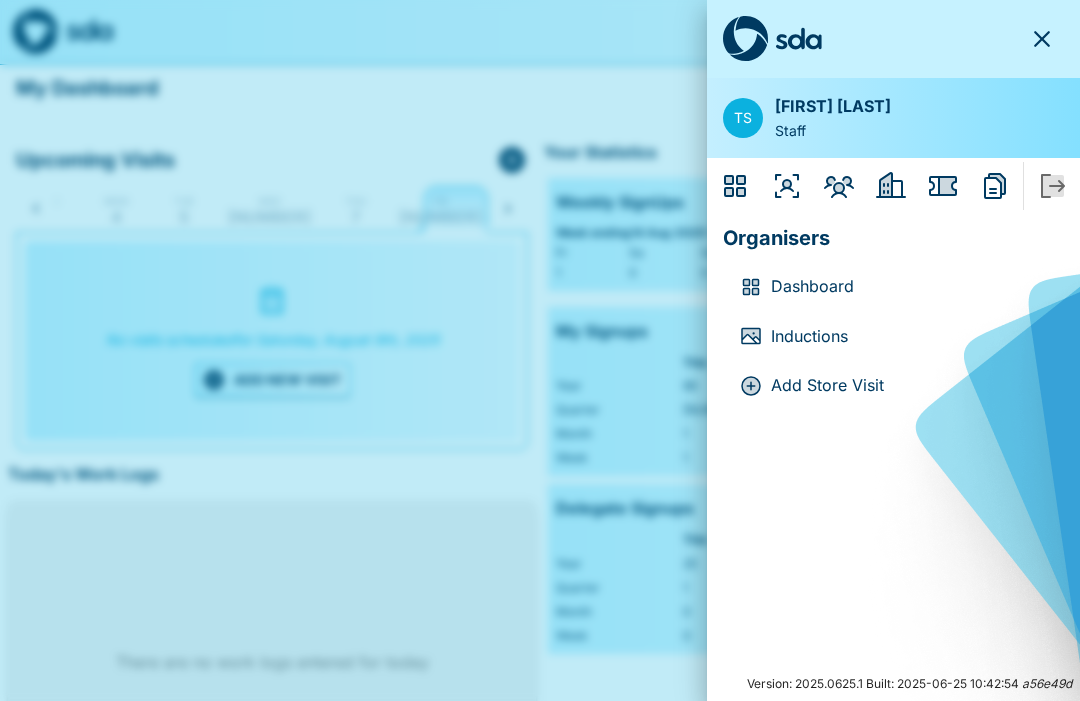 click 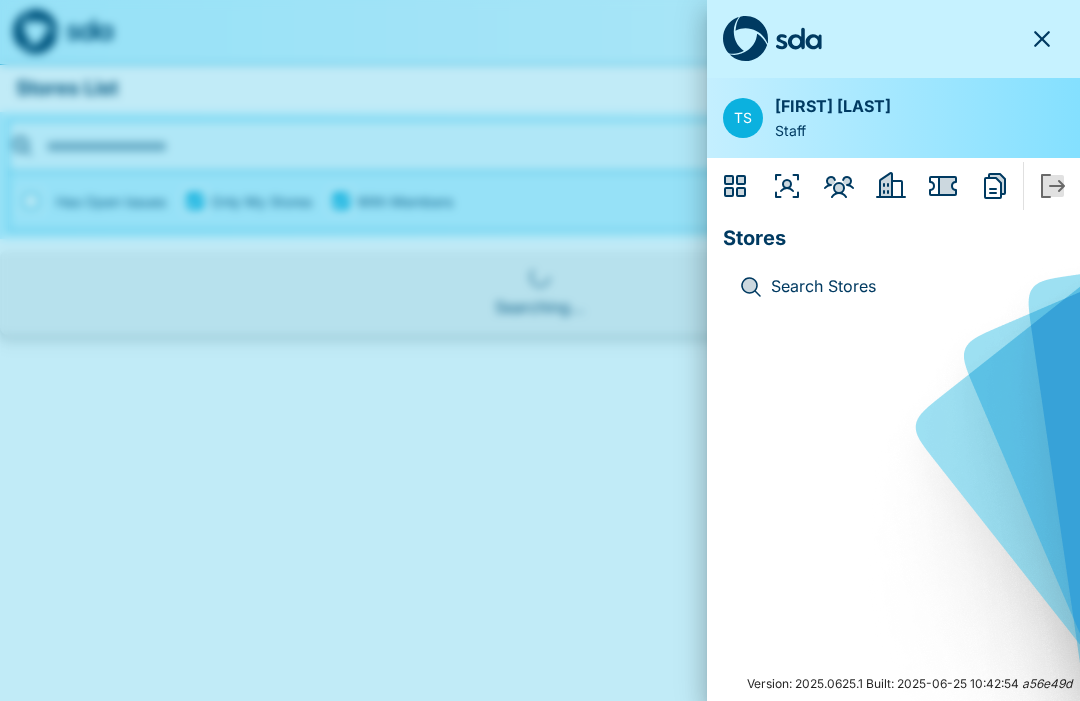 click 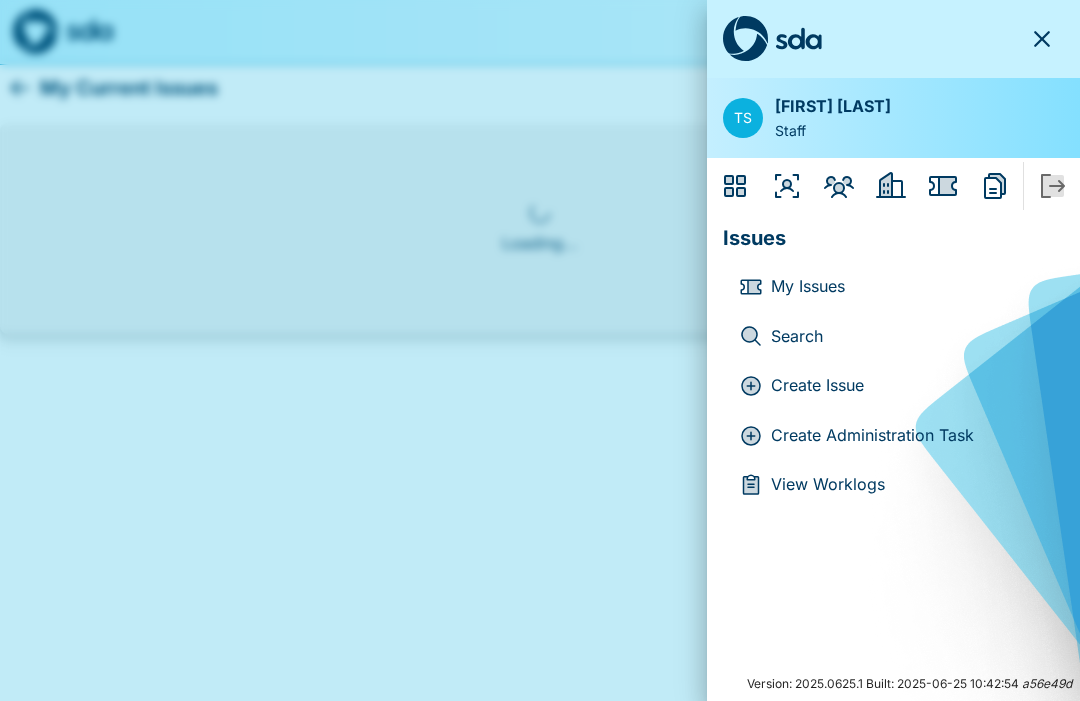 click on "Create Issue" at bounding box center (893, 386) 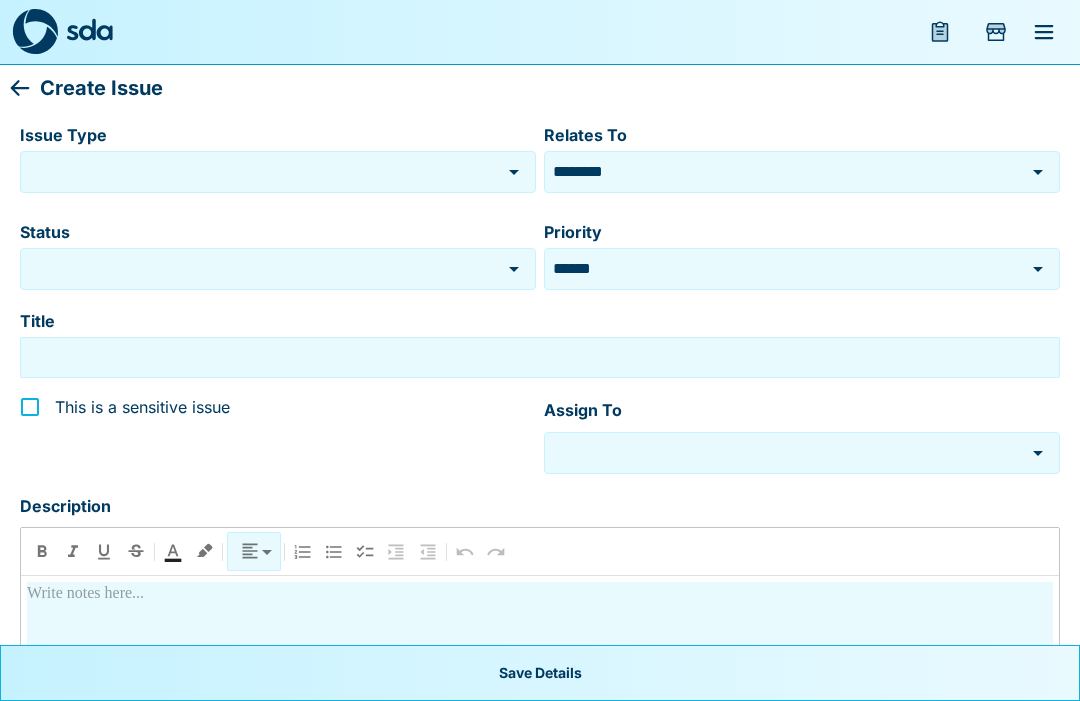 click 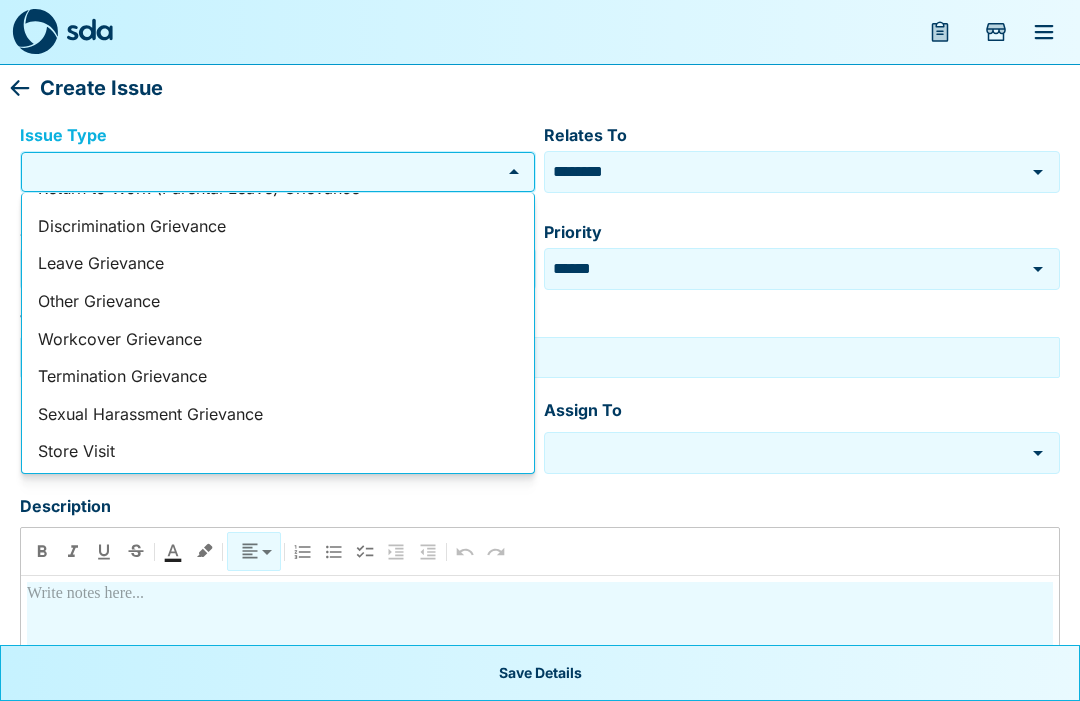 scroll, scrollTop: 285, scrollLeft: 0, axis: vertical 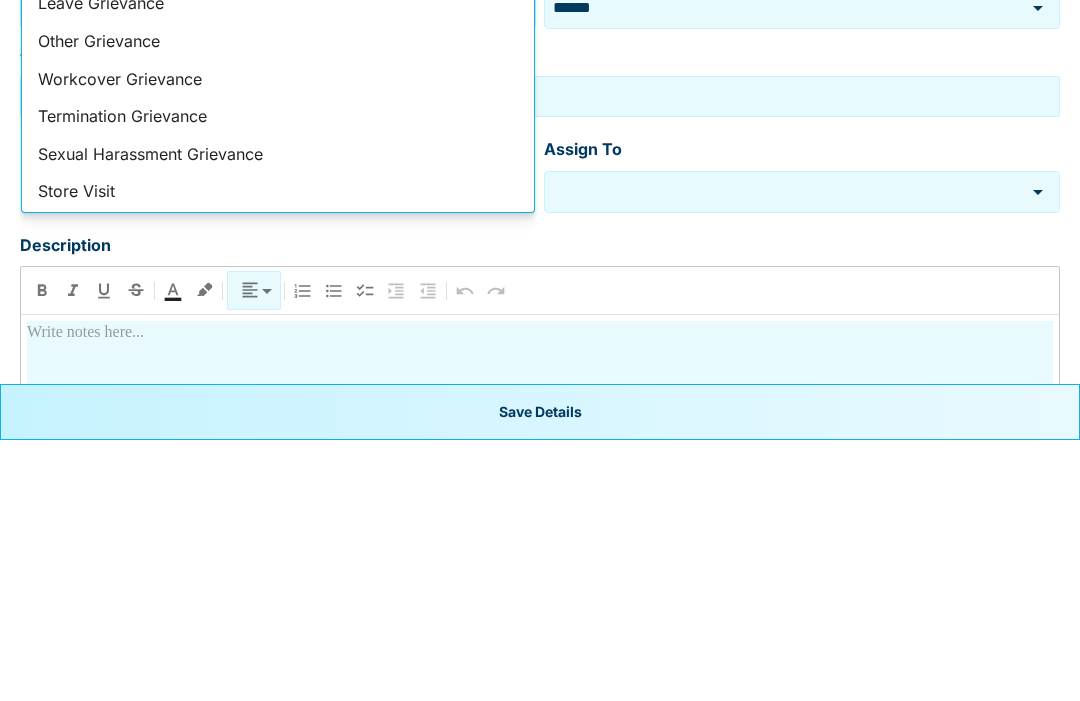 click on "SDA Admin/Meeting" at bounding box center [278, 491] 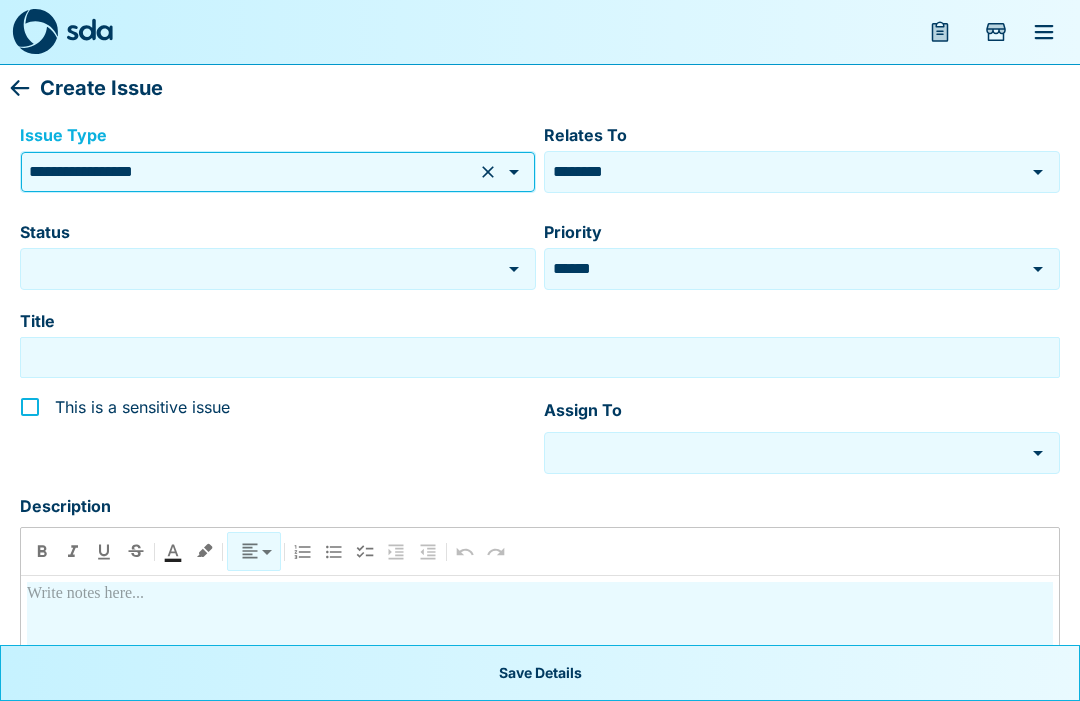 click 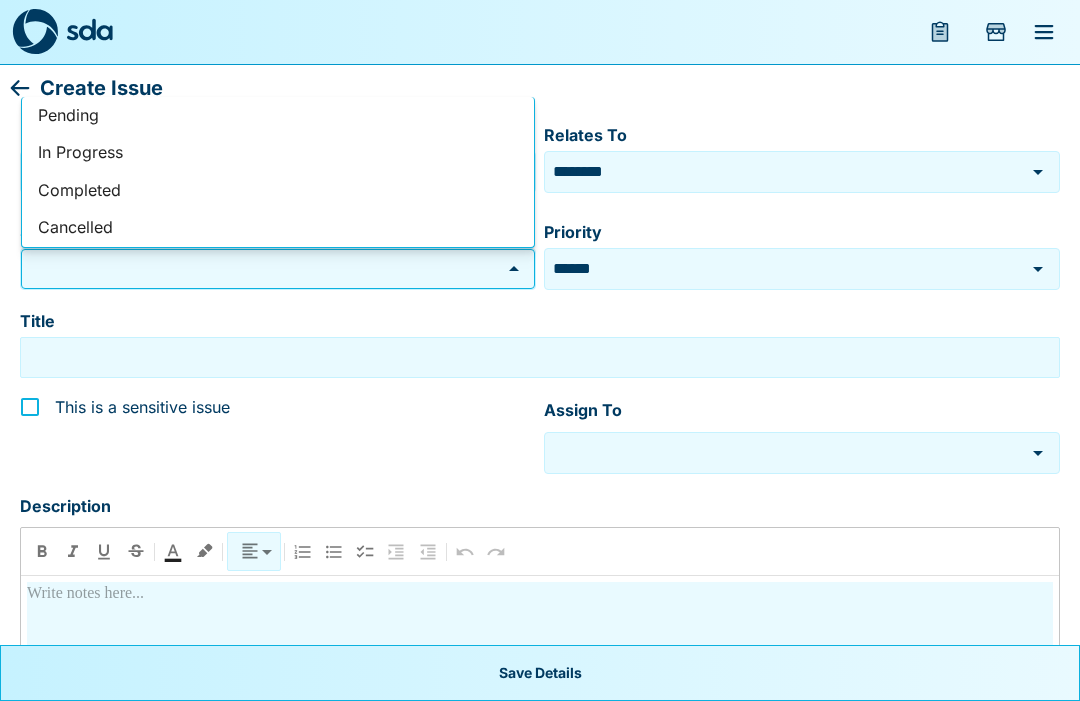 click on "Completed" at bounding box center [278, 191] 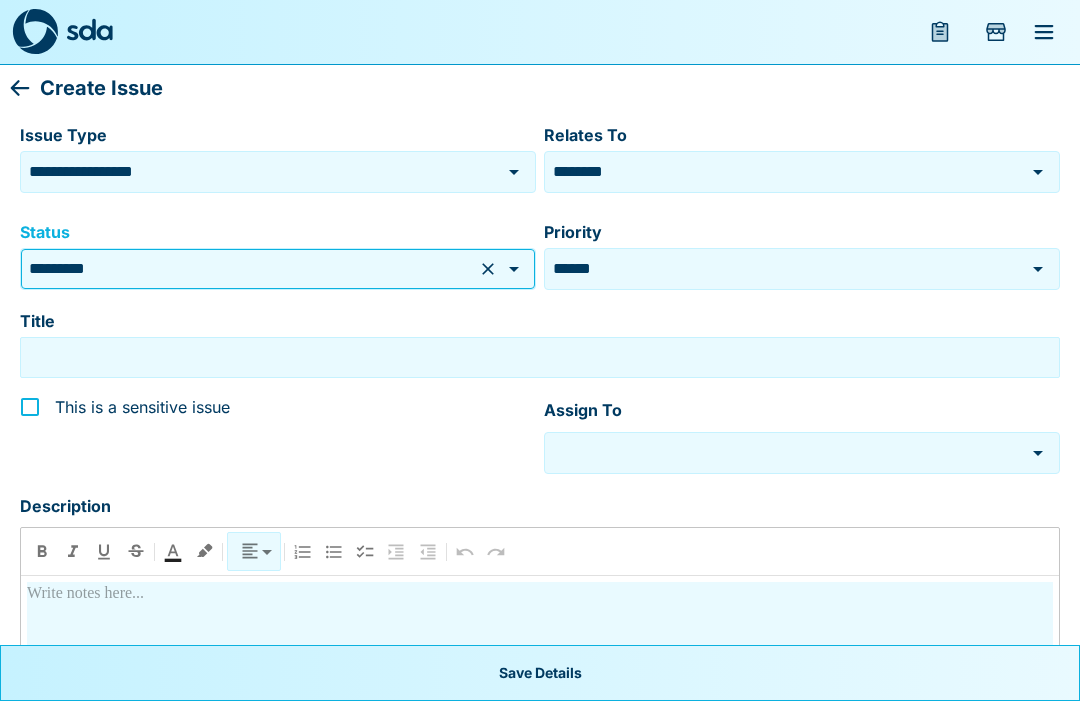 click 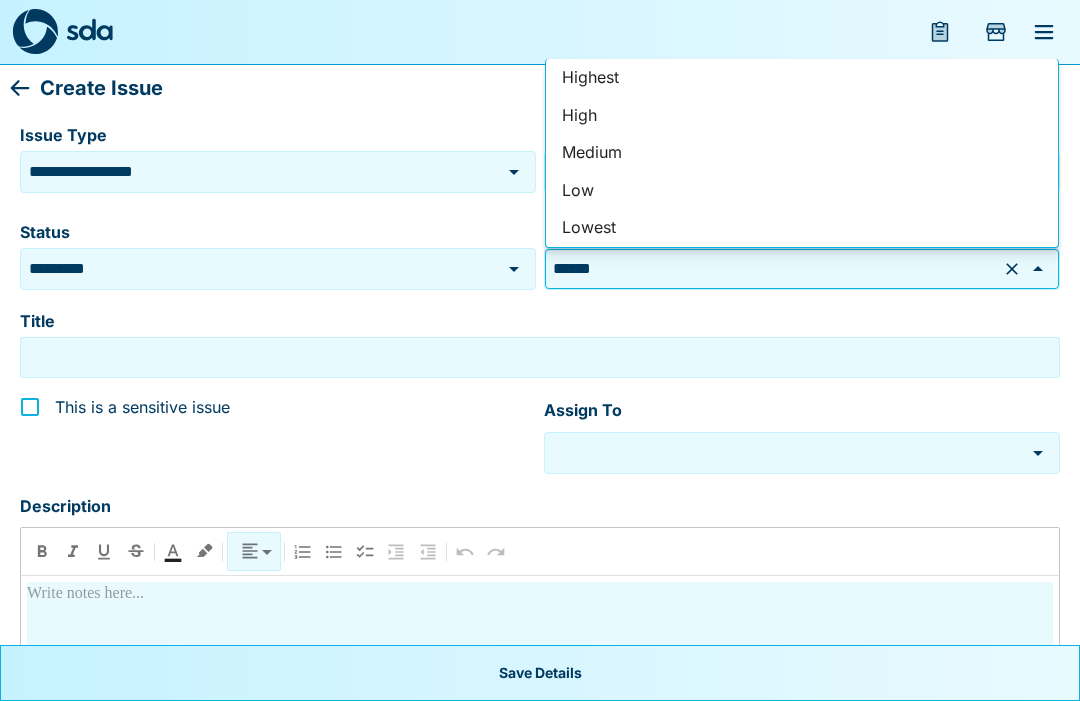 click on "Lowest" at bounding box center [802, 228] 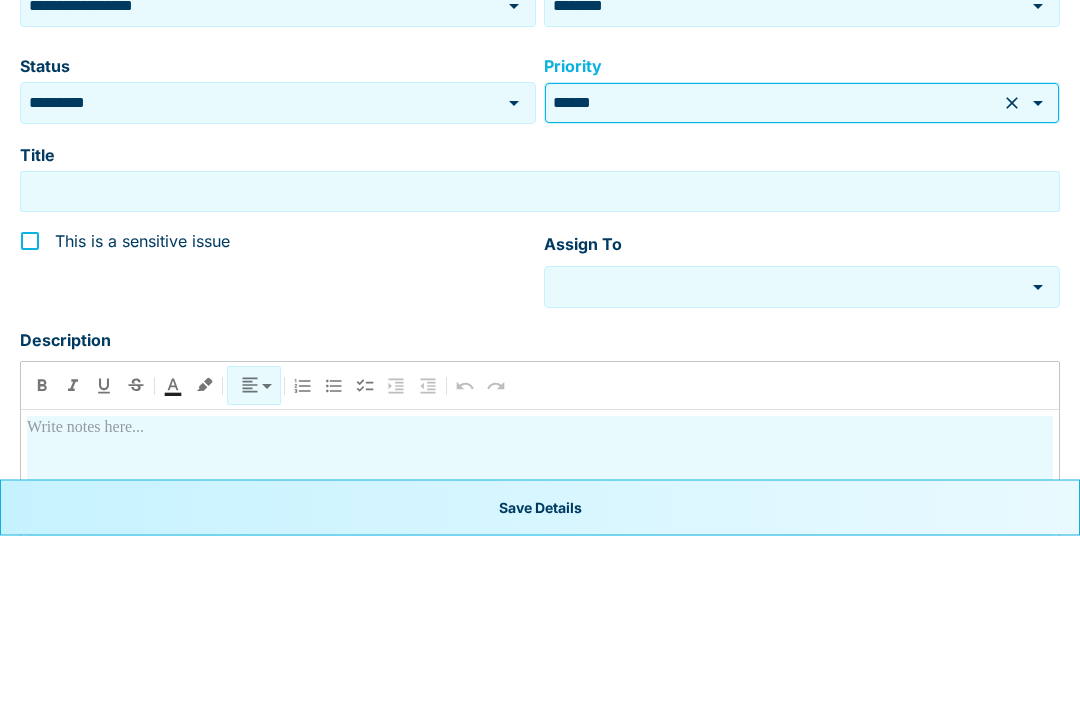 click on "This is a sensitive issue" at bounding box center (264, 407) 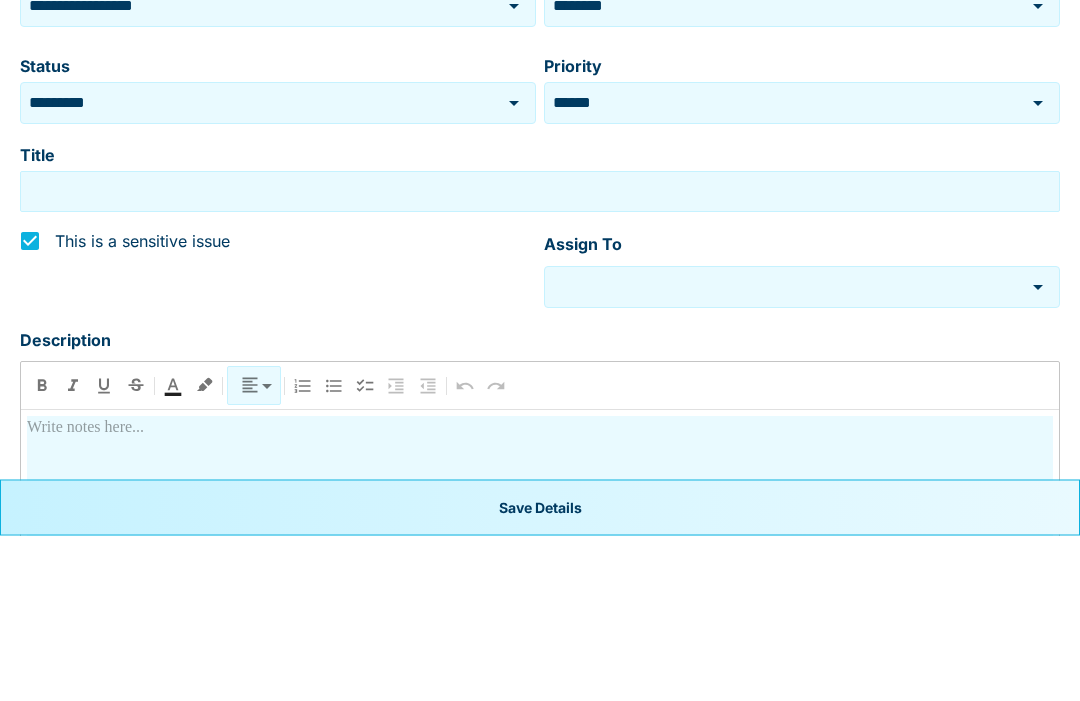 scroll, scrollTop: 166, scrollLeft: 0, axis: vertical 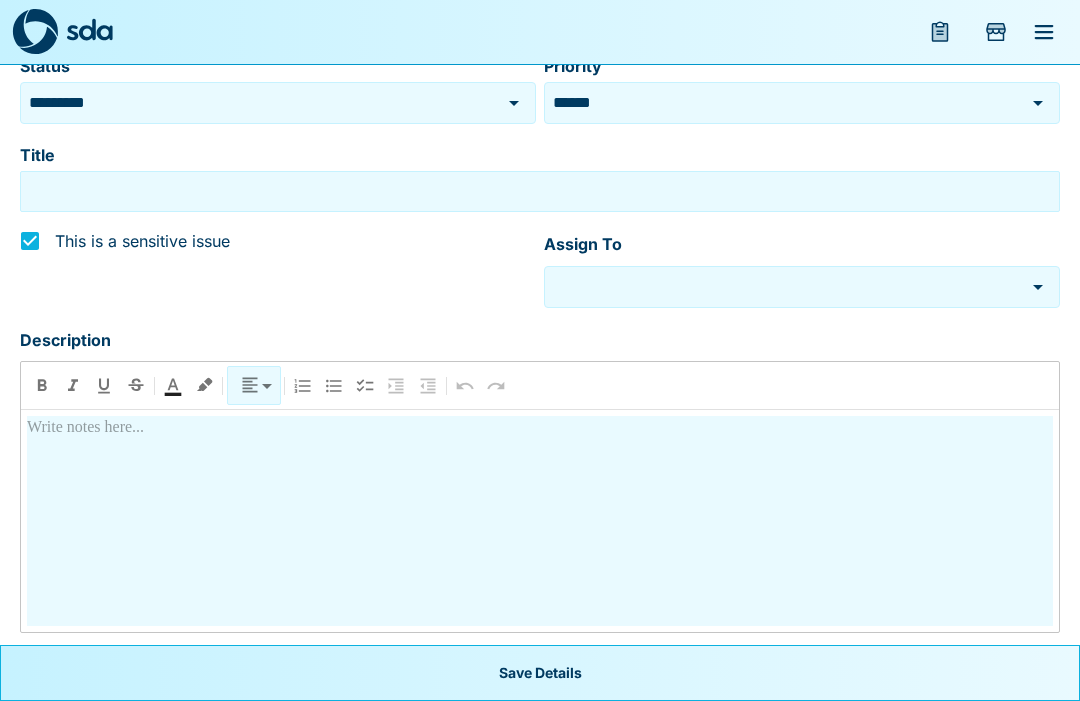 click on "Title" at bounding box center (540, 191) 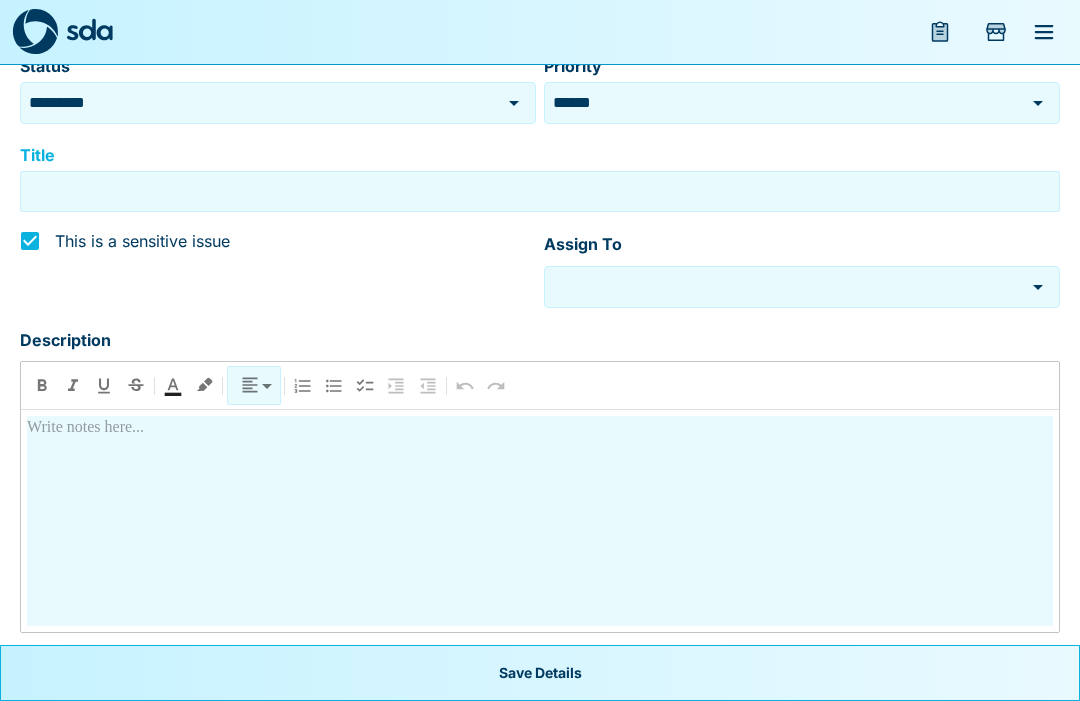 scroll, scrollTop: 165, scrollLeft: 0, axis: vertical 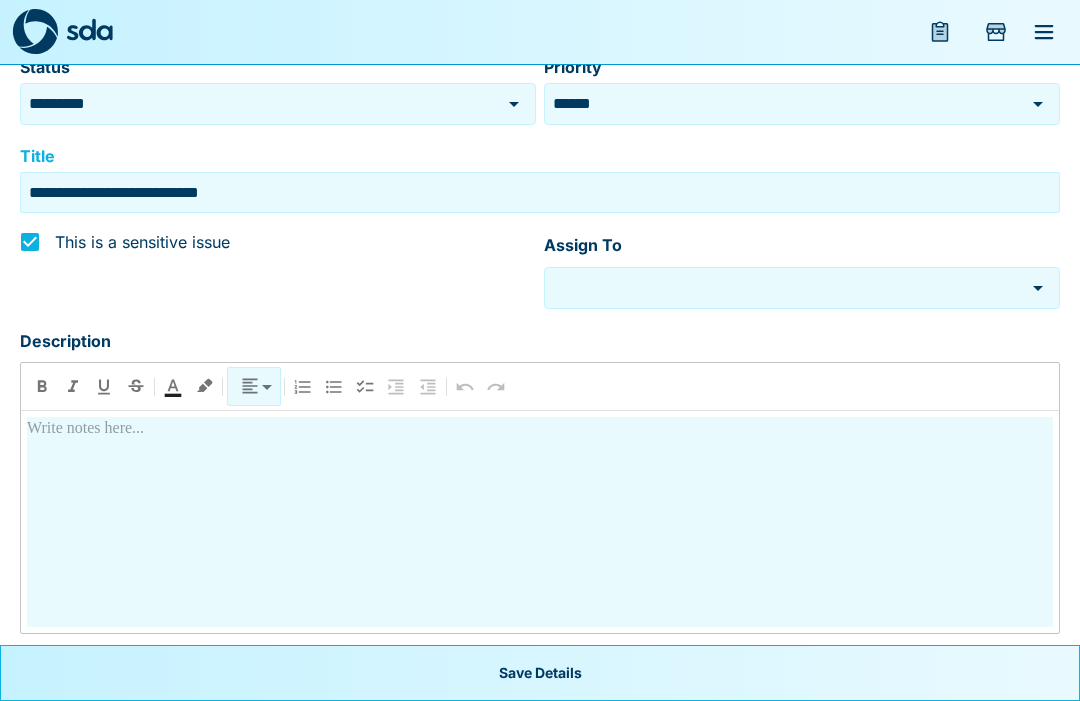 click 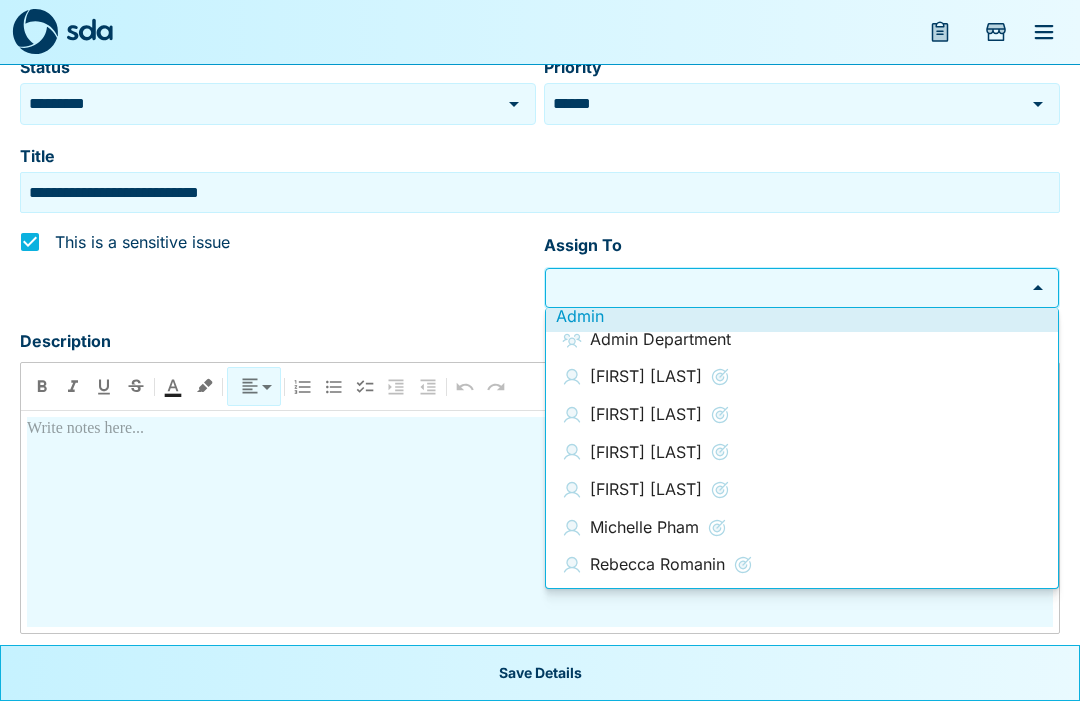 scroll, scrollTop: 165, scrollLeft: 0, axis: vertical 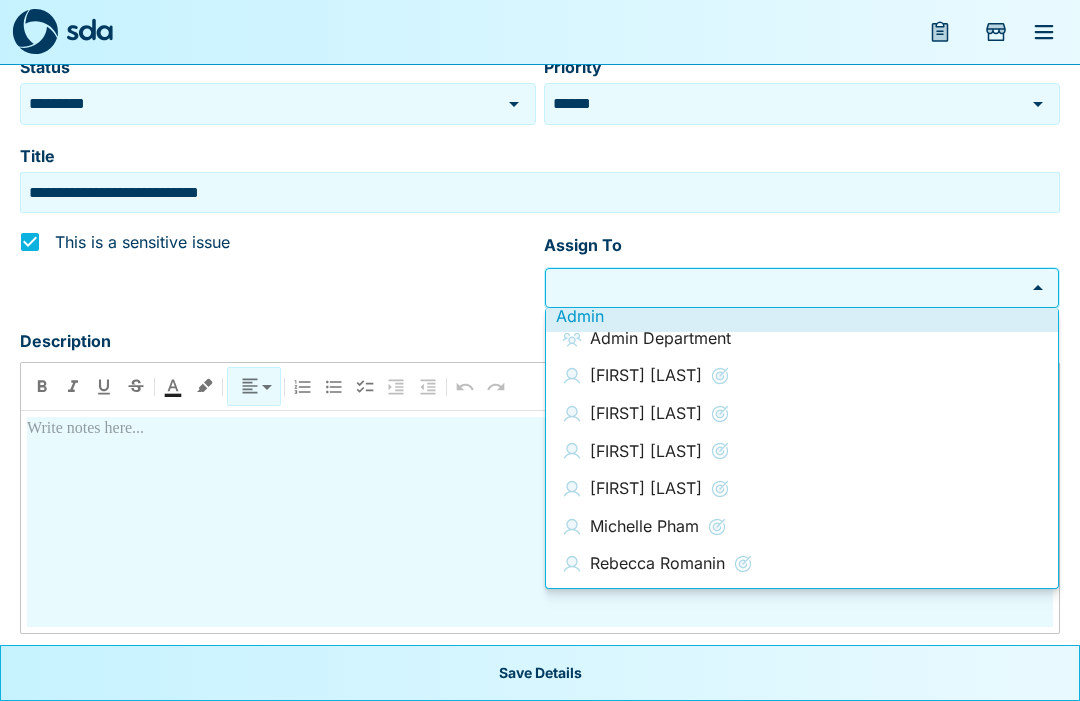 click on "Admin Department" at bounding box center [802, 339] 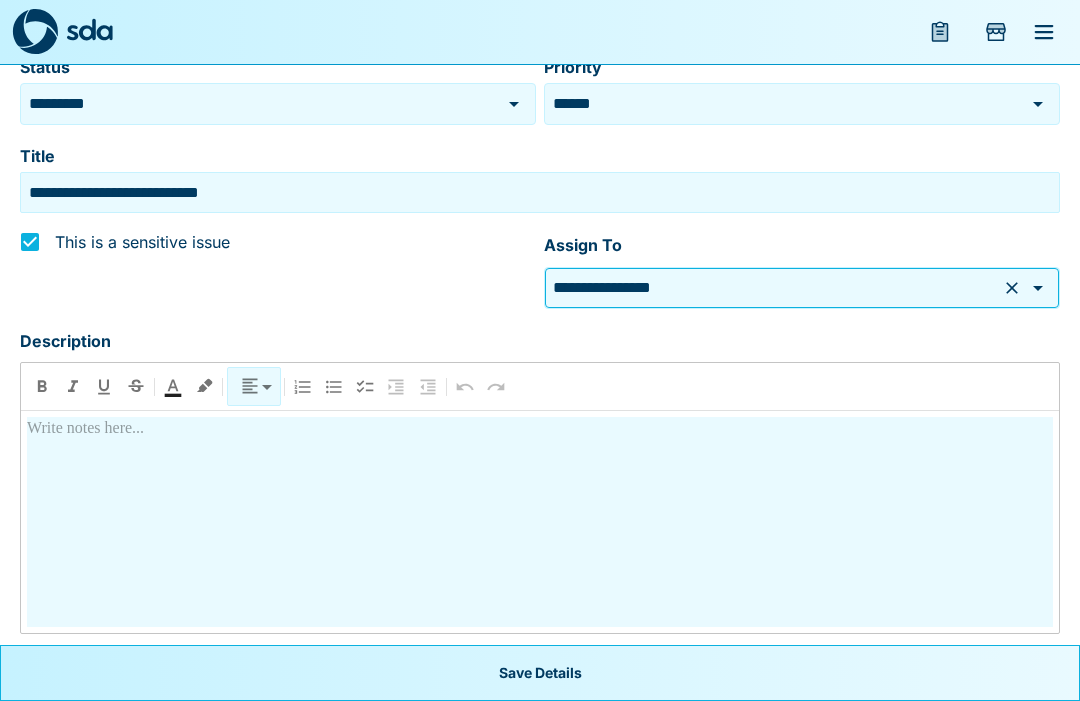 type on "**********" 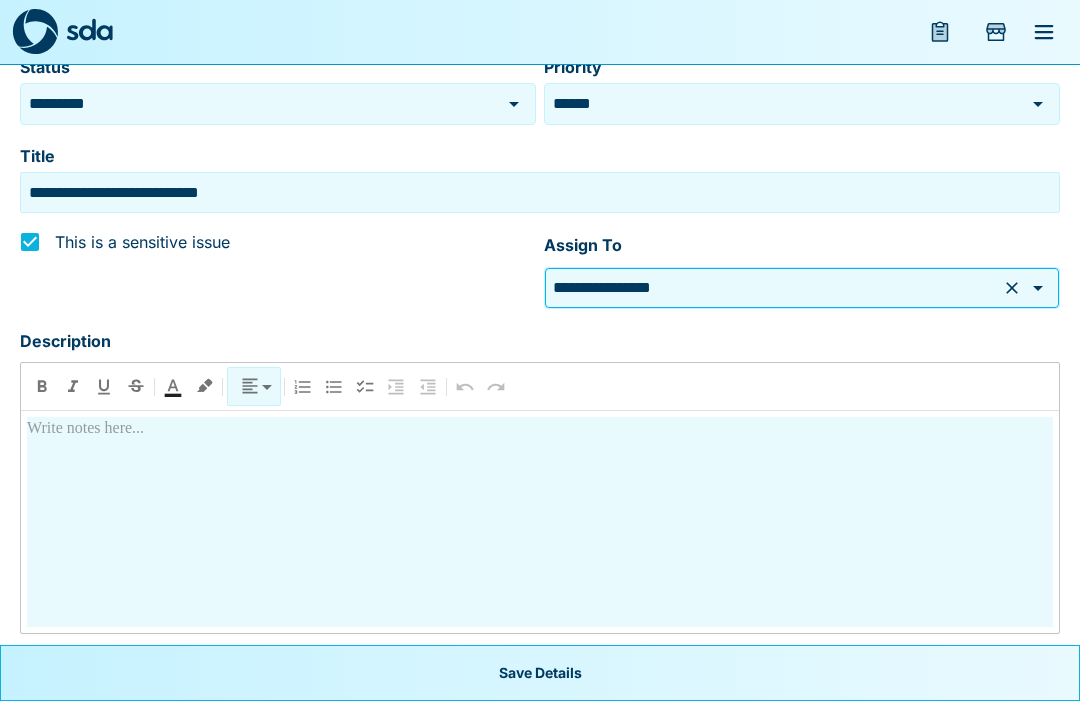 click on "Description **** ​" at bounding box center [536, 472] 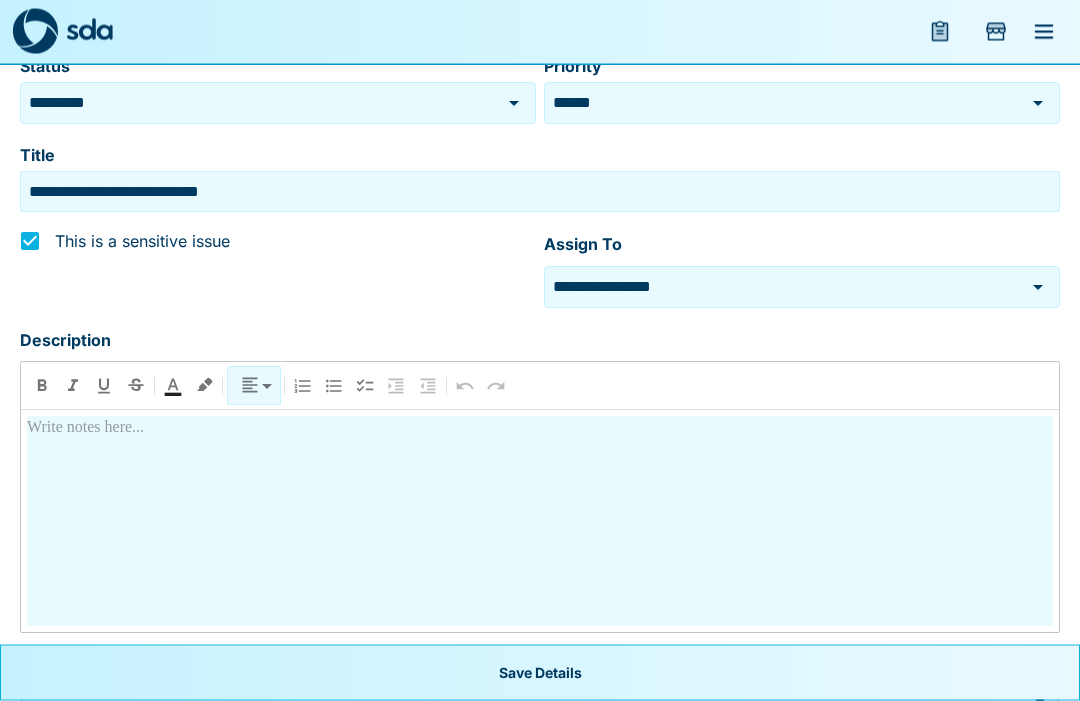 click at bounding box center [540, 522] 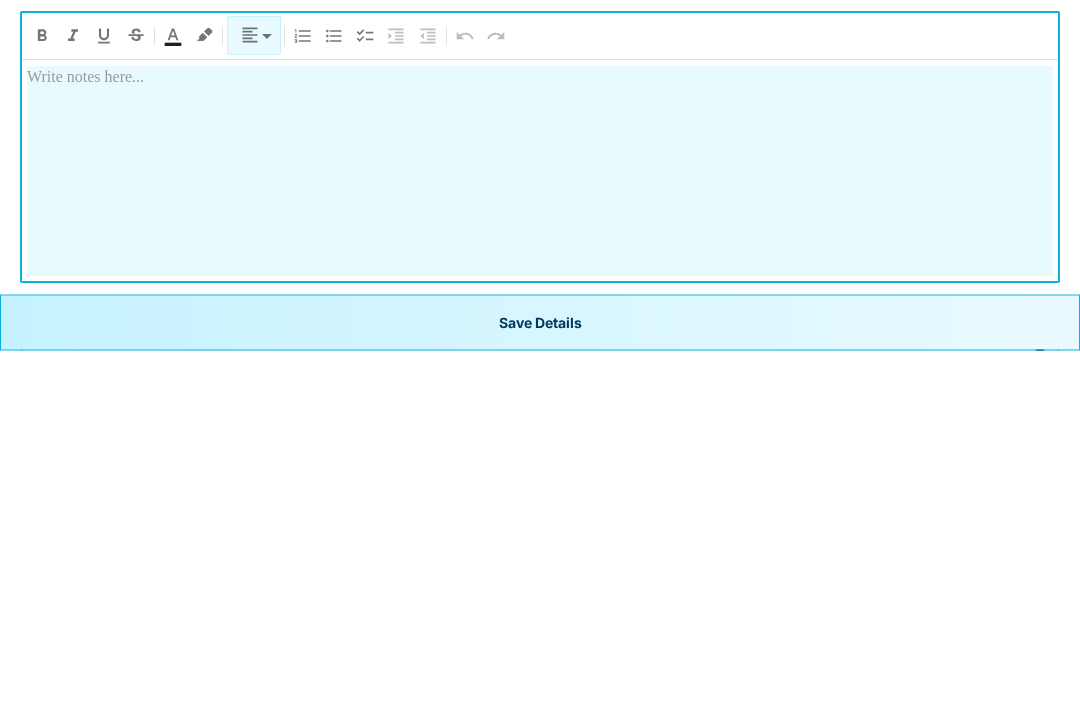 type 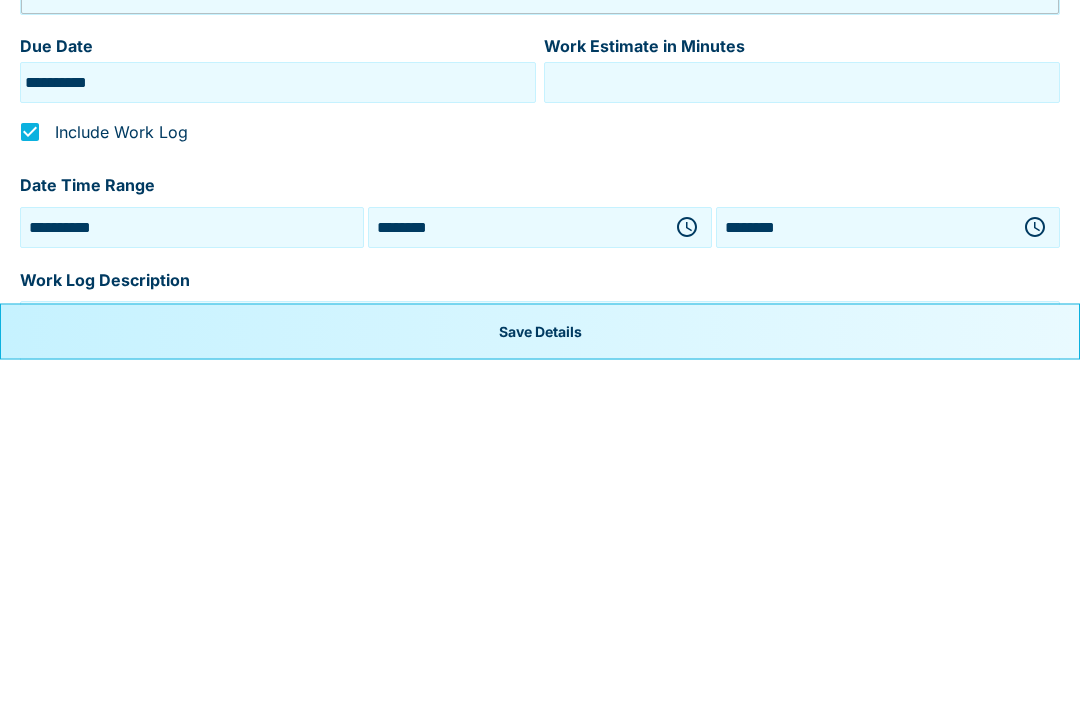 scroll, scrollTop: 531, scrollLeft: 0, axis: vertical 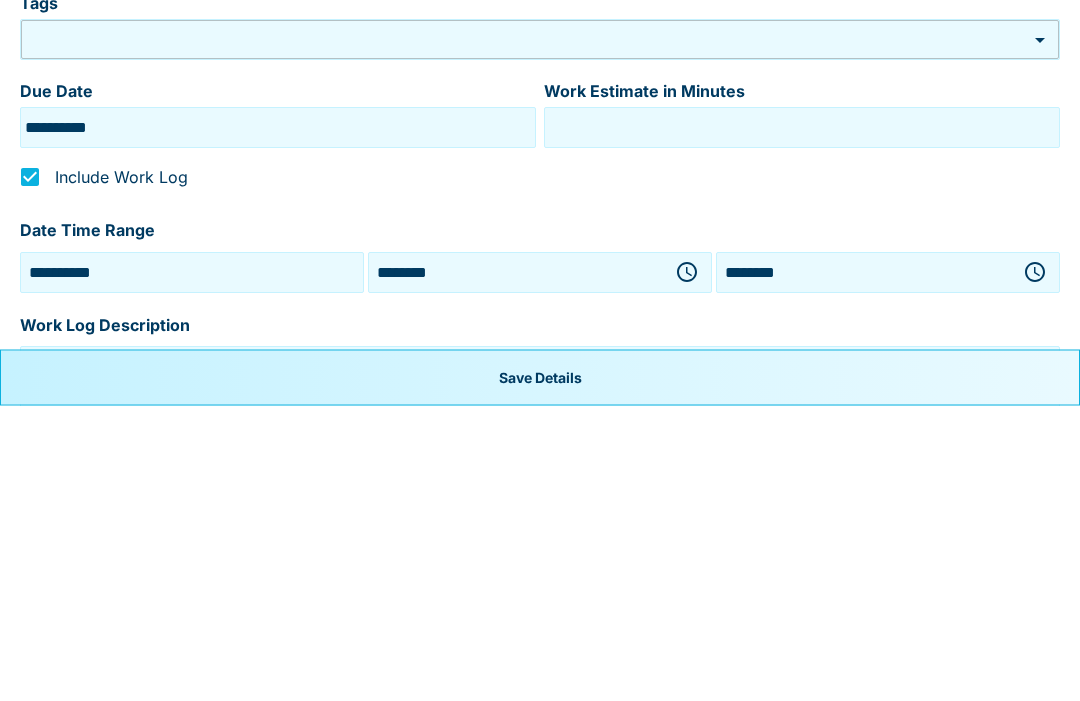 click on "**********" at bounding box center [278, 423] 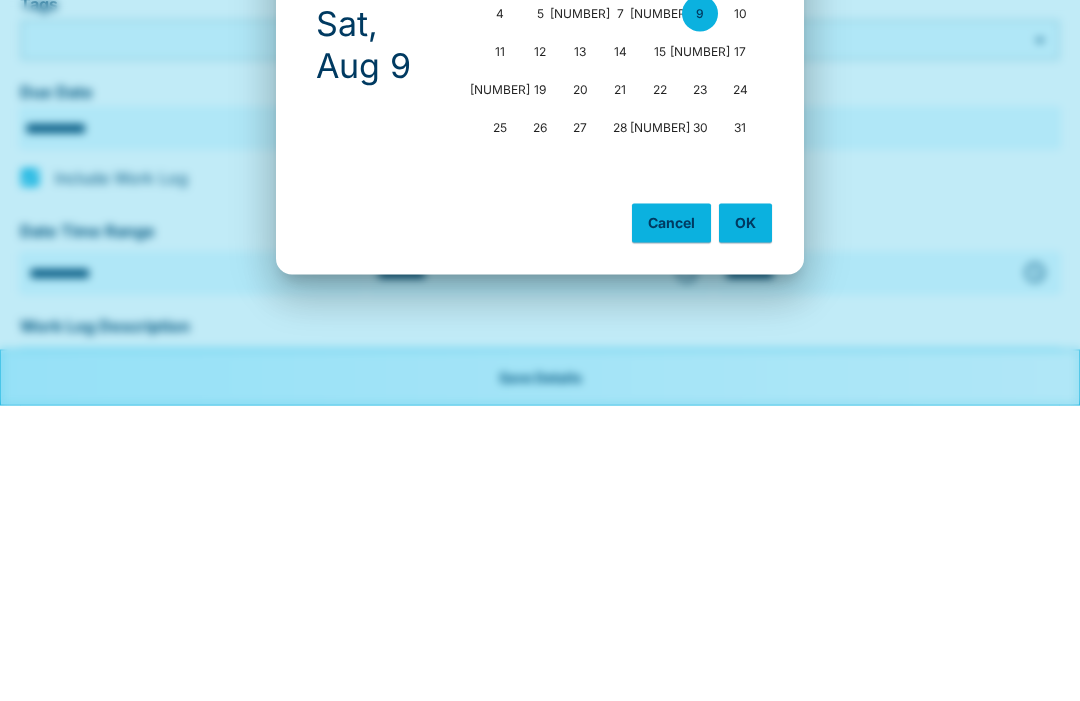 scroll, scrollTop: 693, scrollLeft: 0, axis: vertical 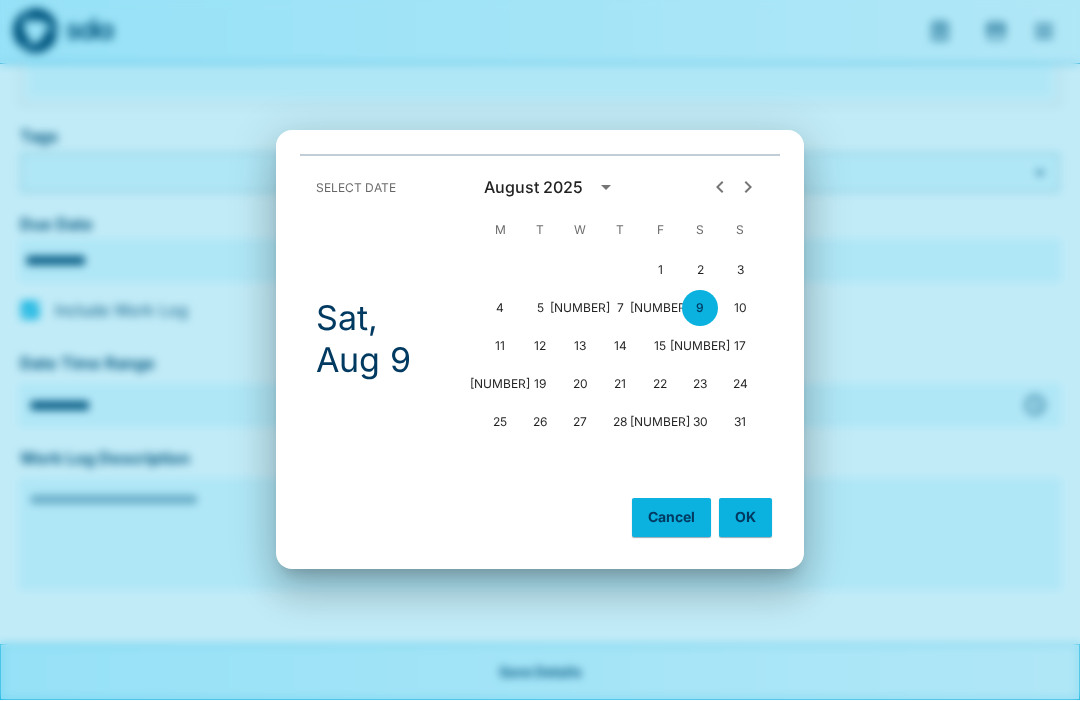 click on "[NUMBER]" at bounding box center [660, 309] 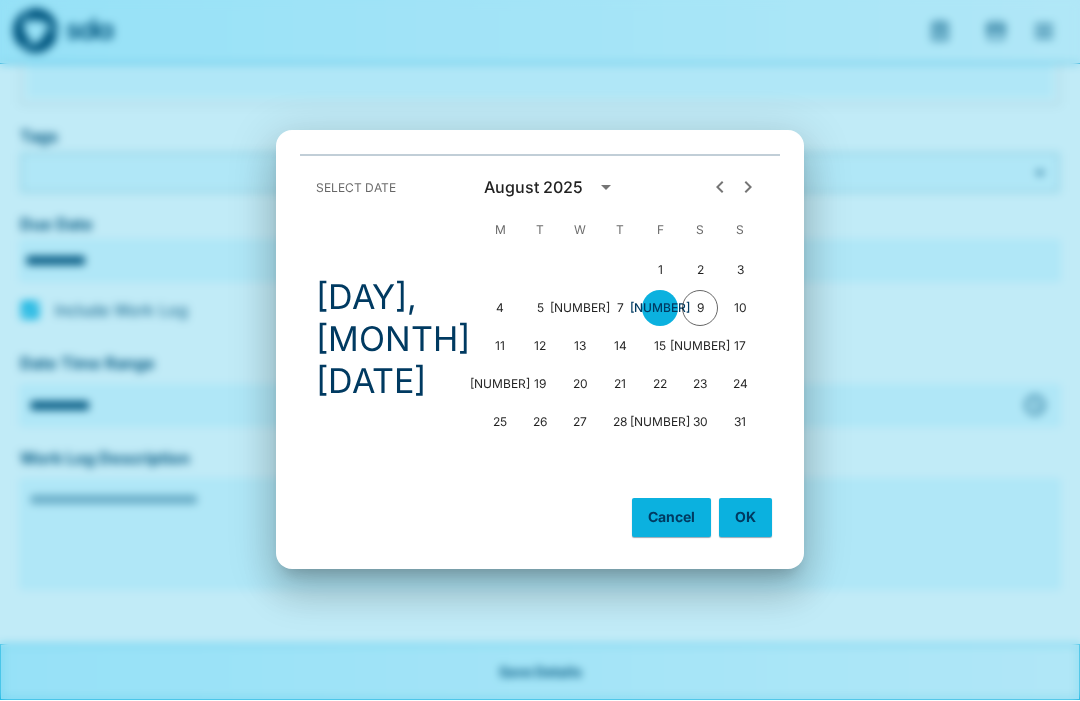 click on "OK" at bounding box center (745, 518) 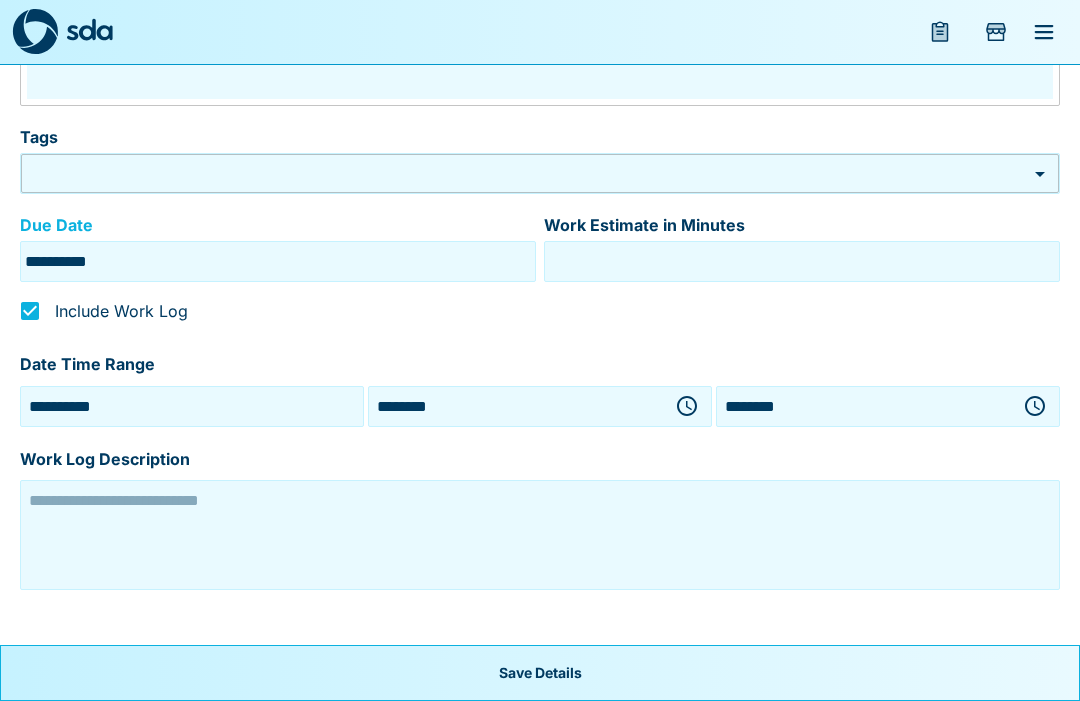 click on "**********" at bounding box center [192, 406] 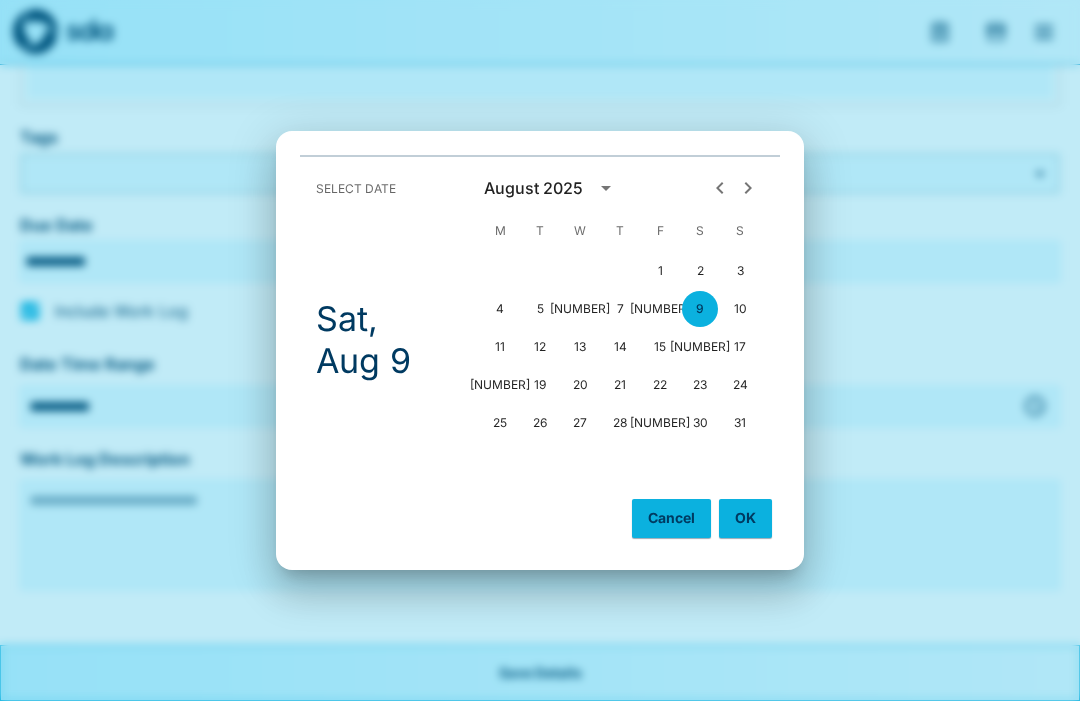 click on "[NUMBER]" at bounding box center [660, 309] 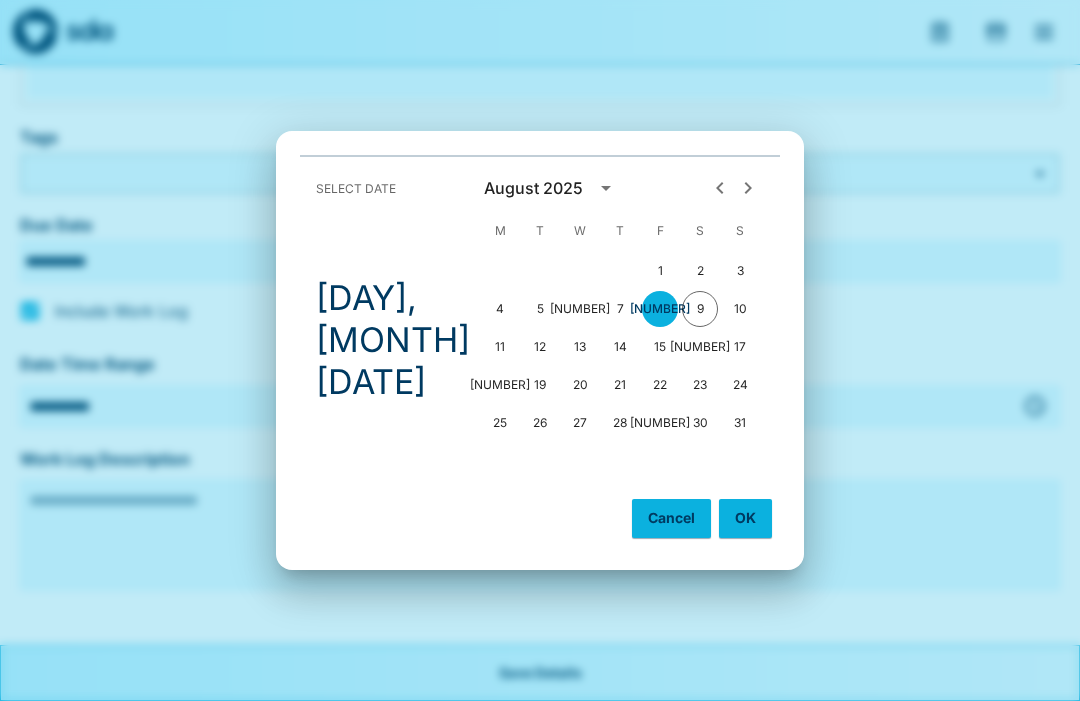 click on "OK" at bounding box center (745, 518) 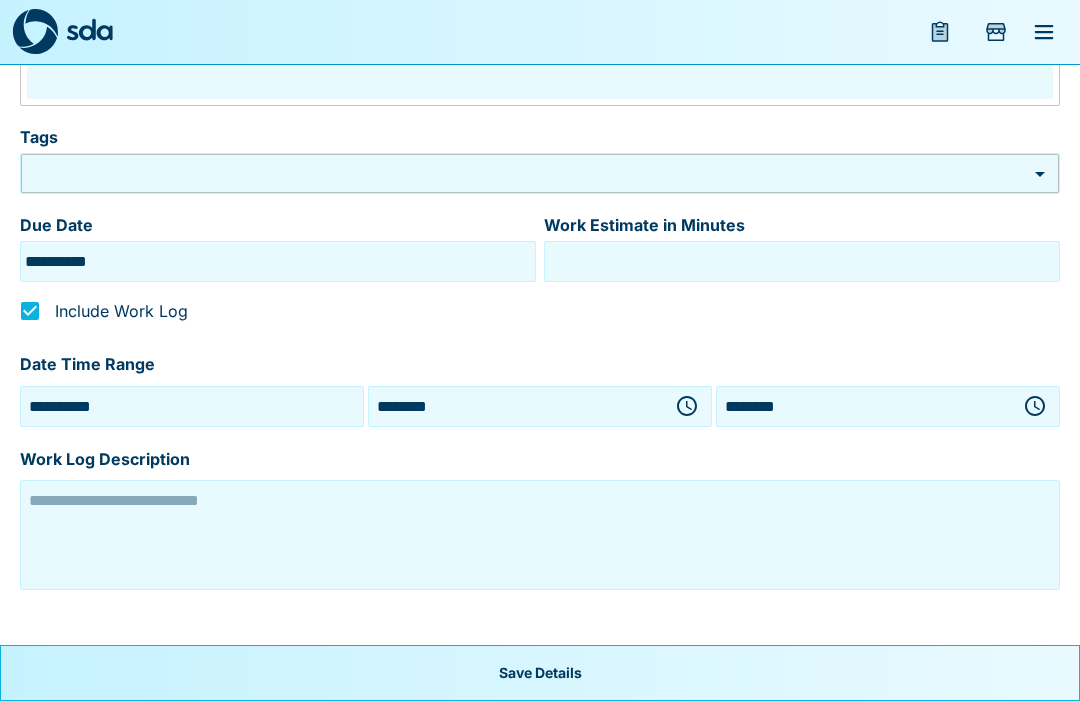 click 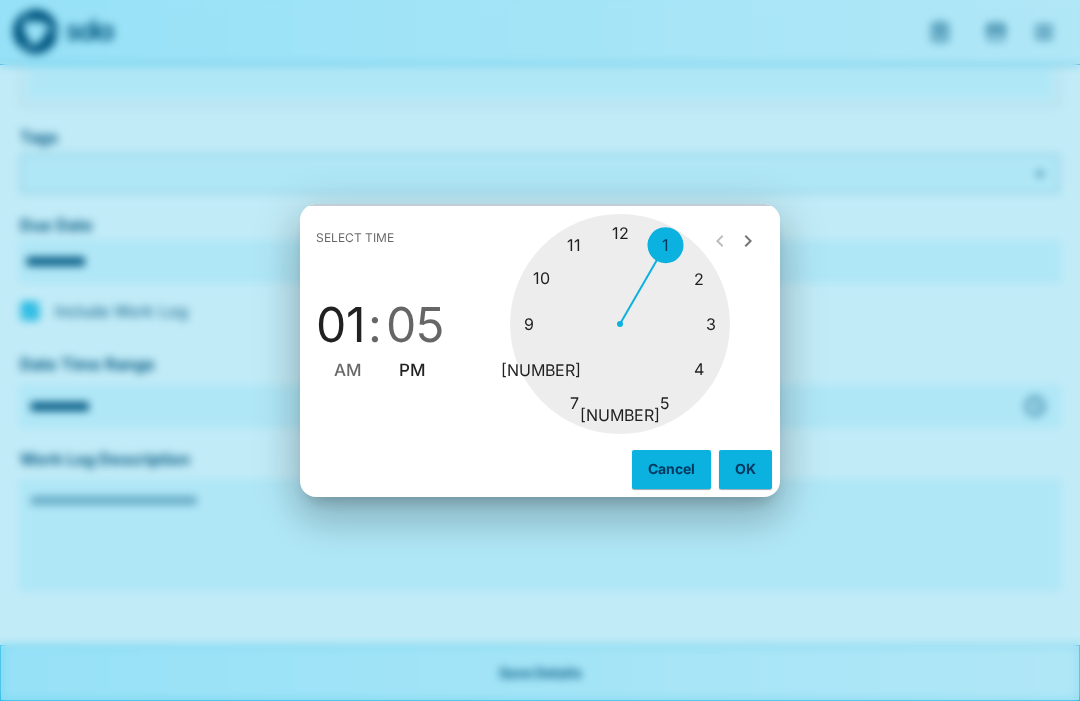 click at bounding box center (620, 324) 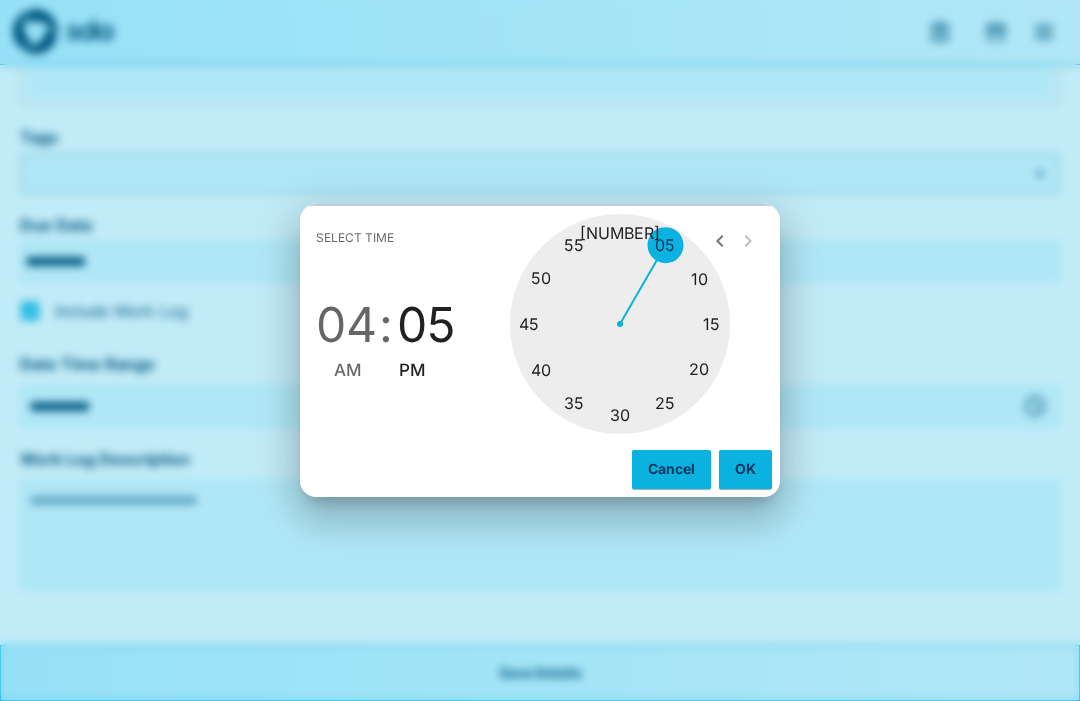 click at bounding box center (620, 324) 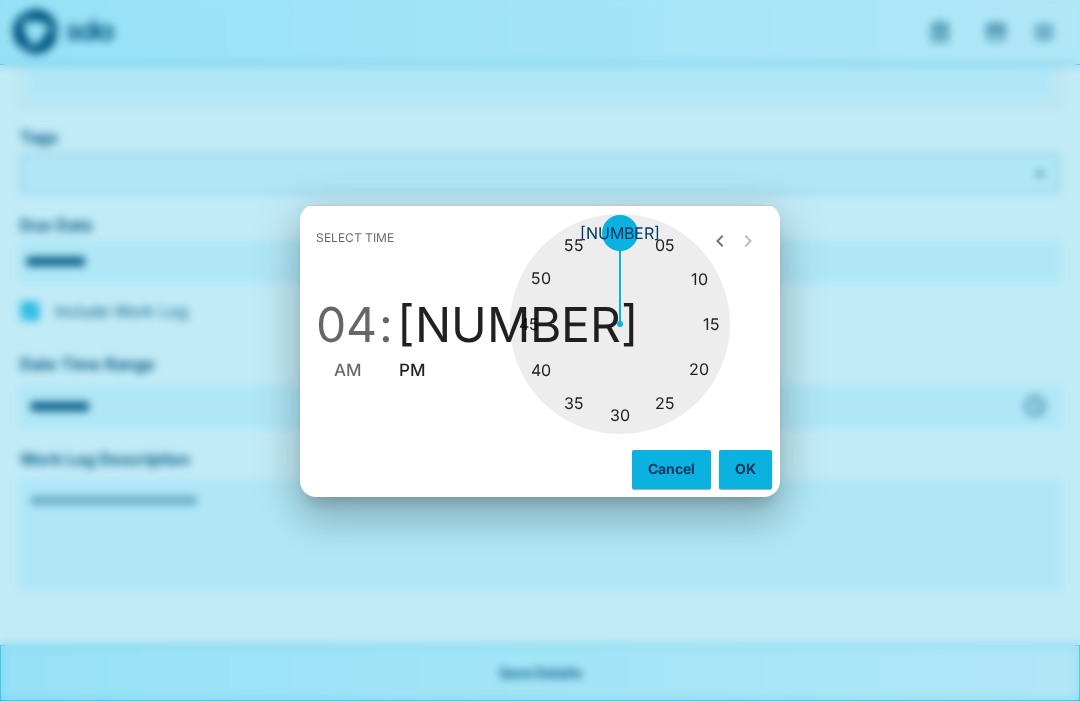 click on "OK" at bounding box center (745, 469) 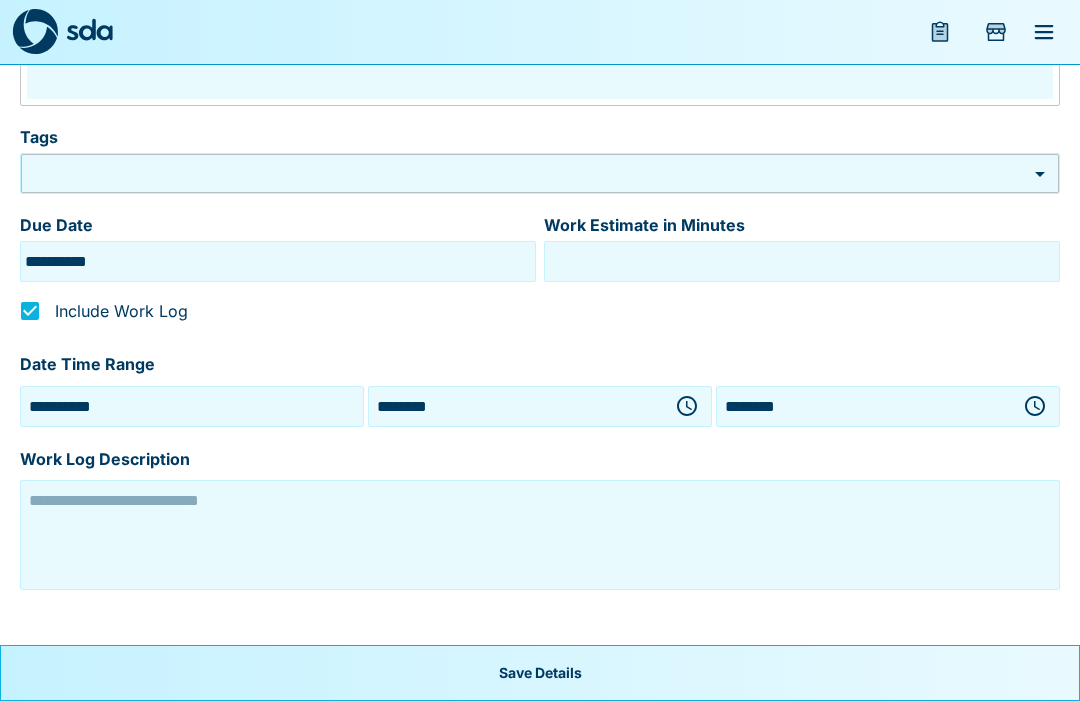 click 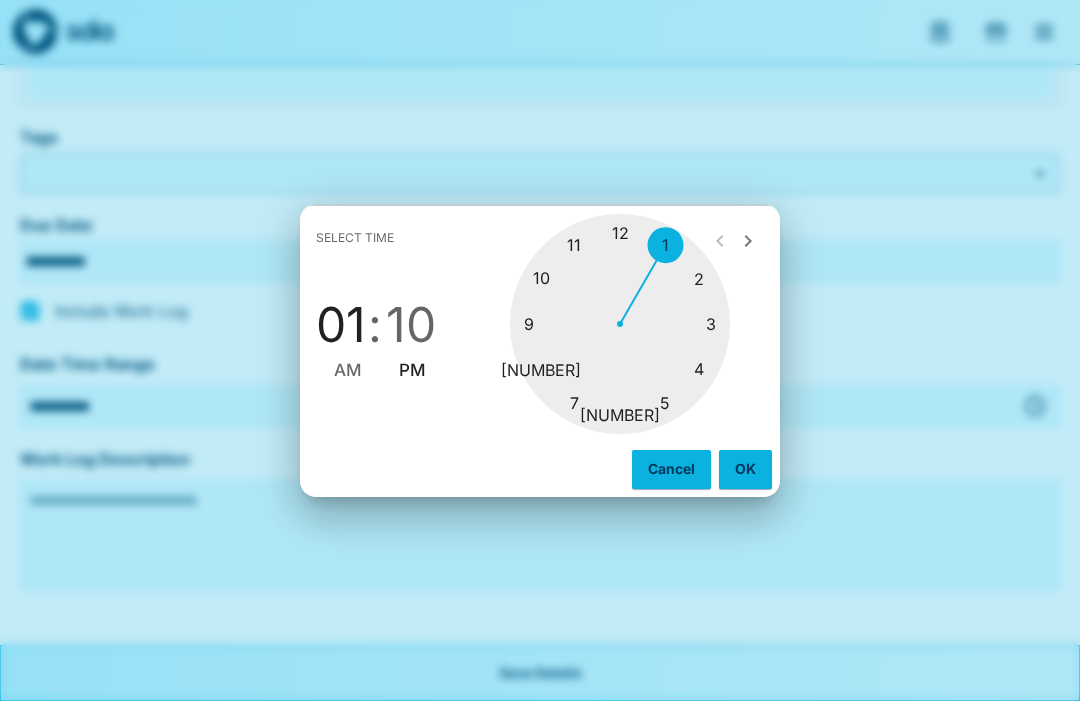 click at bounding box center (620, 324) 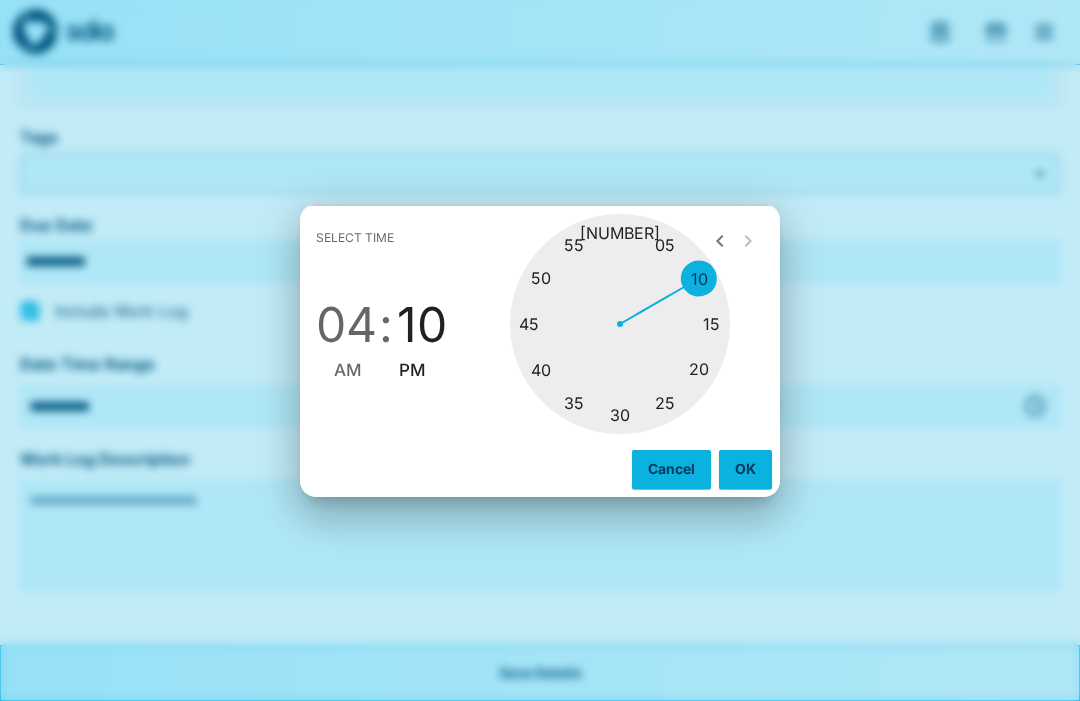 click at bounding box center (620, 324) 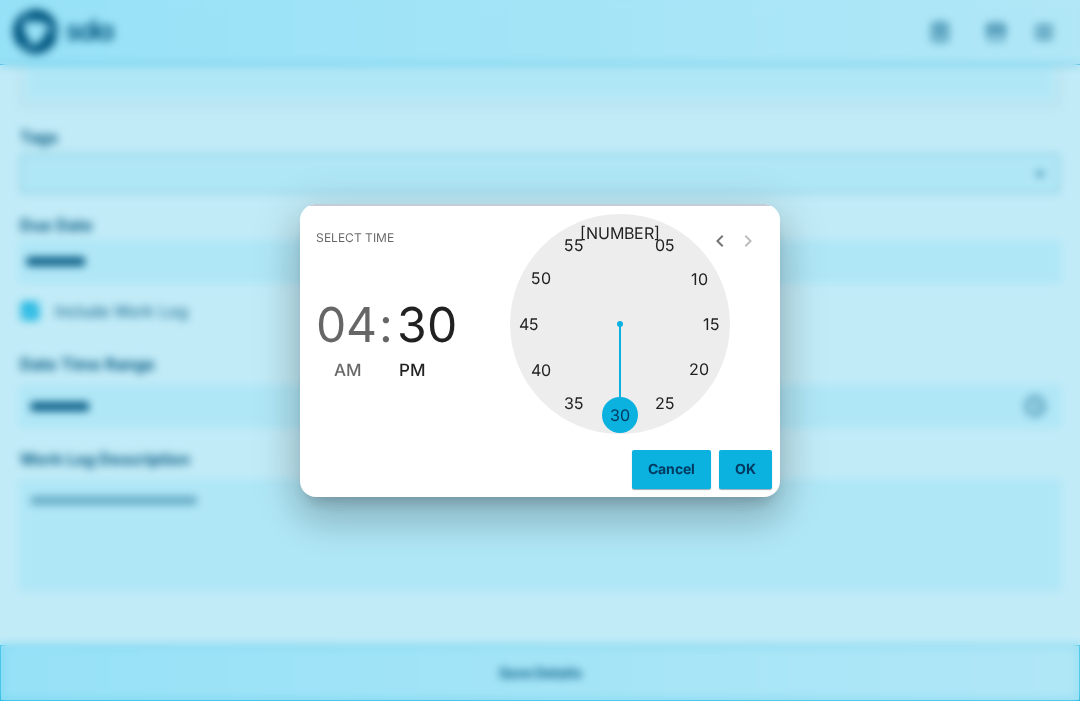click on "OK" at bounding box center (745, 469) 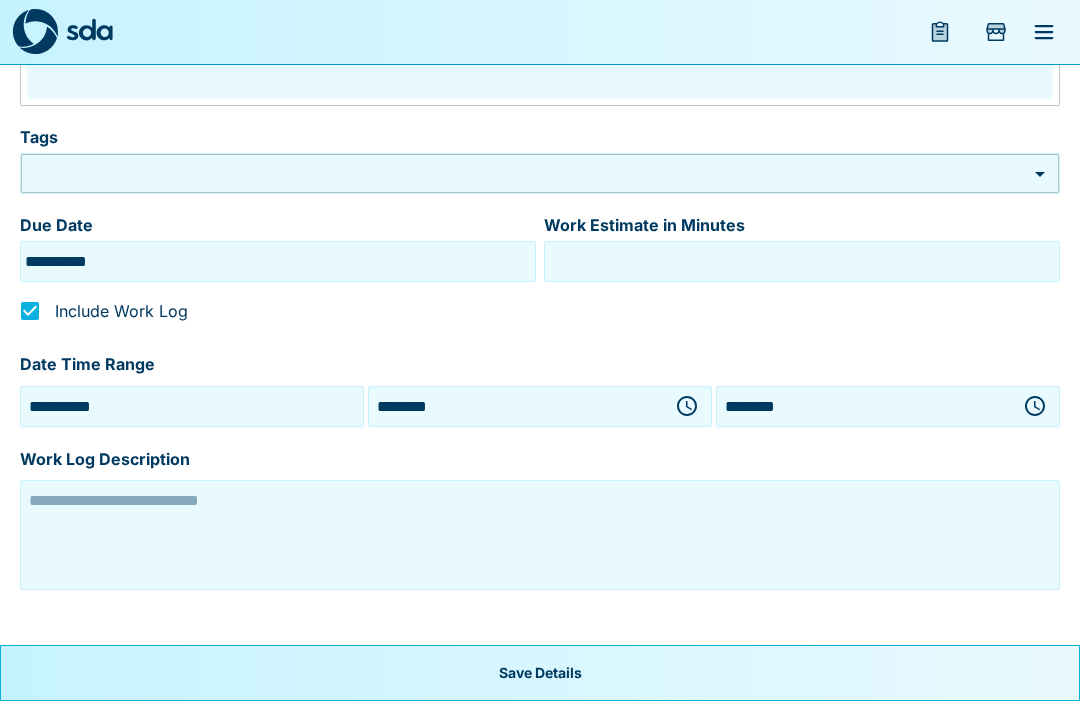 click at bounding box center [540, 535] 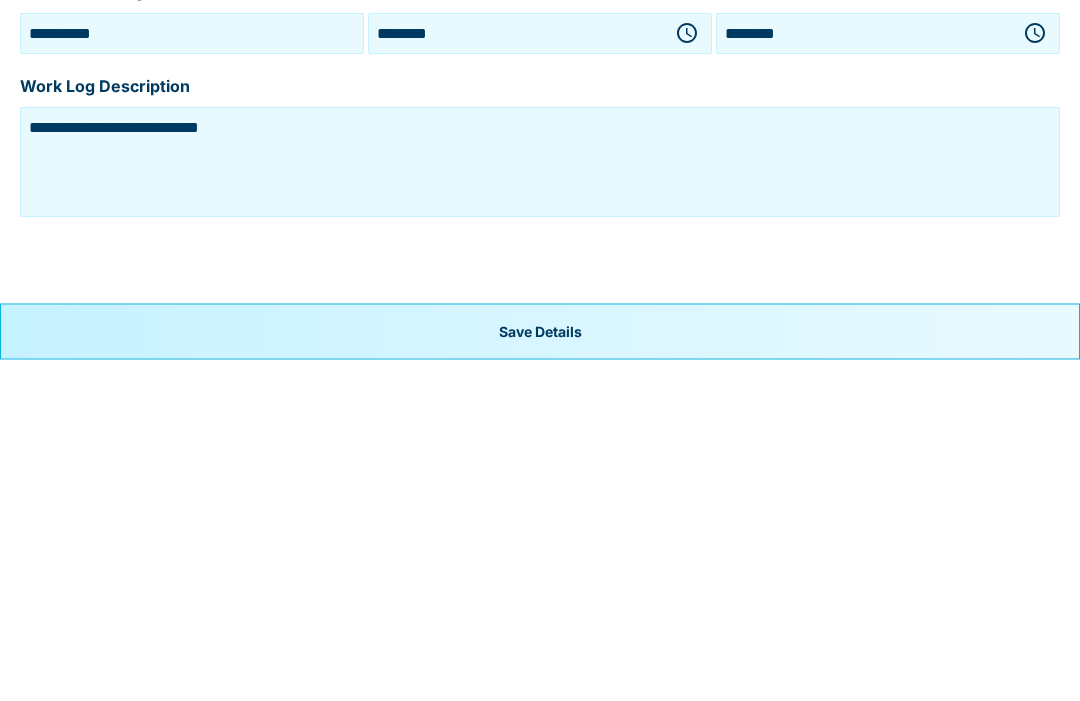 type on "**********" 